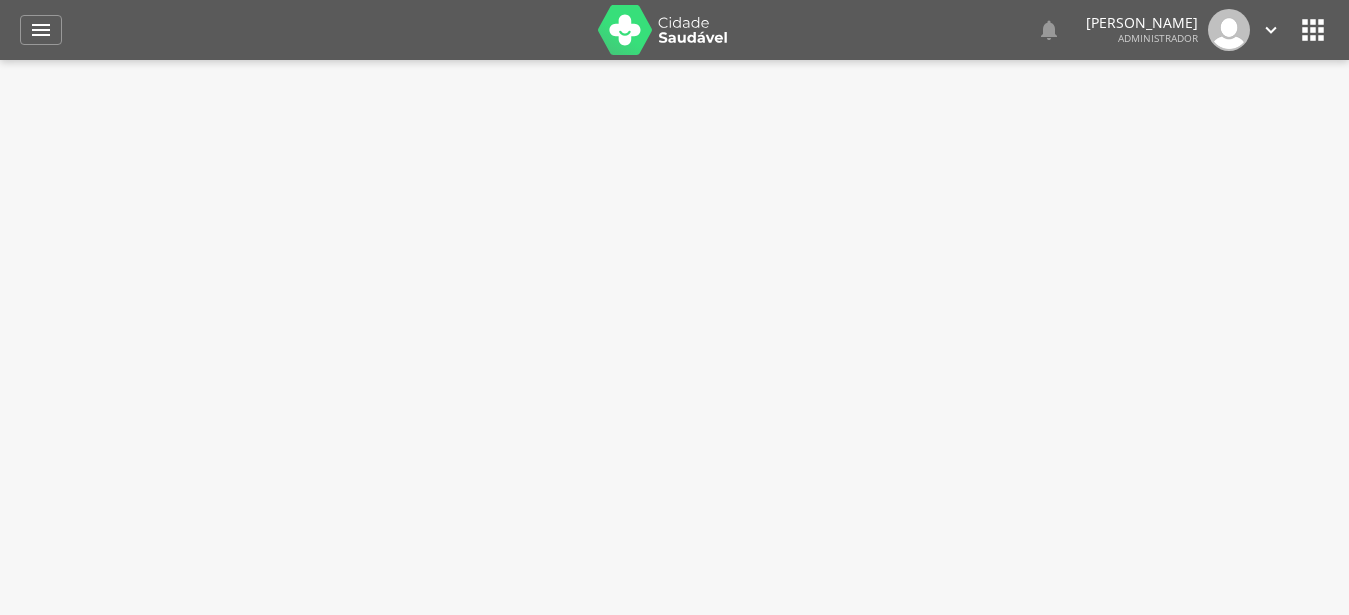 scroll, scrollTop: 0, scrollLeft: 0, axis: both 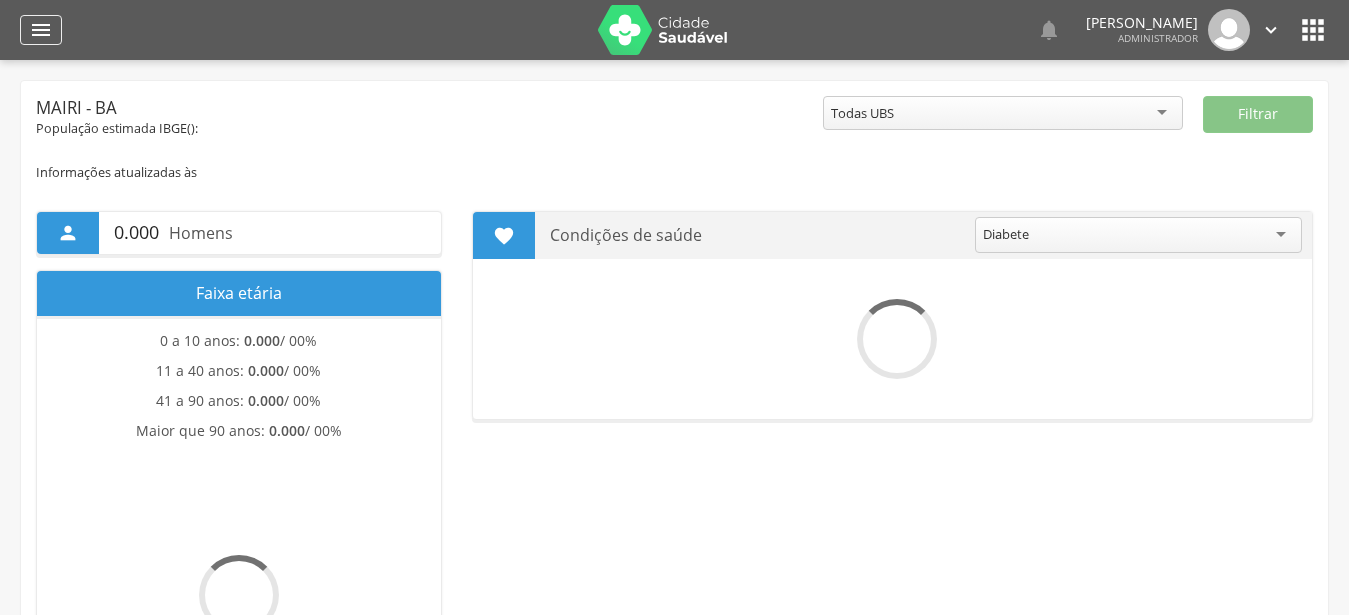 click on "" at bounding box center [41, 30] 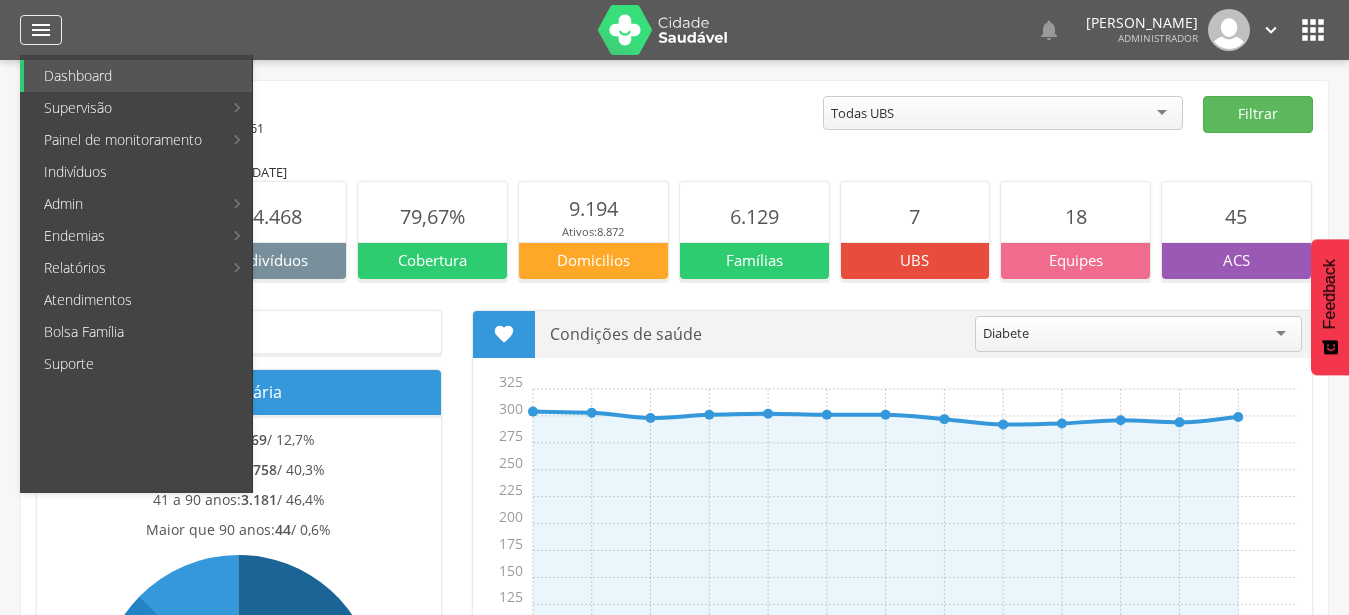 click on "" at bounding box center (41, 30) 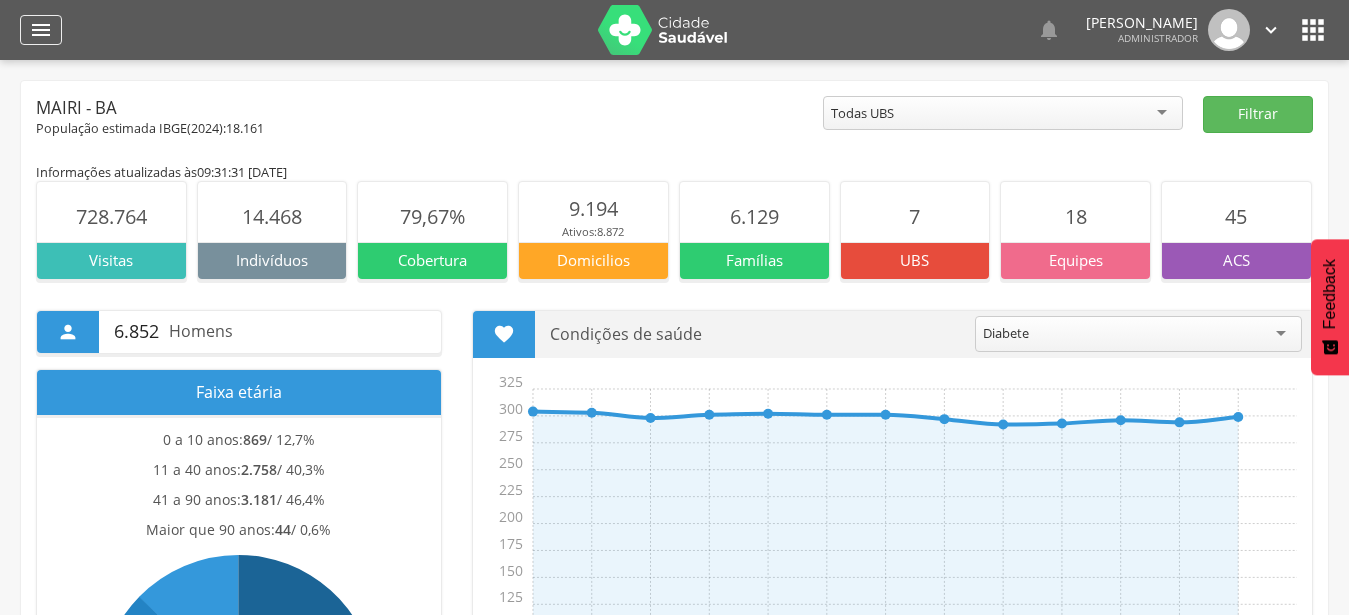 click on "" at bounding box center (41, 30) 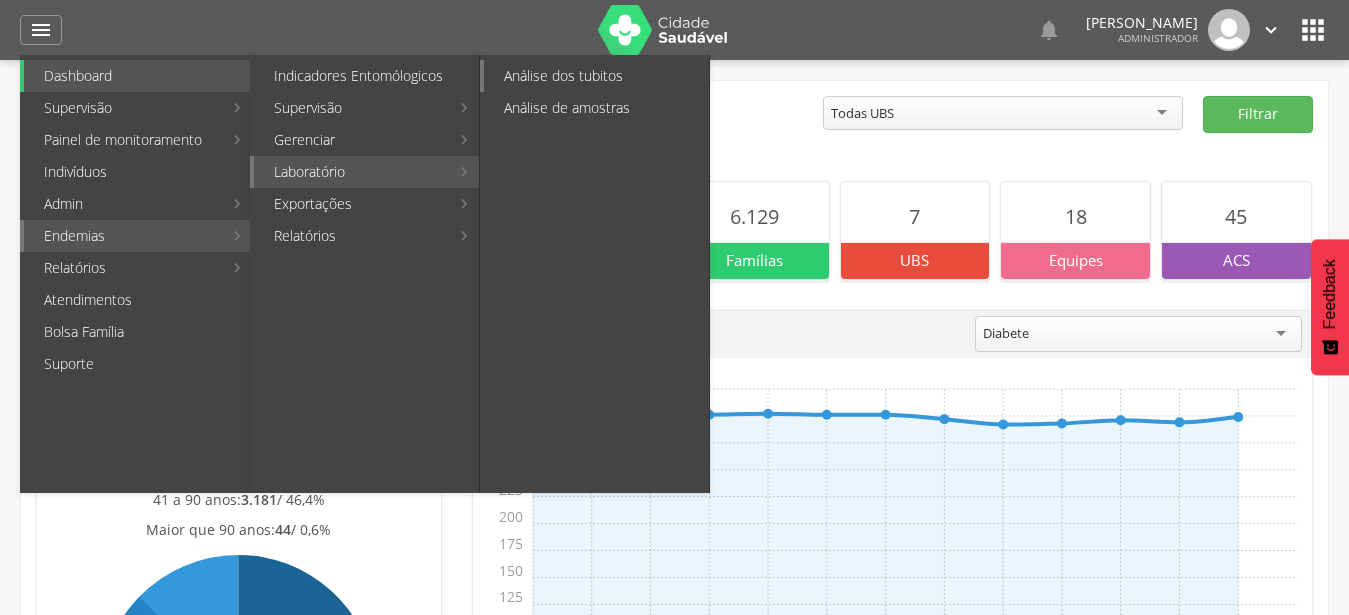 click on "Análise dos tubitos" at bounding box center (596, 76) 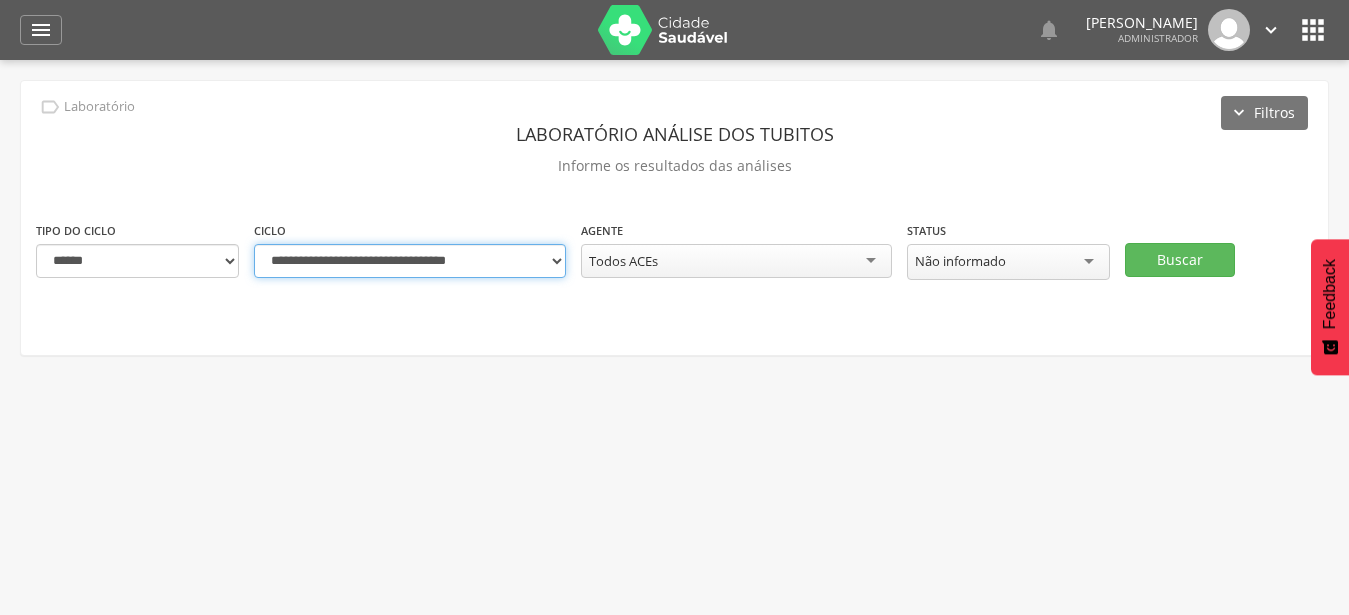 select on "**********" 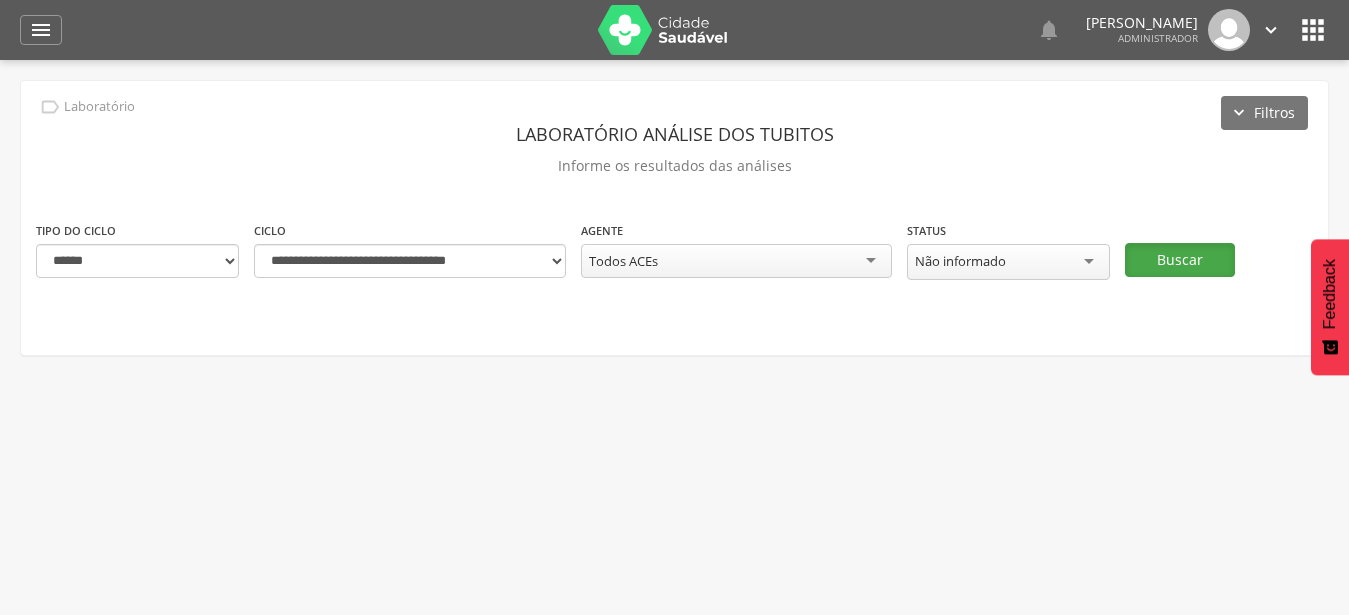 click on "Buscar" at bounding box center [1180, 260] 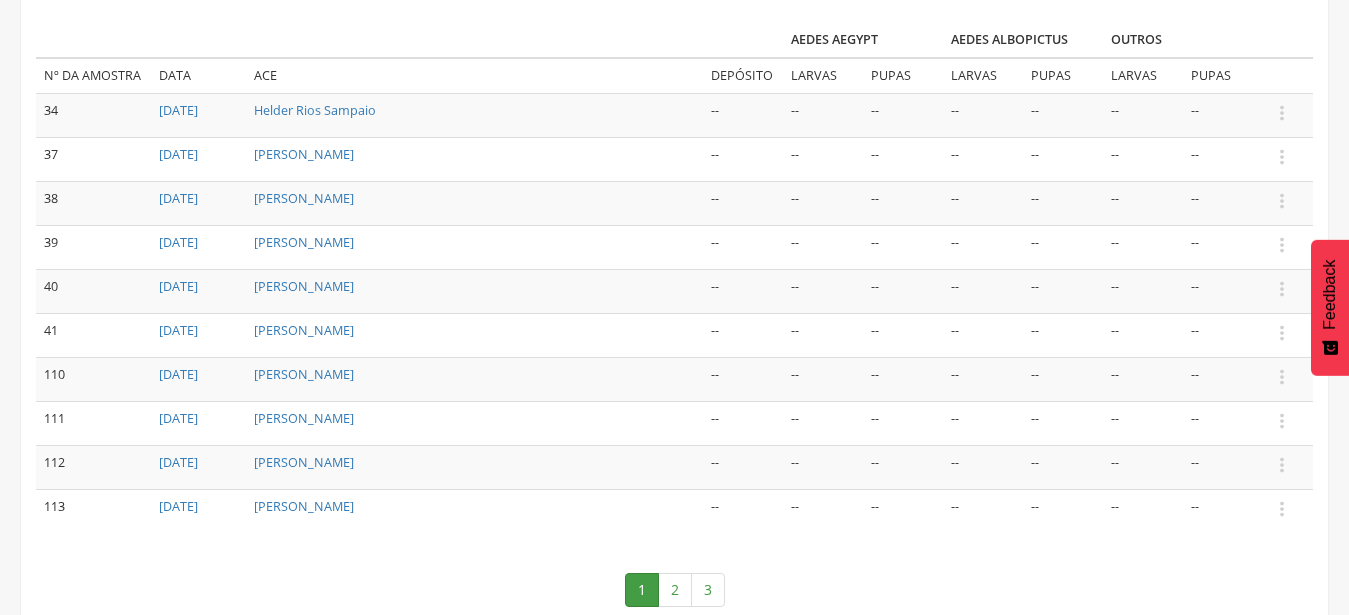 scroll, scrollTop: 367, scrollLeft: 0, axis: vertical 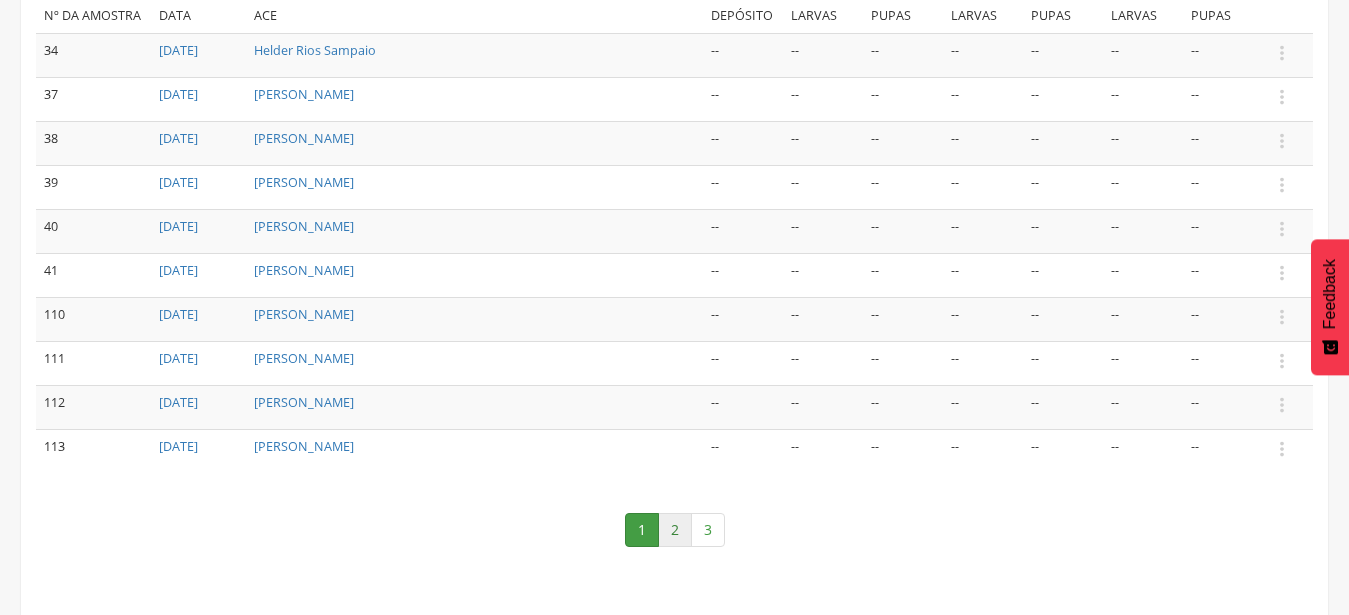 click on "2" at bounding box center (675, 530) 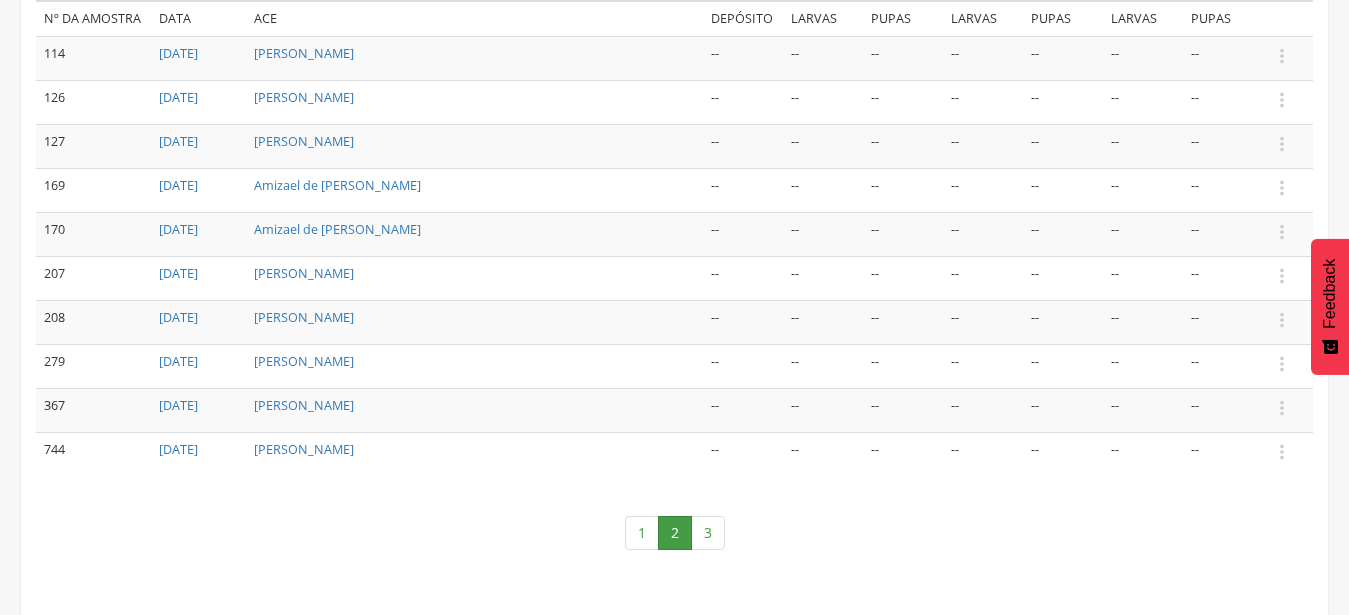 scroll, scrollTop: 366, scrollLeft: 0, axis: vertical 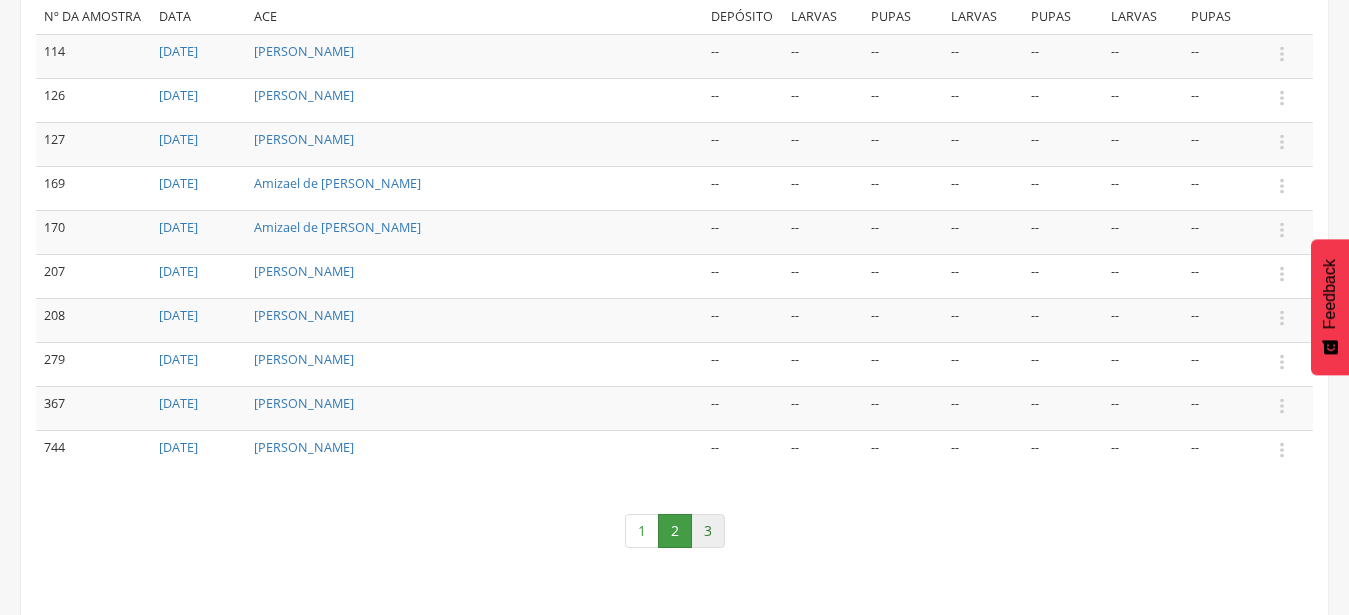 click on "3" at bounding box center (708, 531) 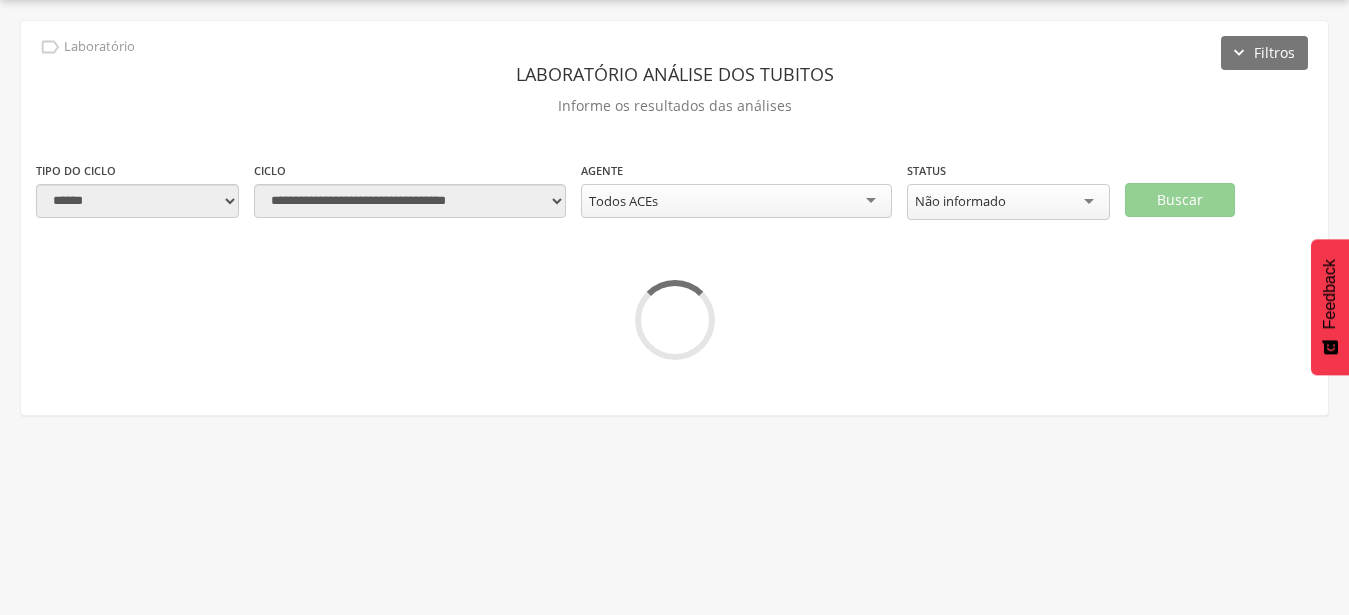 scroll, scrollTop: 60, scrollLeft: 0, axis: vertical 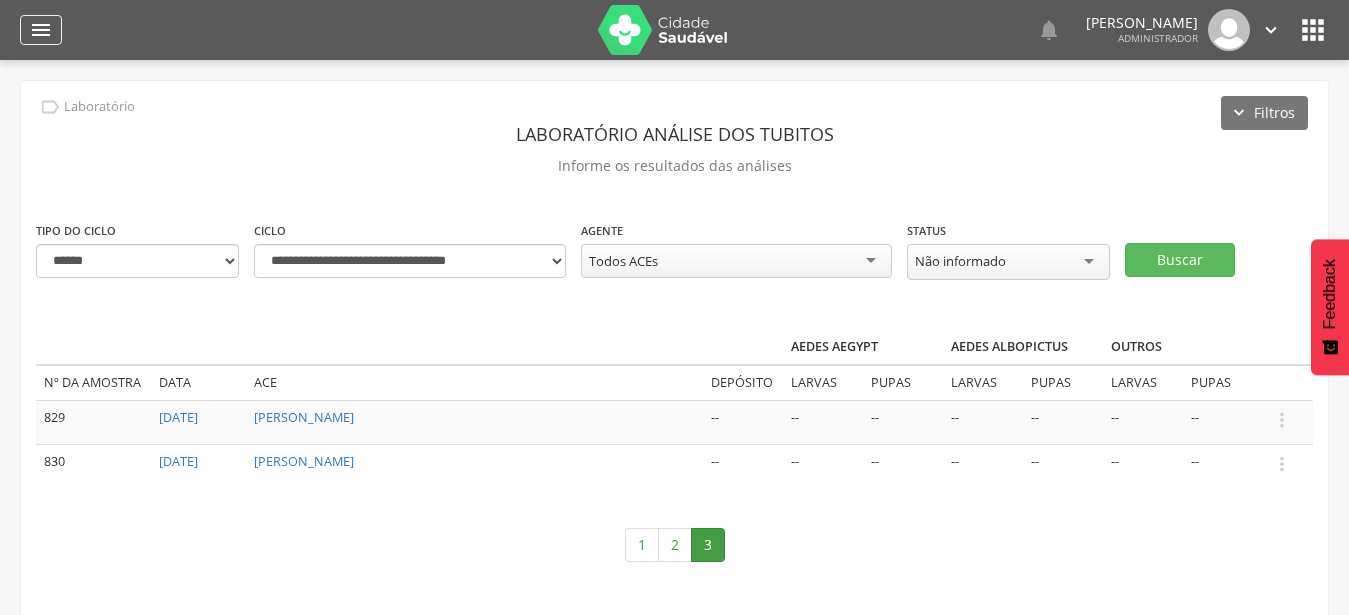 click on "" at bounding box center [41, 30] 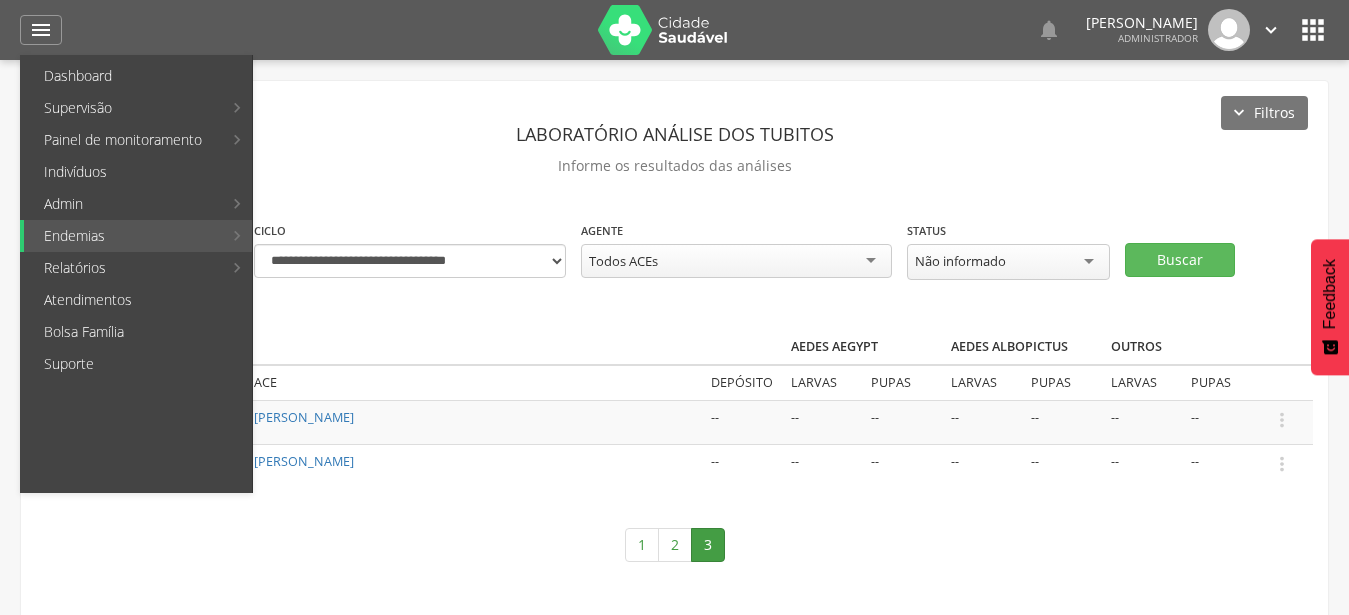 click on "Dashboard" at bounding box center (138, 76) 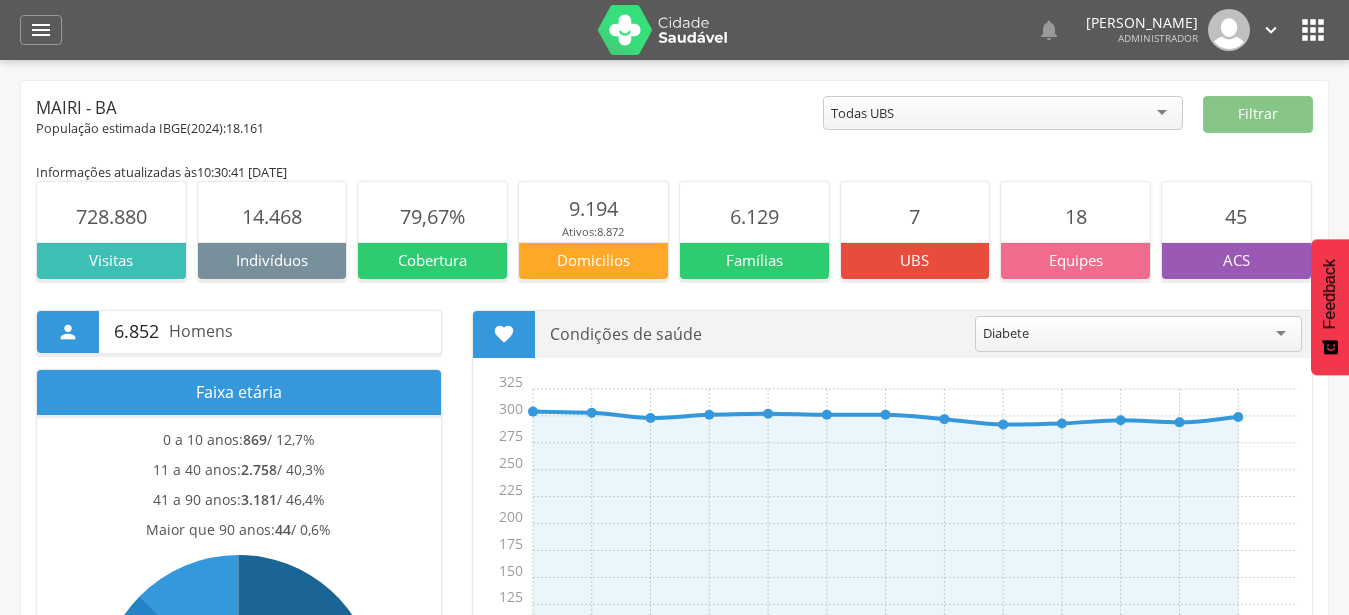 click on "
Dashboard
Supervisão
Produtividade
Mapa da cidade
Mapa de cobertura
Ranking
App desatualizado
Última sincronização
Painel de monitoramento
Indicadores
Bolsa Família
Colo de Útero e Mama
Controle Aedes
Controle DCNT
Mortalidade Infantil
Mortalidade Materna
Saúde Mental
Pessoas com Deficiência
Pré-[DATE]
Puericultura
Sala de situação
Mapa dinâmico
Buscas ativas
Indivíduos
Admin
Mapeamento
Ruas
Localidades
Tipos de mapeamento
Endemias
Indicadores Entomólogicos
Supervisão
Mapa de endemias
Ranking do ACE
Acompanhamento PNCD
Gerenciar
Ciclos
Estratos
Atividades
Laboratório" at bounding box center (674, 30) 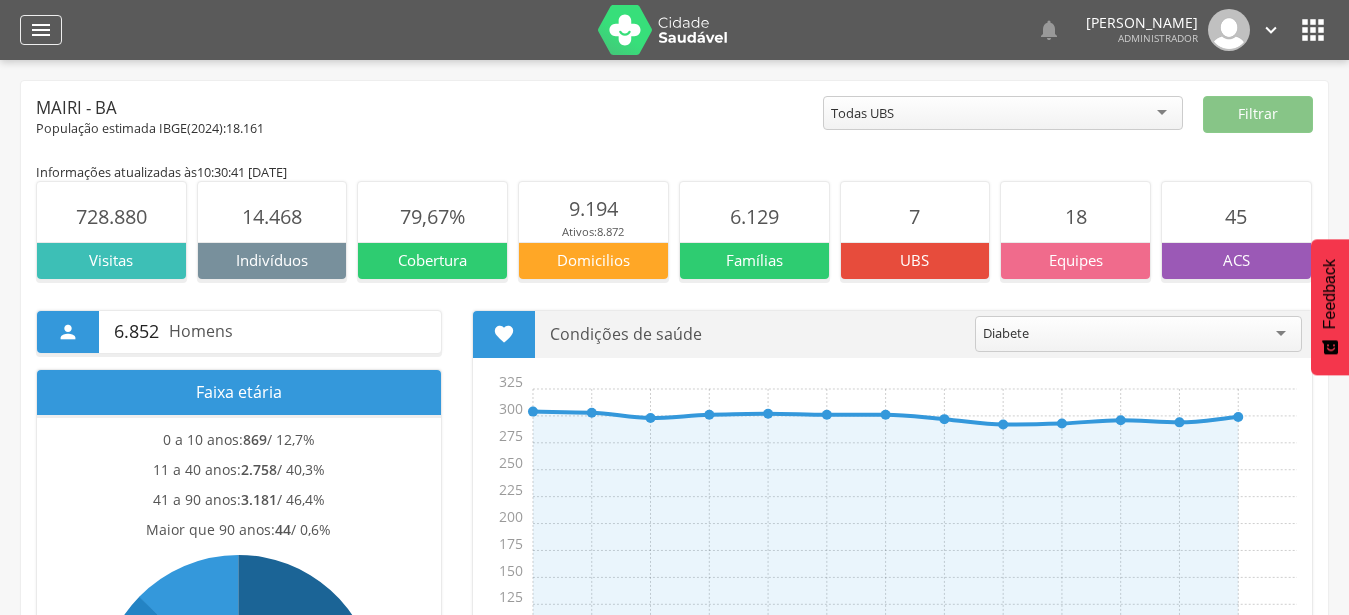 click on "" at bounding box center (41, 30) 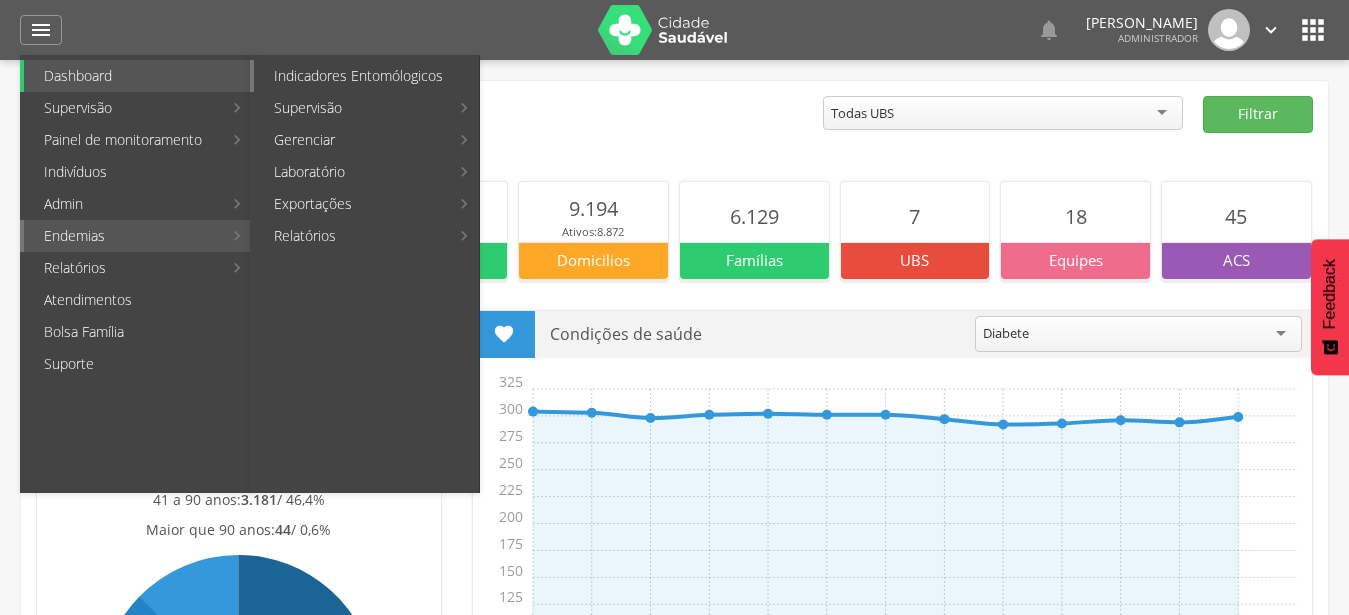 click on "Indicadores Entomólogicos" at bounding box center (366, 76) 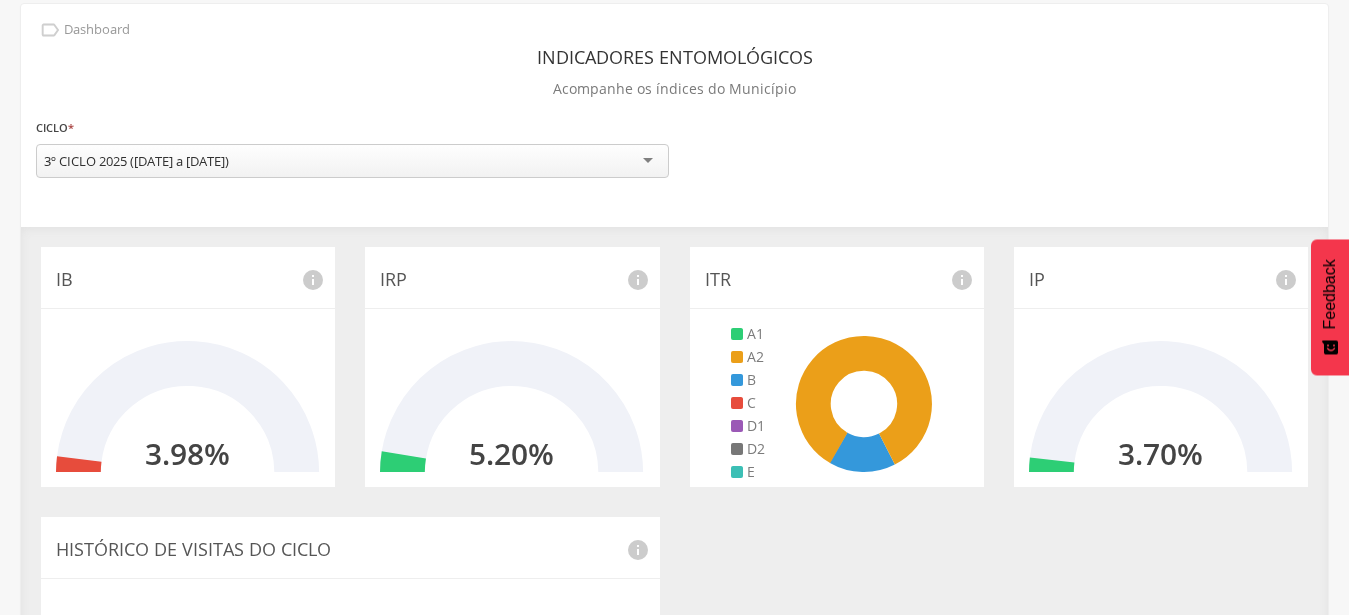 scroll, scrollTop: 0, scrollLeft: 0, axis: both 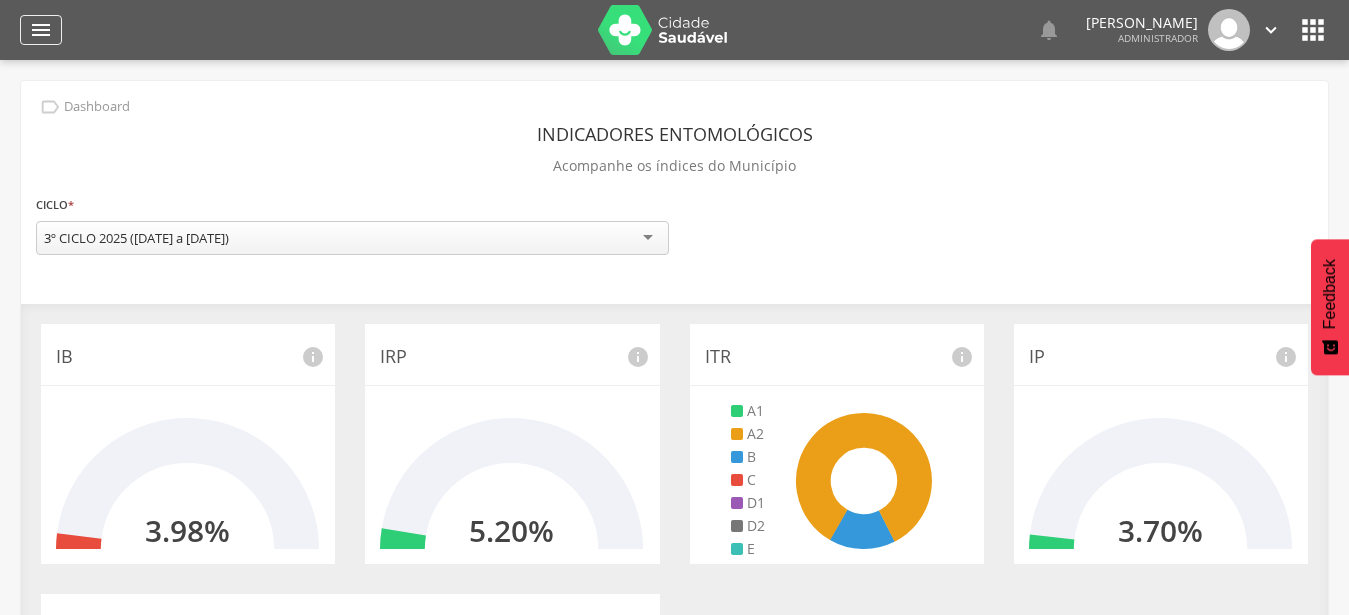 click on "" at bounding box center [41, 30] 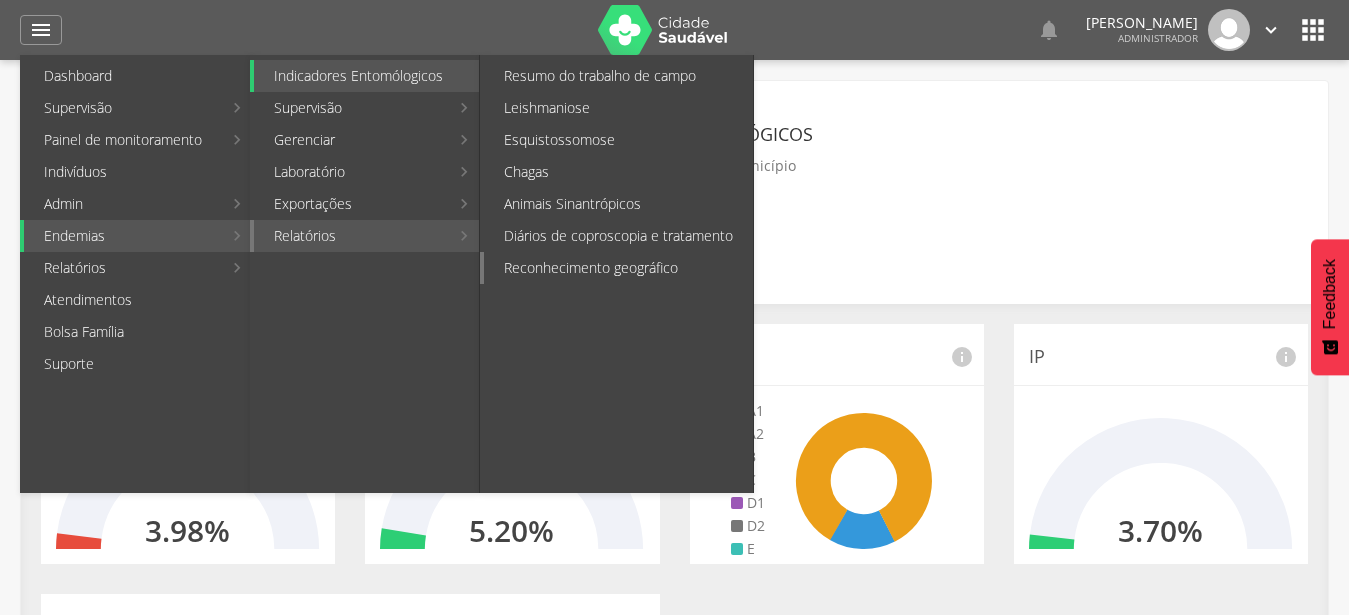 click on "Reconhecimento geográfico" at bounding box center [618, 268] 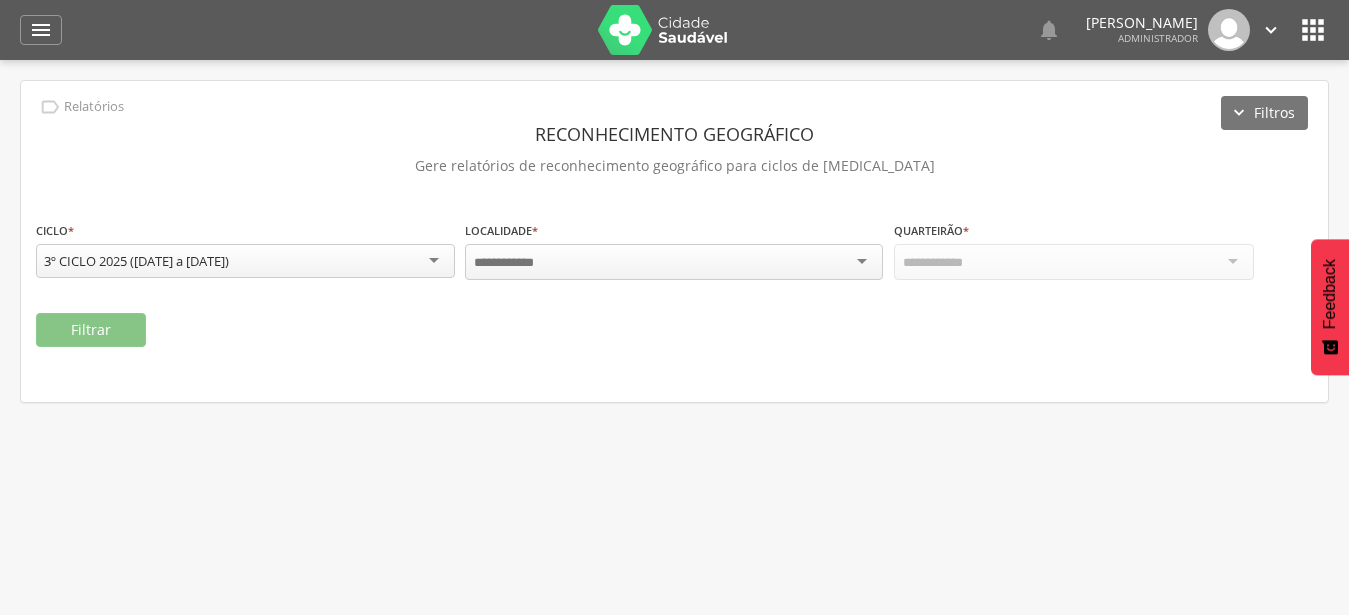 click at bounding box center (674, 262) 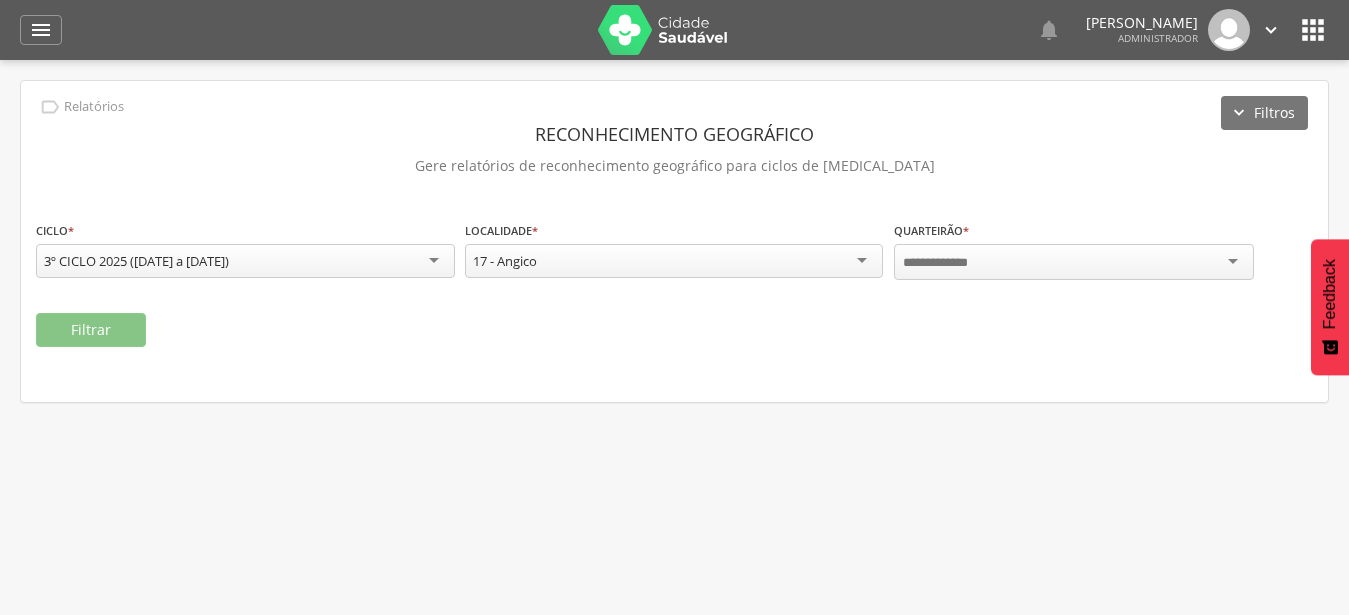 click on "**********" at bounding box center (674, 259) 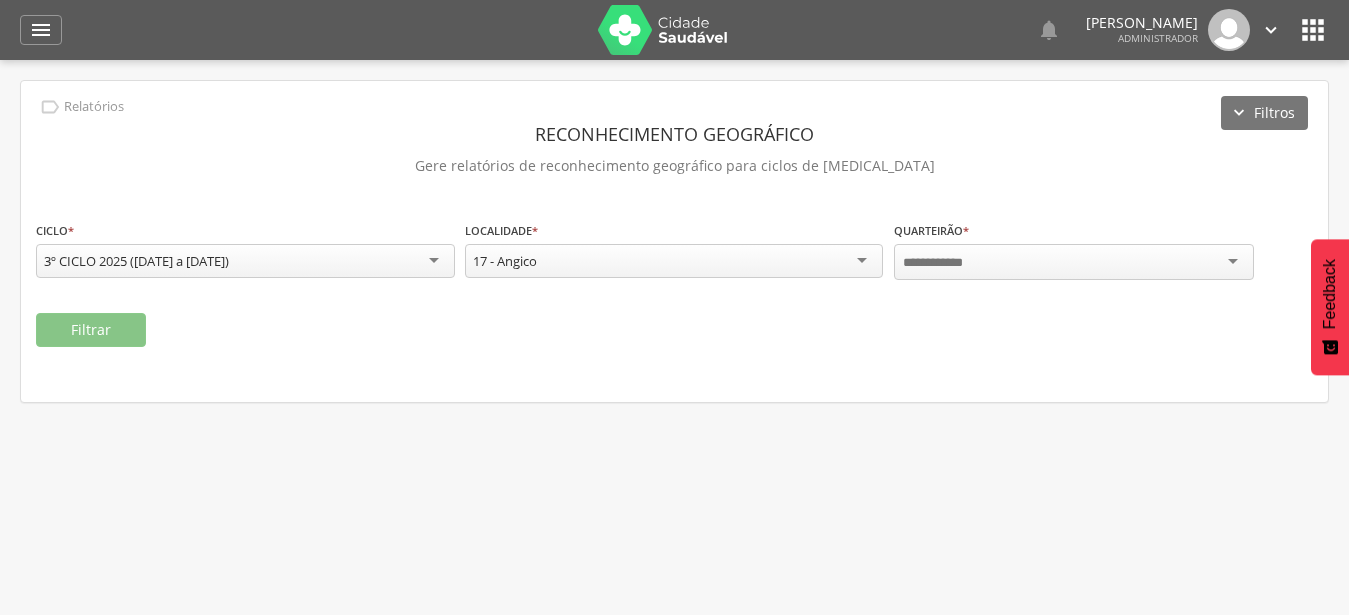 click on "Quarteirão  *
Campo obrigatório" at bounding box center (1074, 251) 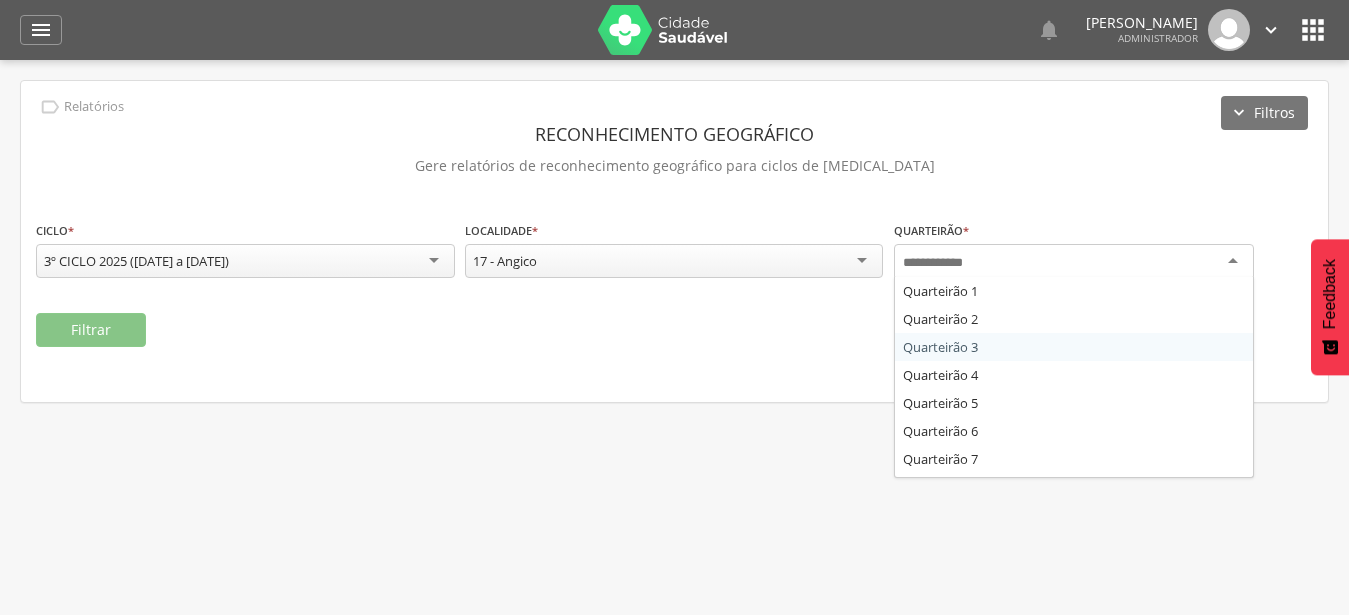 click on "Filtrar" at bounding box center [674, 330] 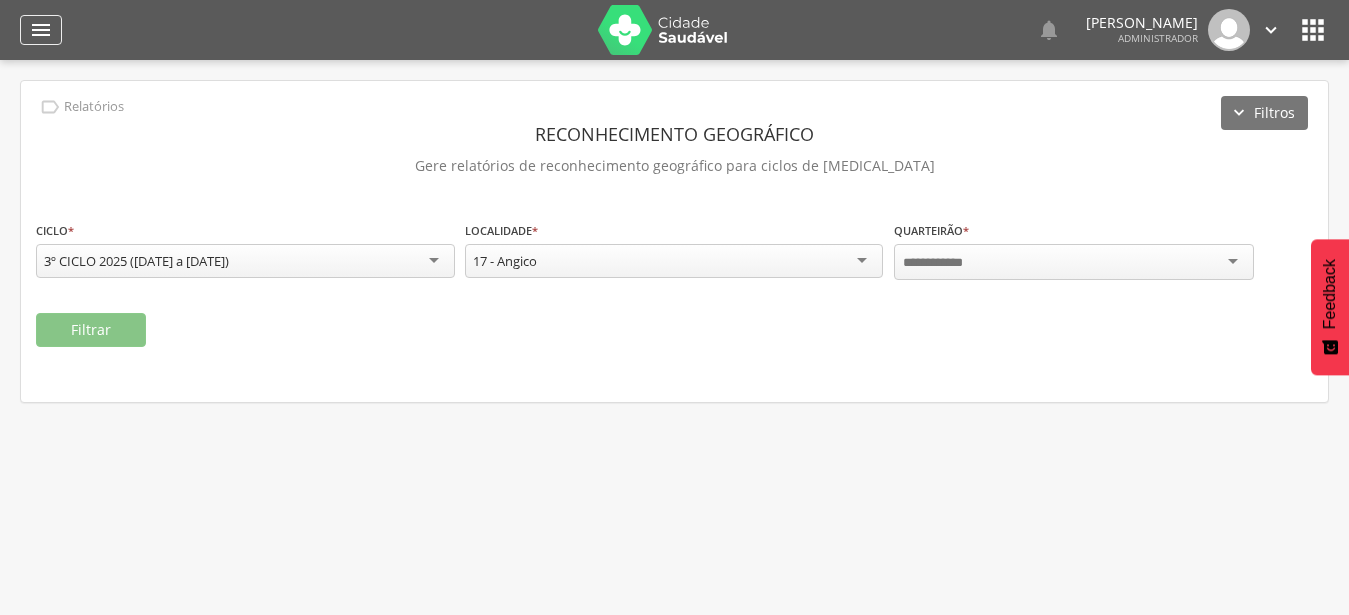 click on "" at bounding box center [41, 30] 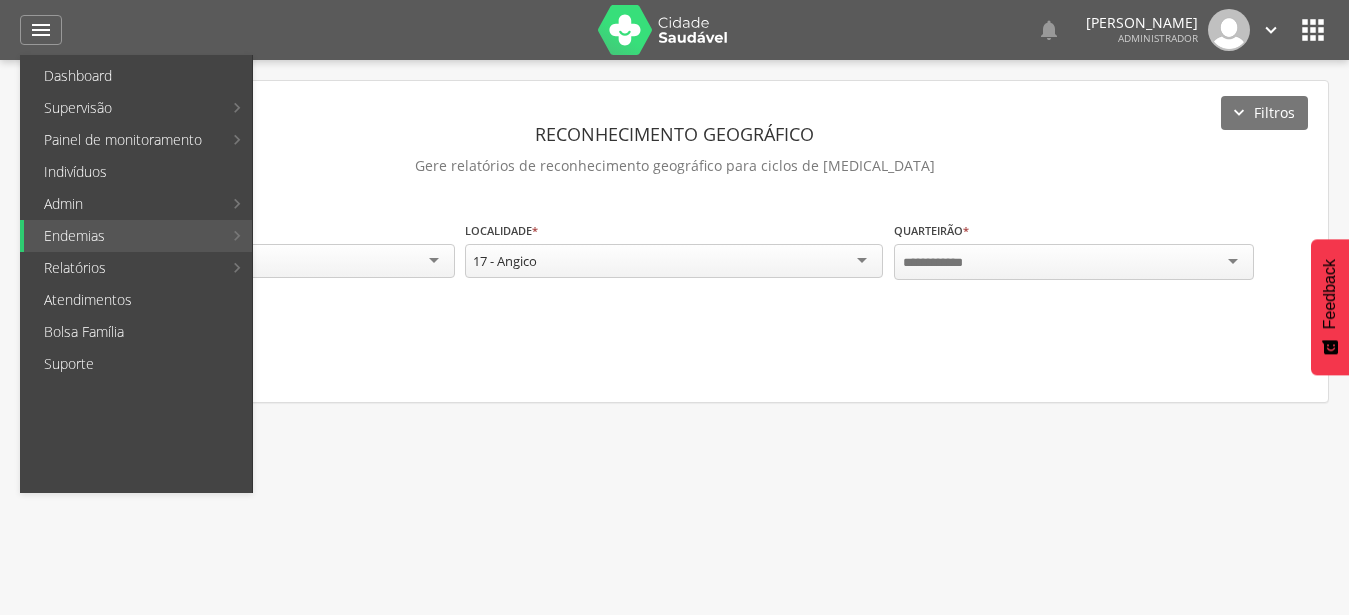 drag, startPoint x: 1013, startPoint y: 484, endPoint x: 1030, endPoint y: 420, distance: 66.21933 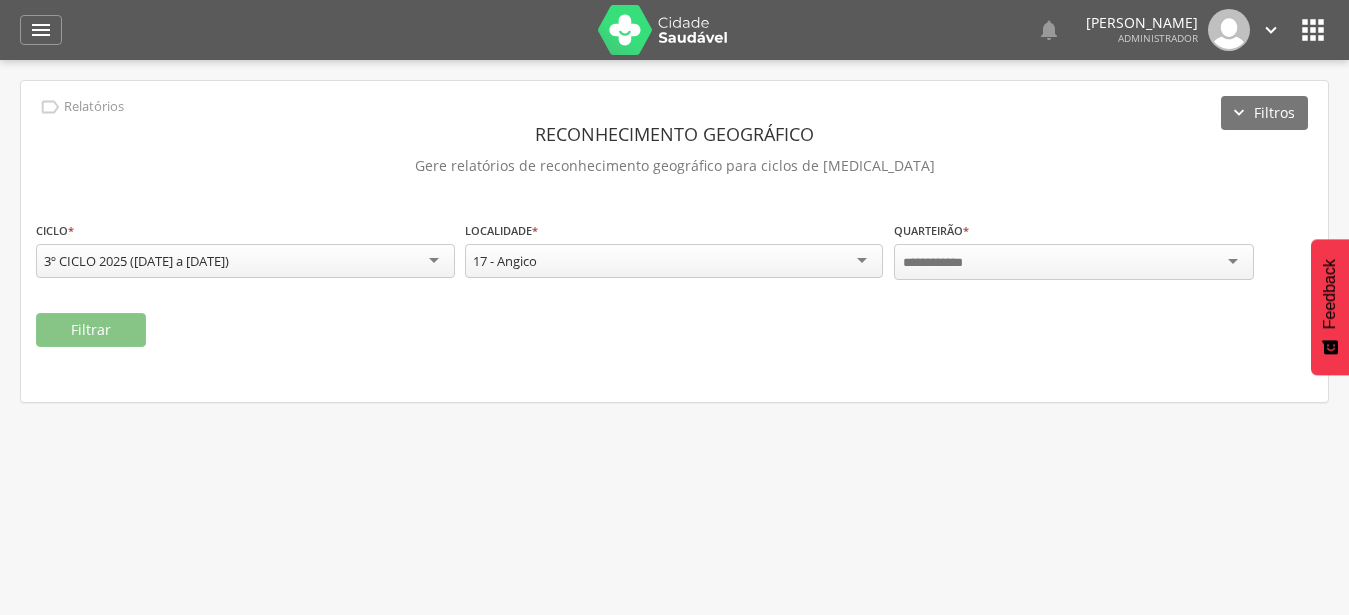 click at bounding box center (1074, 262) 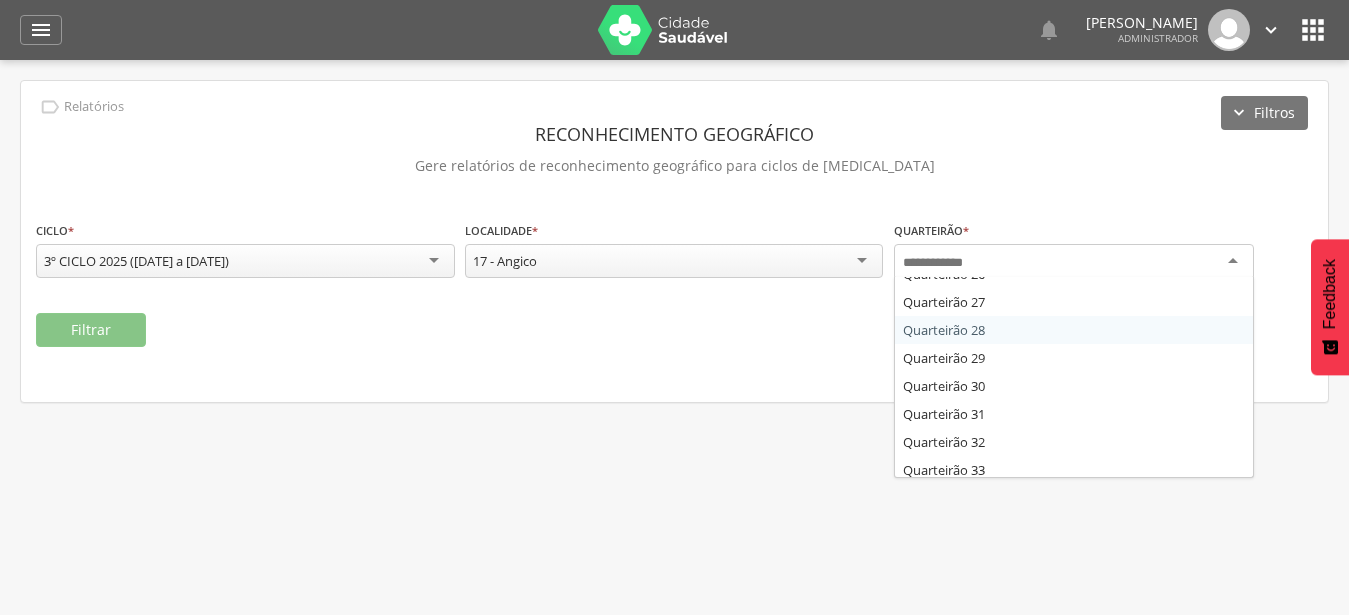 scroll, scrollTop: 756, scrollLeft: 0, axis: vertical 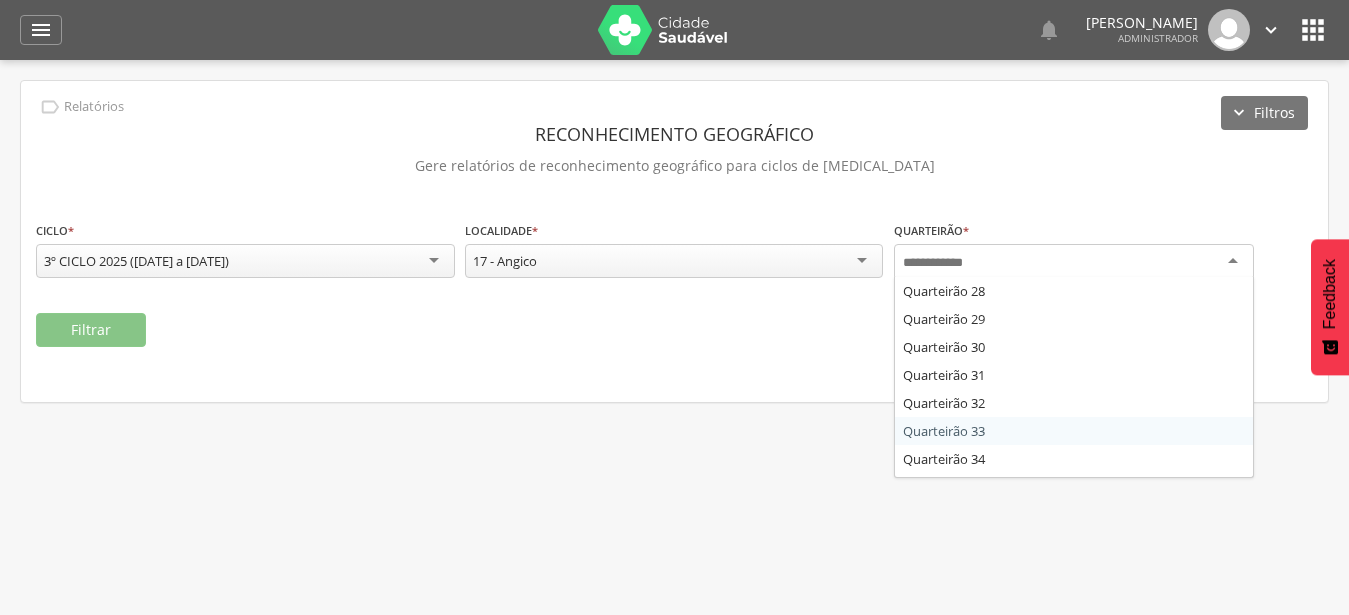click on "
Supervisão

Distritos

Ubs
adicionar ubs

Coordenador:   - Mairi / BA
Intervalo de Tempo

Selecione um intervalo de tempo
Filtrar
***
0
Fichas  individuais
Detalhes
***
0
Fichas  domiciliares
Detalhes
***
0
Visitas
Detalhes
***
0
Fichas de  responsáveis  familiares
0 0" at bounding box center (674, 367) 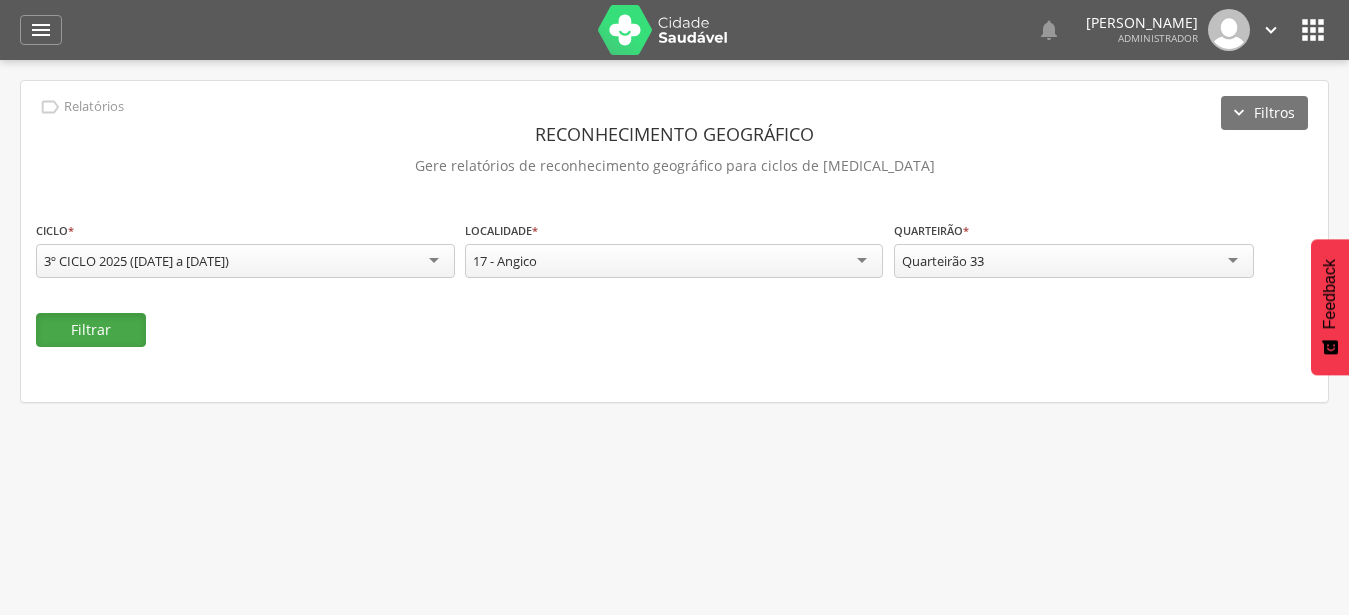 click on "Filtrar" at bounding box center (91, 330) 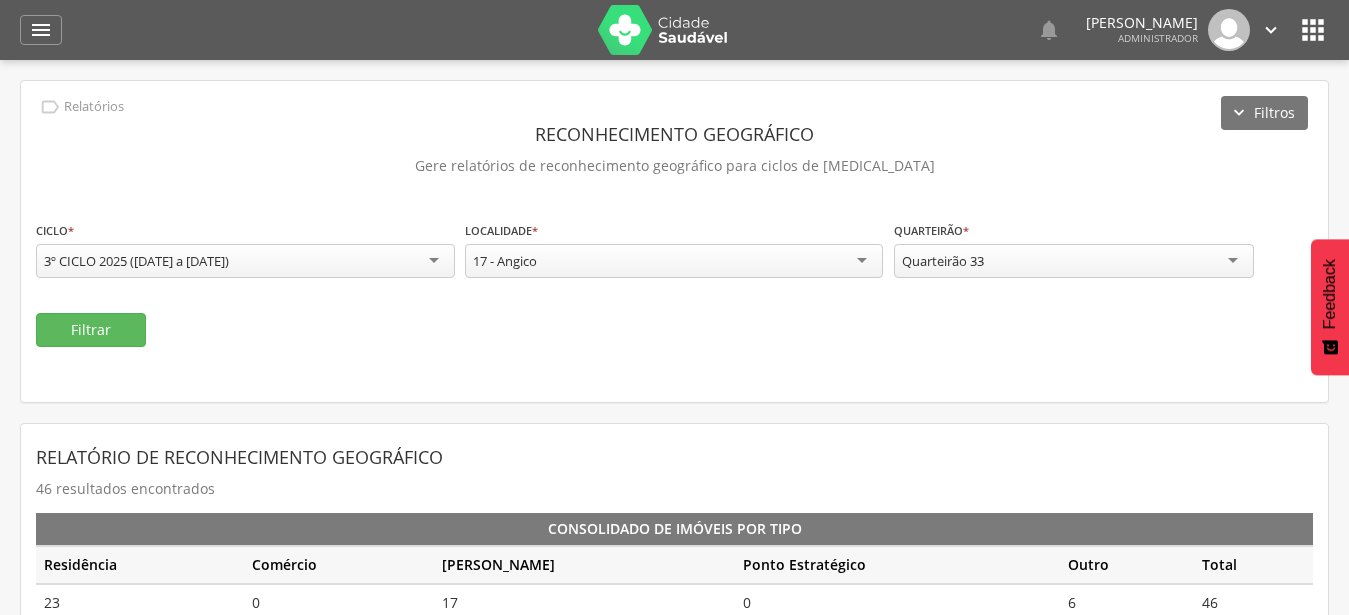 scroll, scrollTop: 204, scrollLeft: 0, axis: vertical 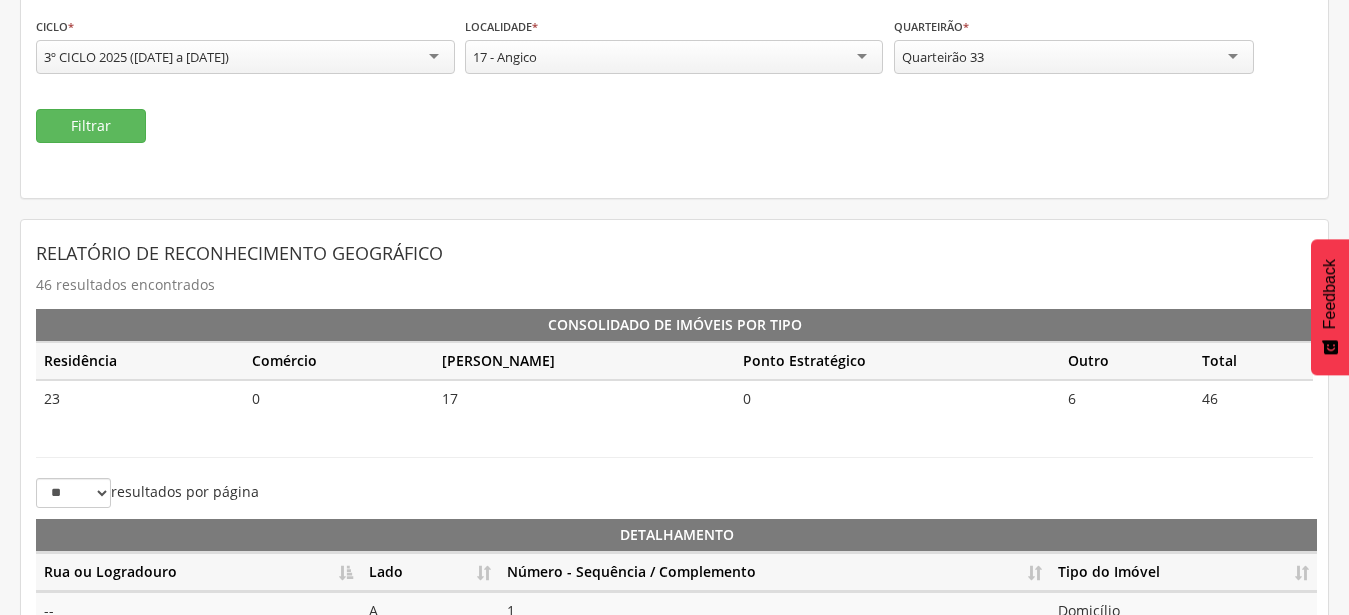 click on "Quarteirão 33" at bounding box center (1074, 57) 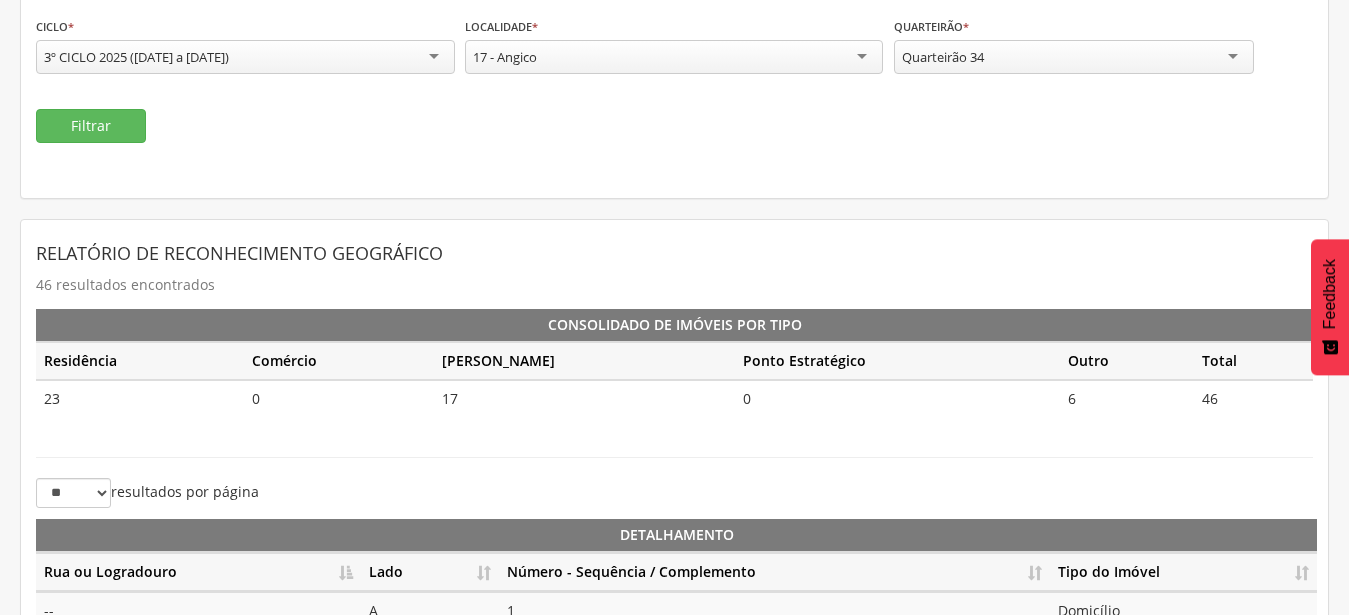 click on "**********" at bounding box center [674, 451] 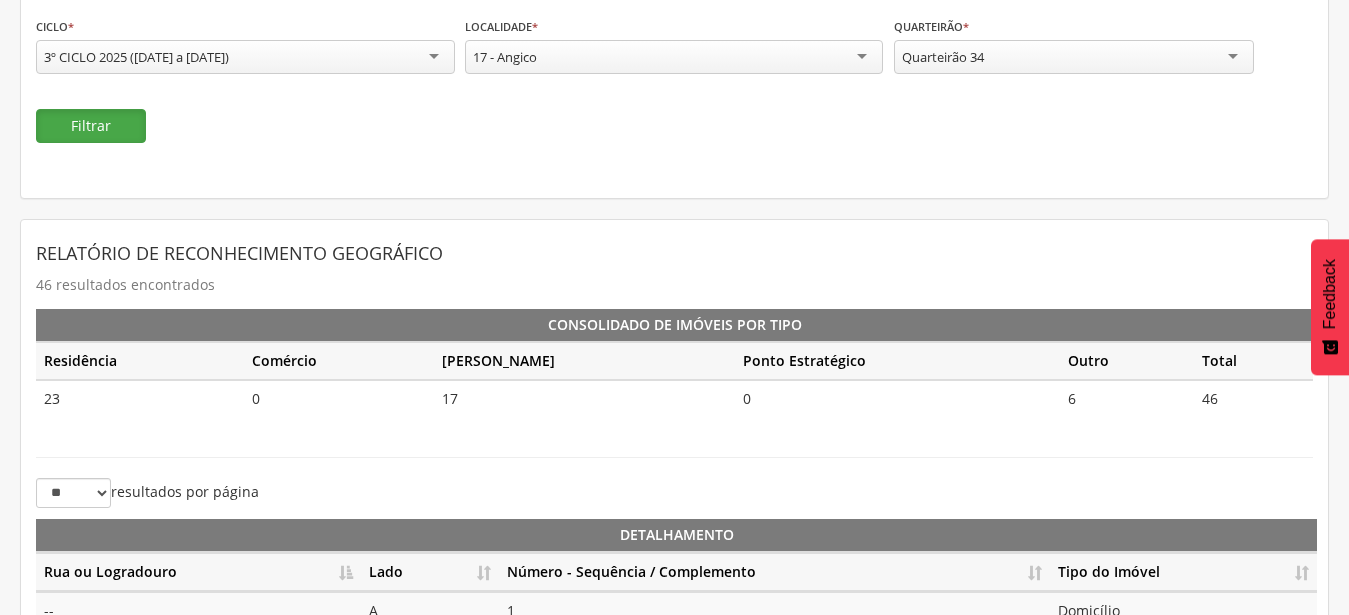 click on "Filtrar" at bounding box center [91, 126] 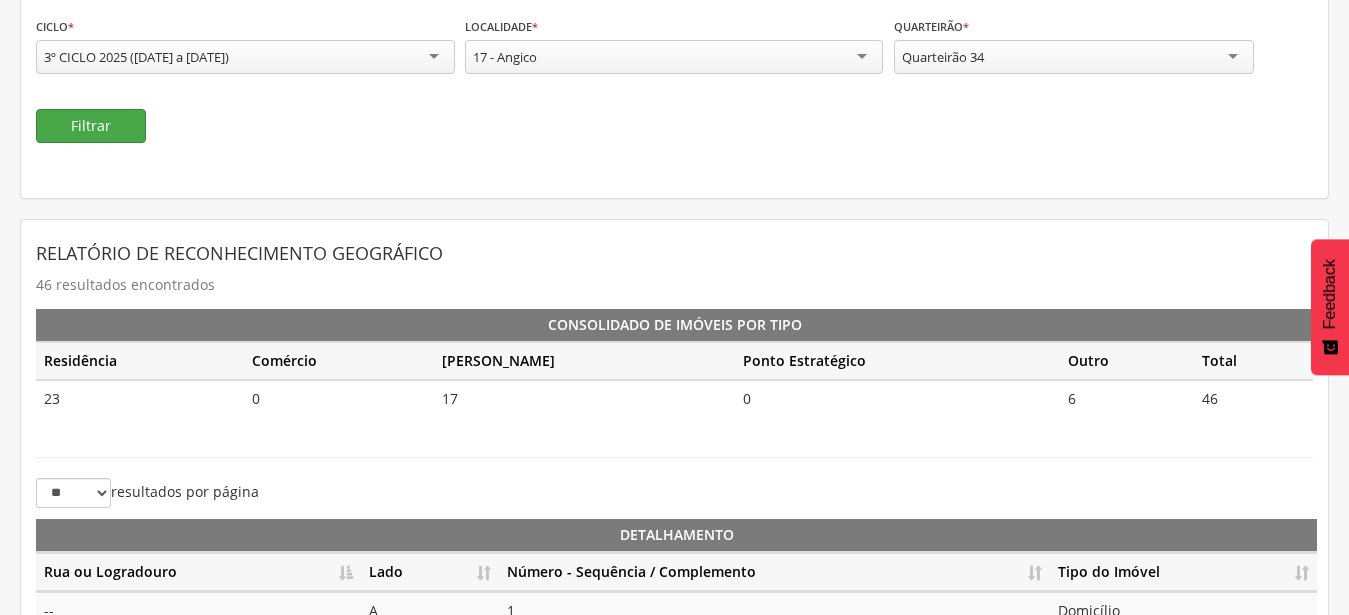 scroll, scrollTop: 60, scrollLeft: 0, axis: vertical 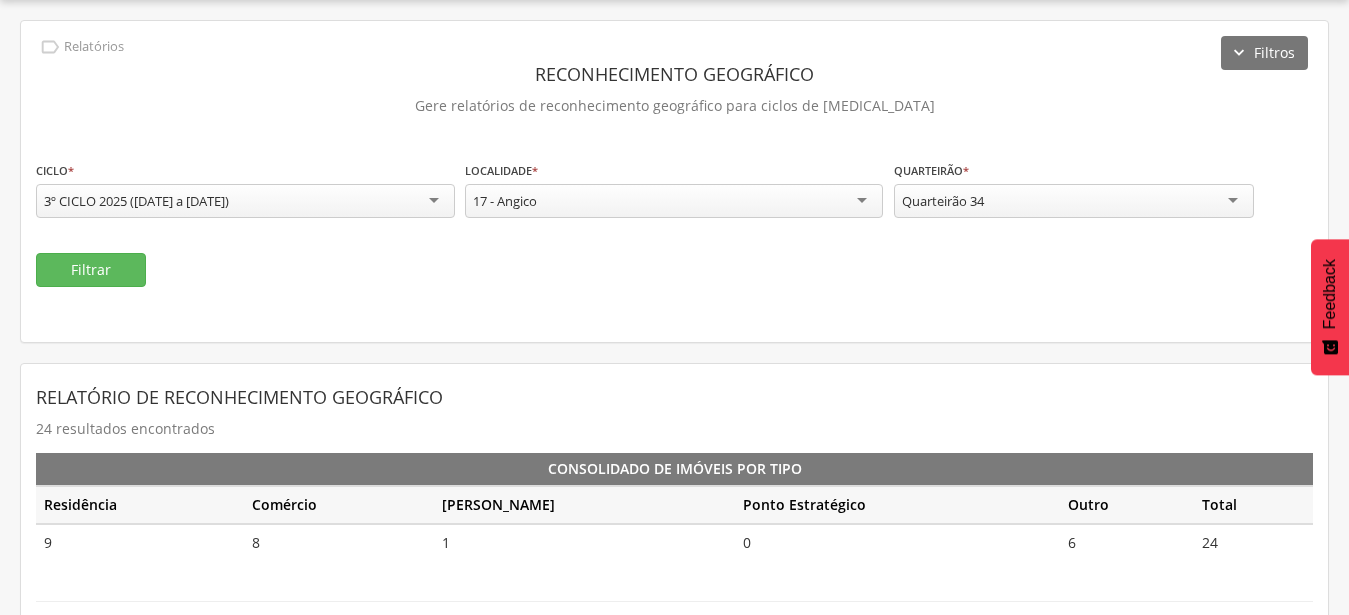 click on "Quarteirão 34" at bounding box center (1074, 201) 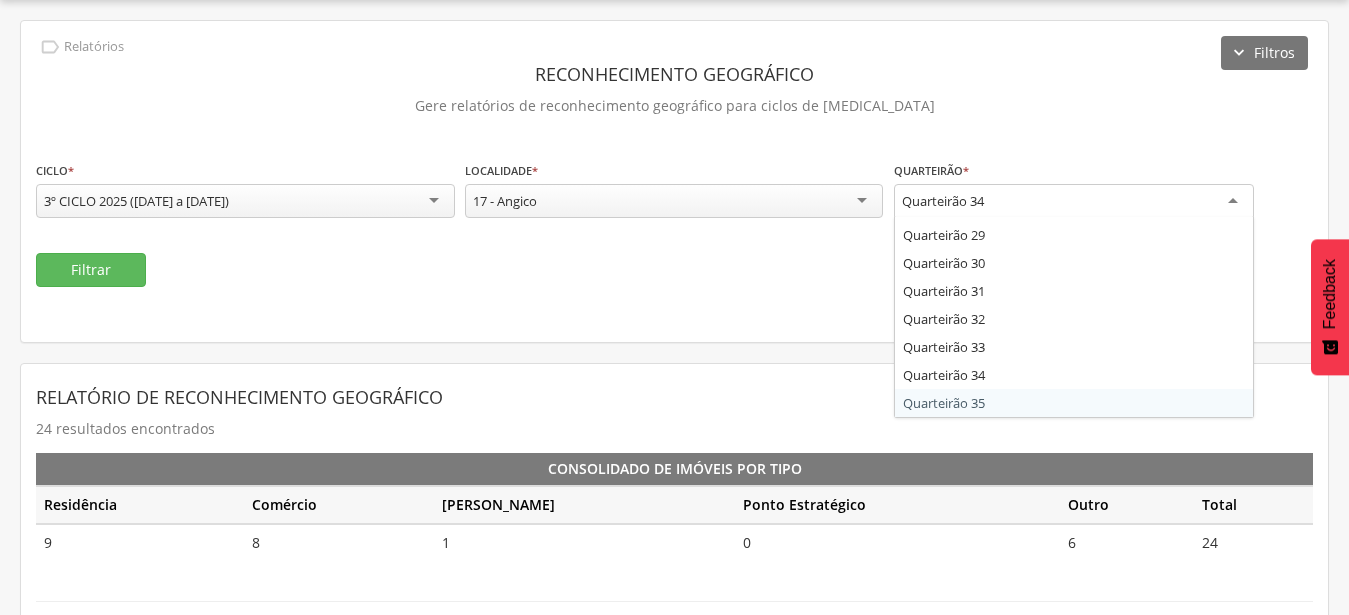 click on "**********" at bounding box center (674, 595) 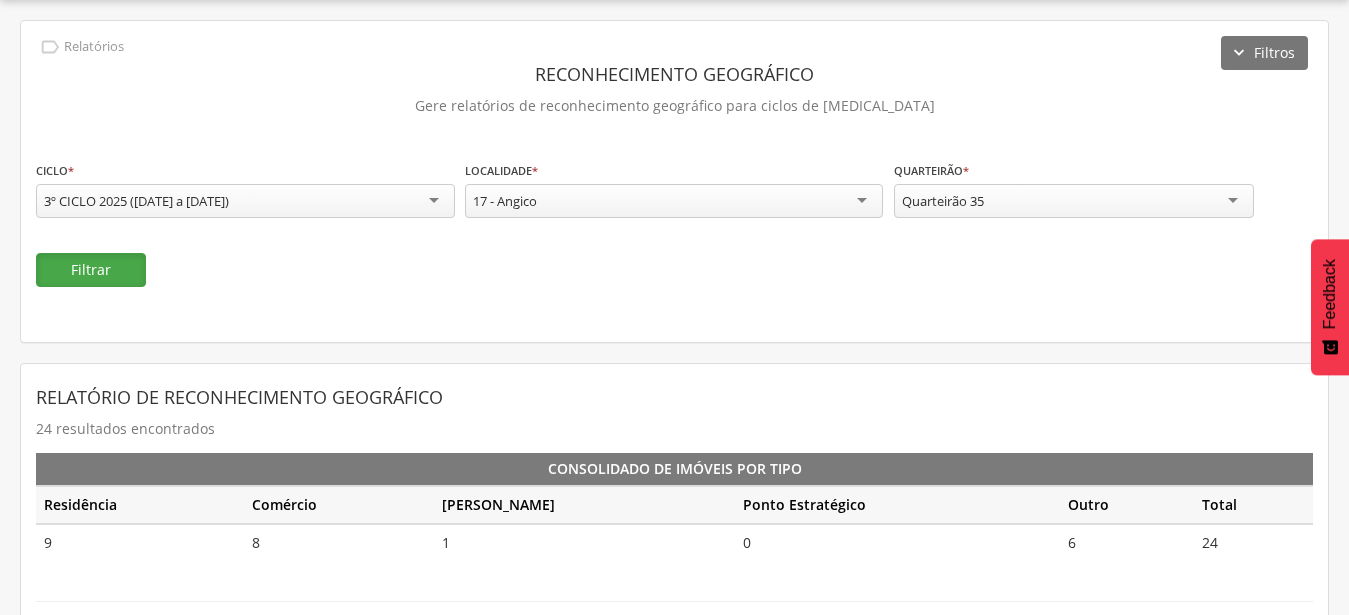 click on "Filtrar" at bounding box center [91, 270] 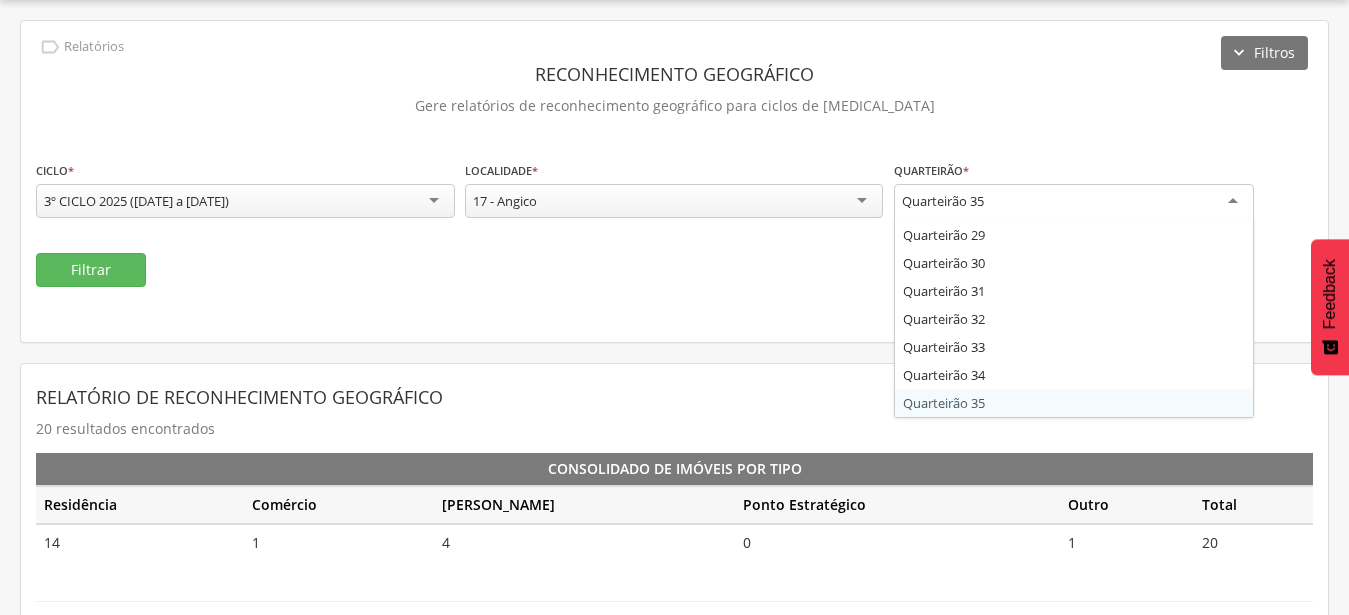 click on "Quarteirão 35" at bounding box center [1074, 202] 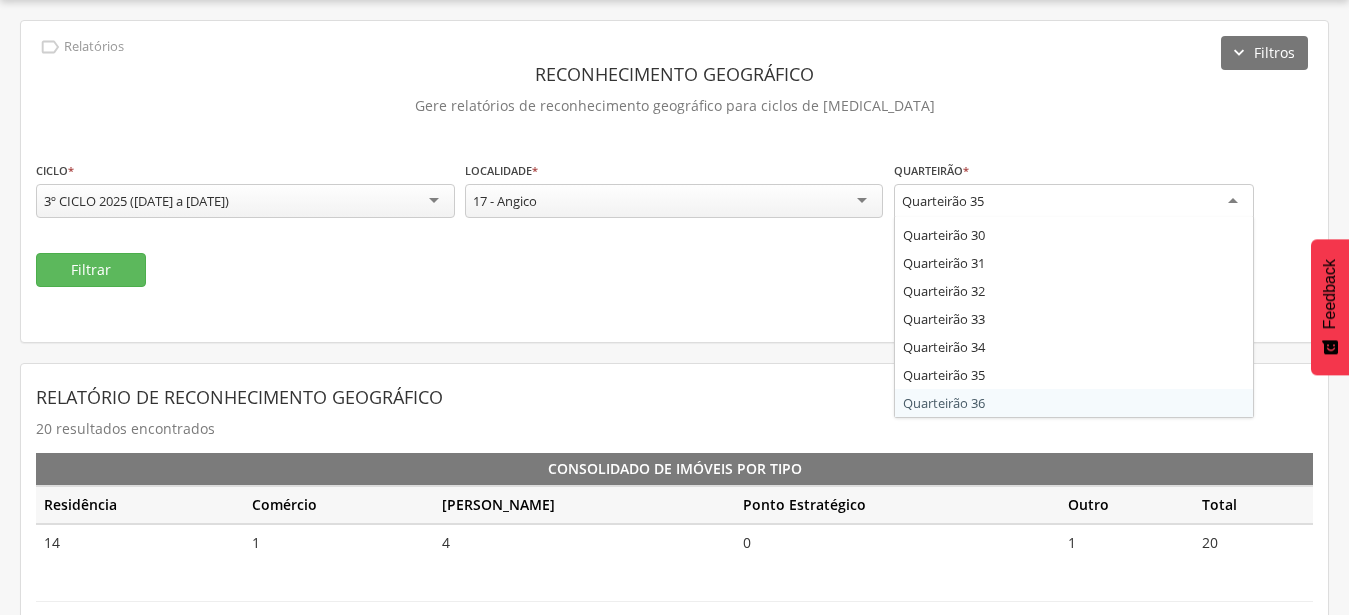 click on "**********" at bounding box center (674, 595) 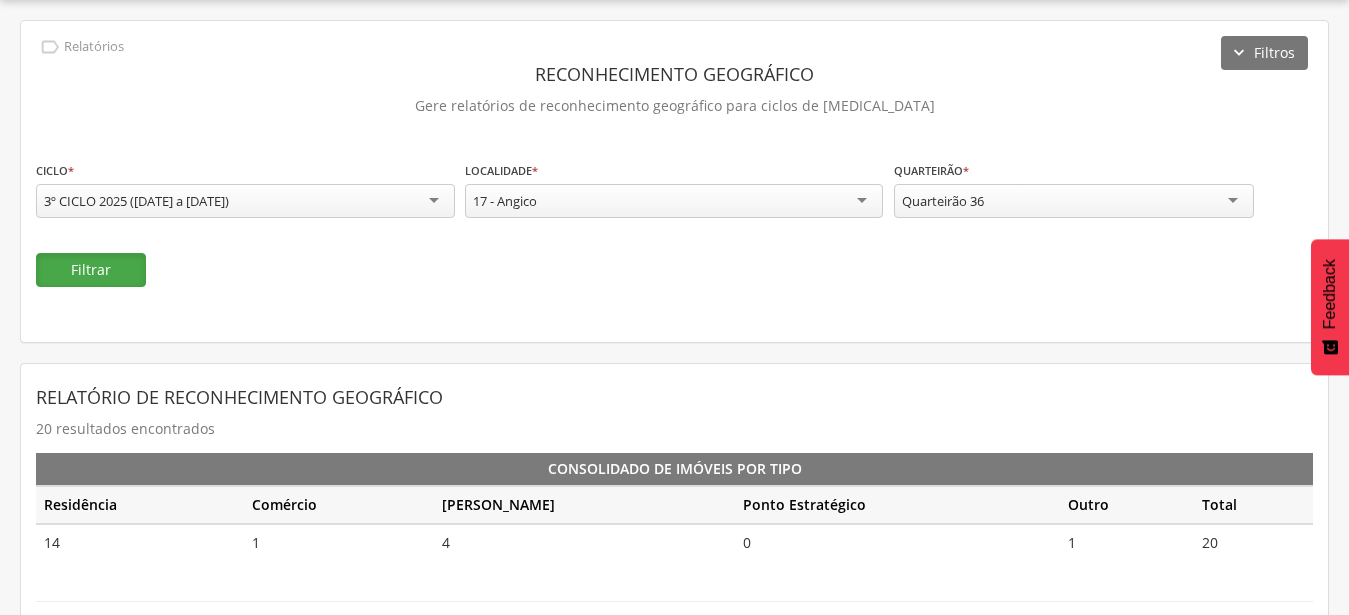 click on "Filtrar" at bounding box center (91, 270) 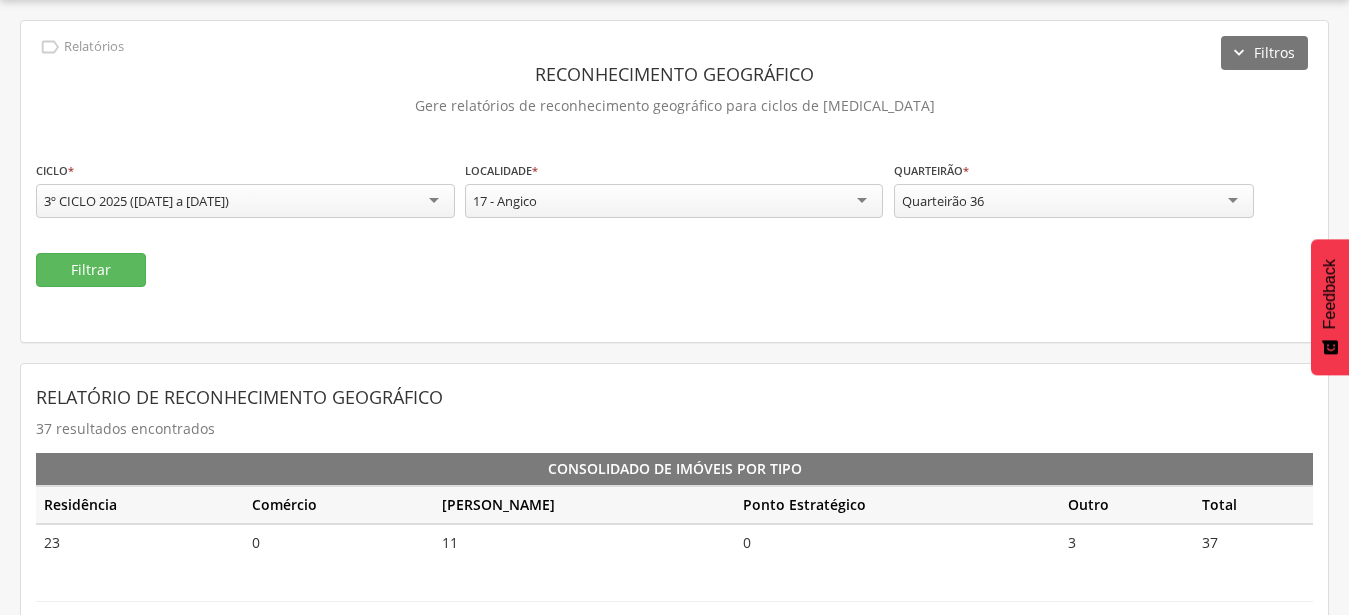 click on "Quarteirão 36" at bounding box center [1074, 201] 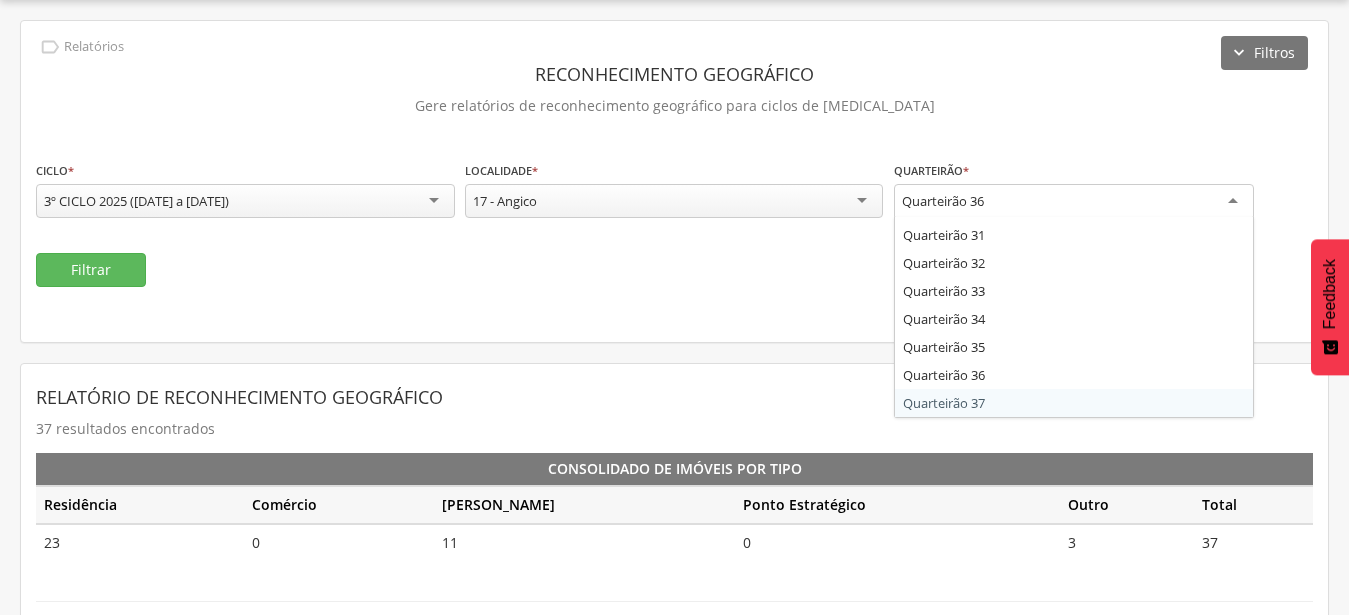 click on "**********" at bounding box center (674, 595) 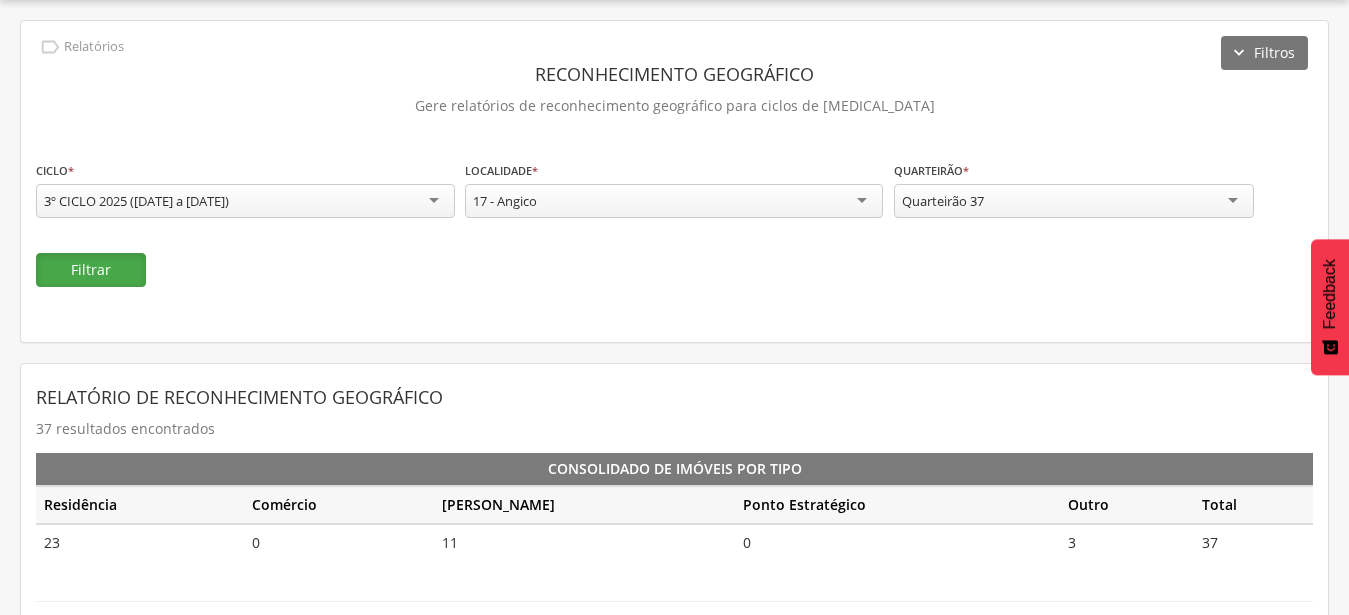 click on "Filtrar" at bounding box center (91, 270) 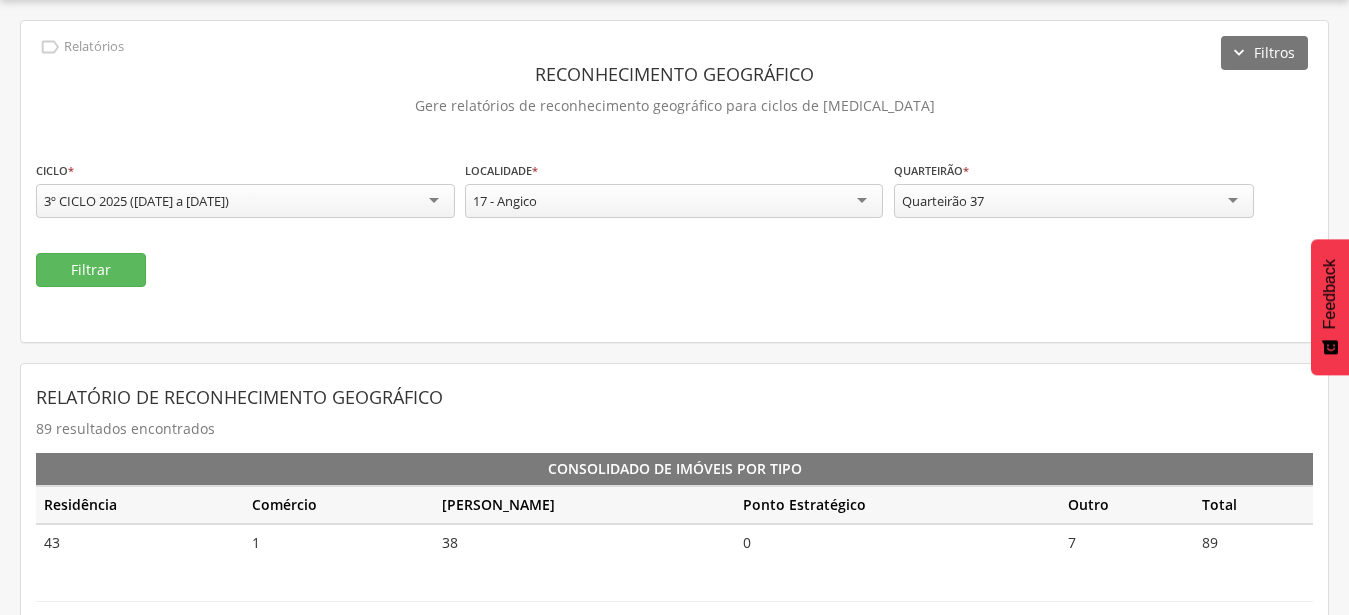click on "Quarteirão 37" at bounding box center (1074, 201) 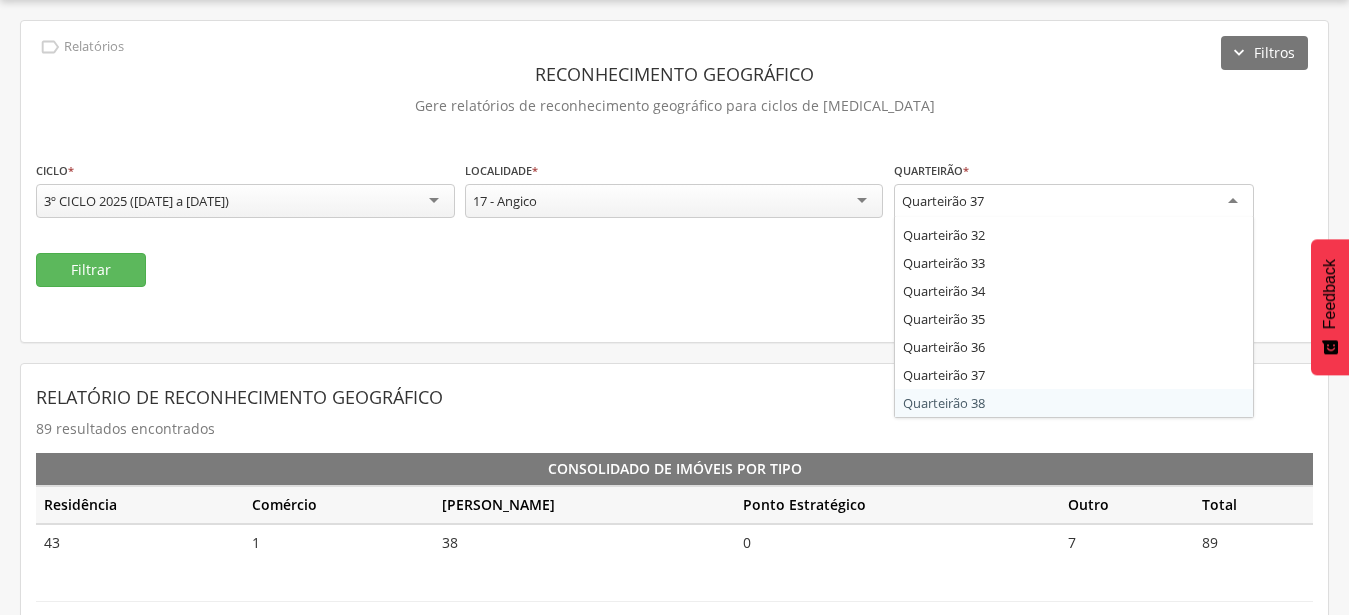 click on "**********" at bounding box center [674, 595] 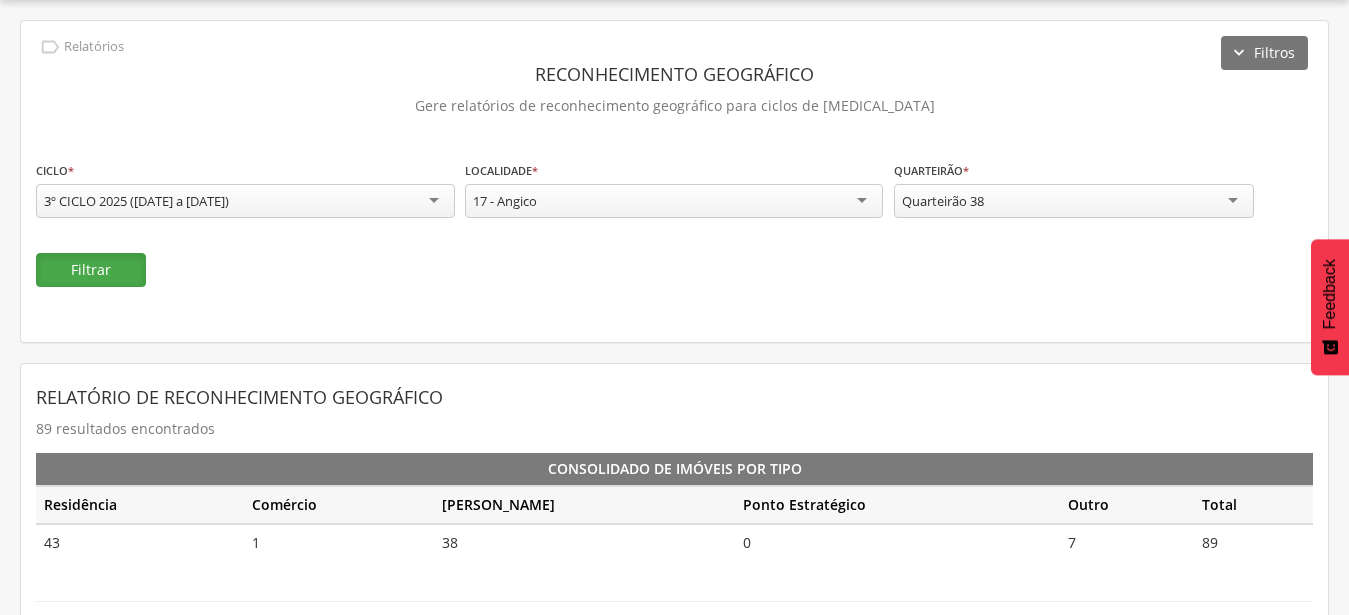 click on "Filtrar" at bounding box center [91, 270] 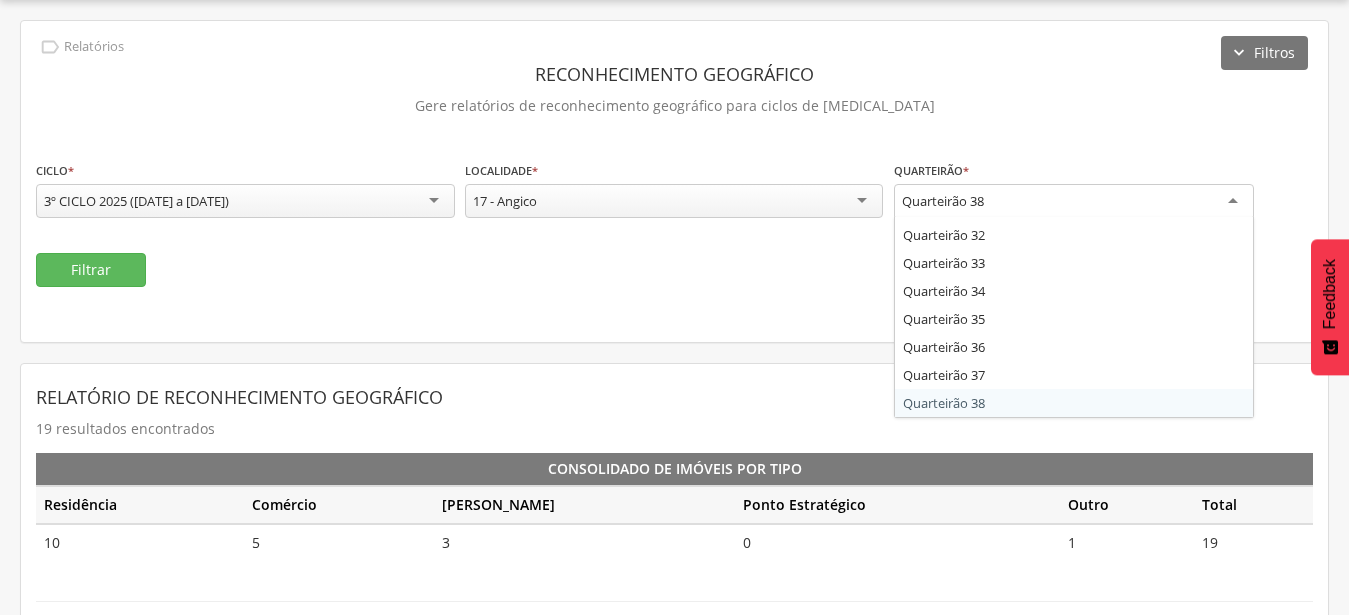 click on "Quarteirão 38" at bounding box center (1074, 202) 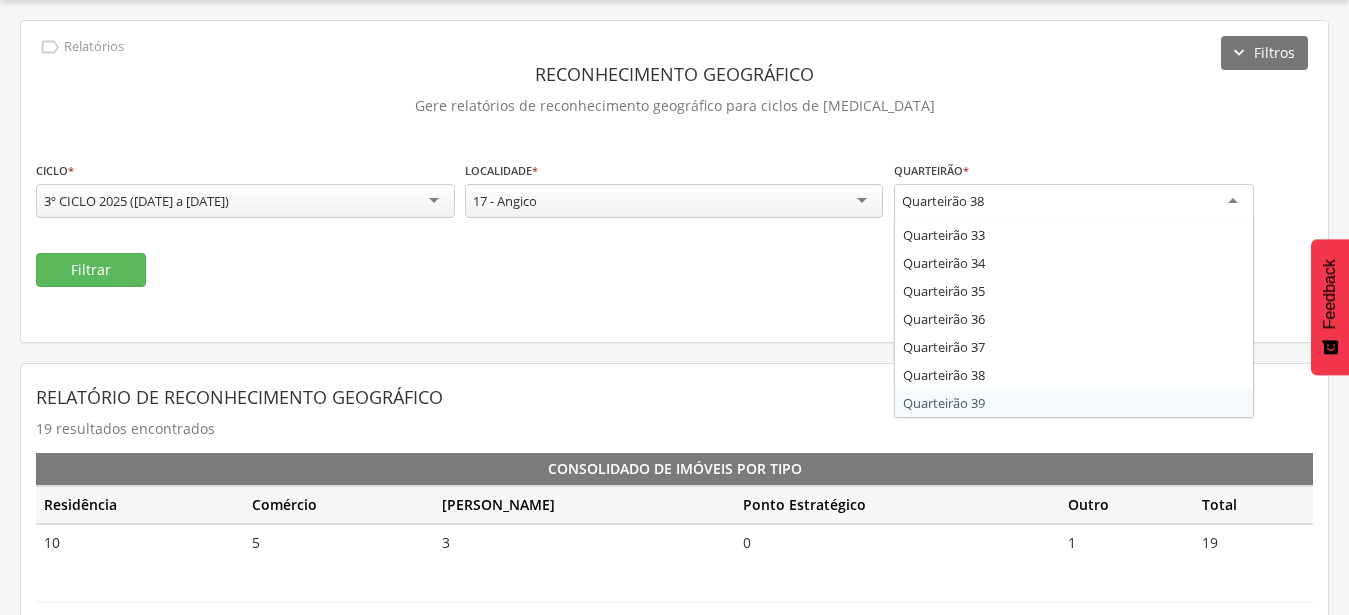 click on "**********" at bounding box center (674, 595) 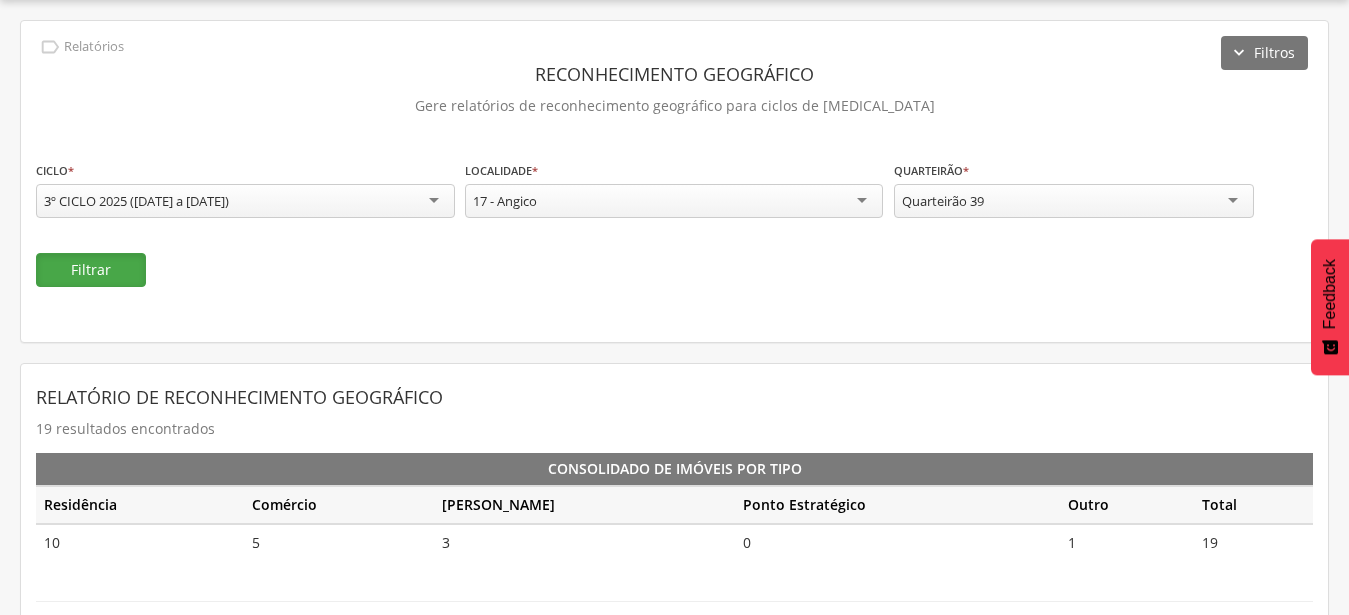 click on "Filtrar" at bounding box center (91, 270) 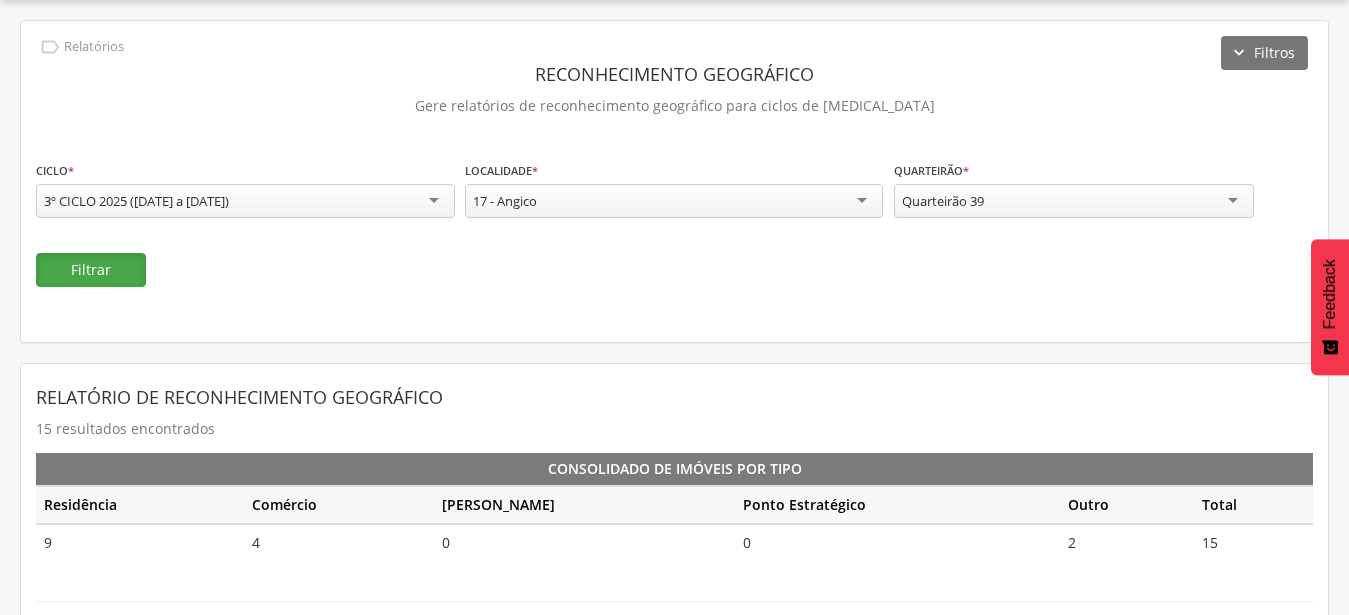 click on "Filtrar" at bounding box center (91, 270) 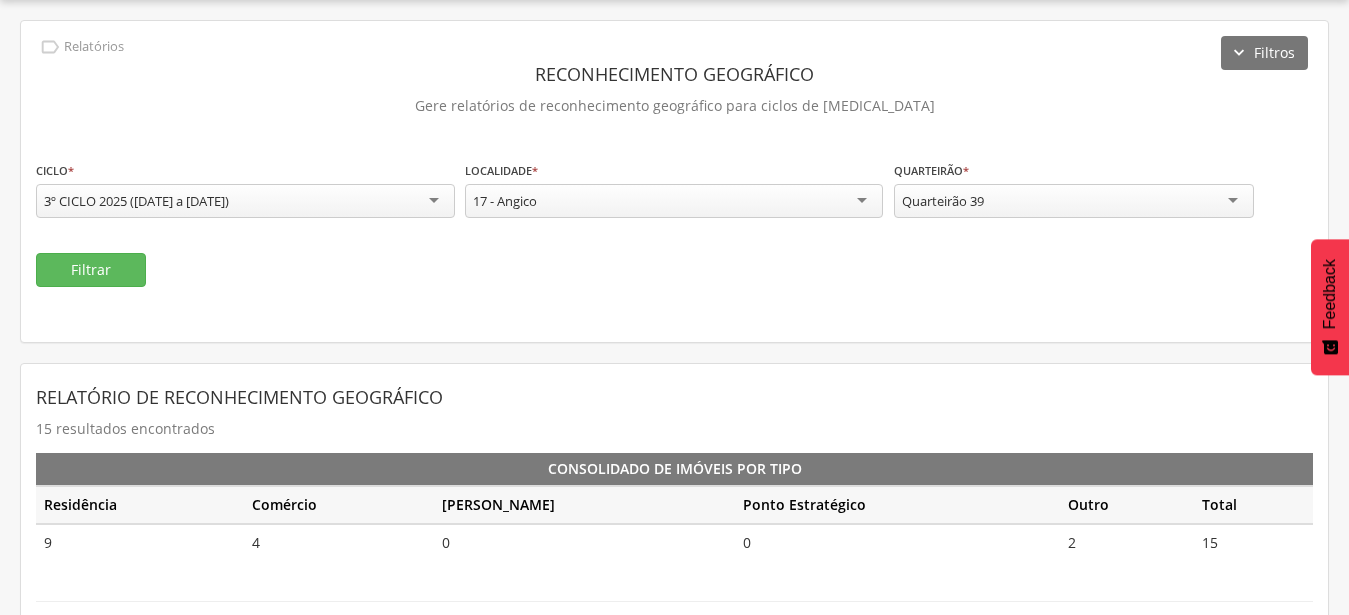 click on "Quarteirão 39" at bounding box center [1074, 201] 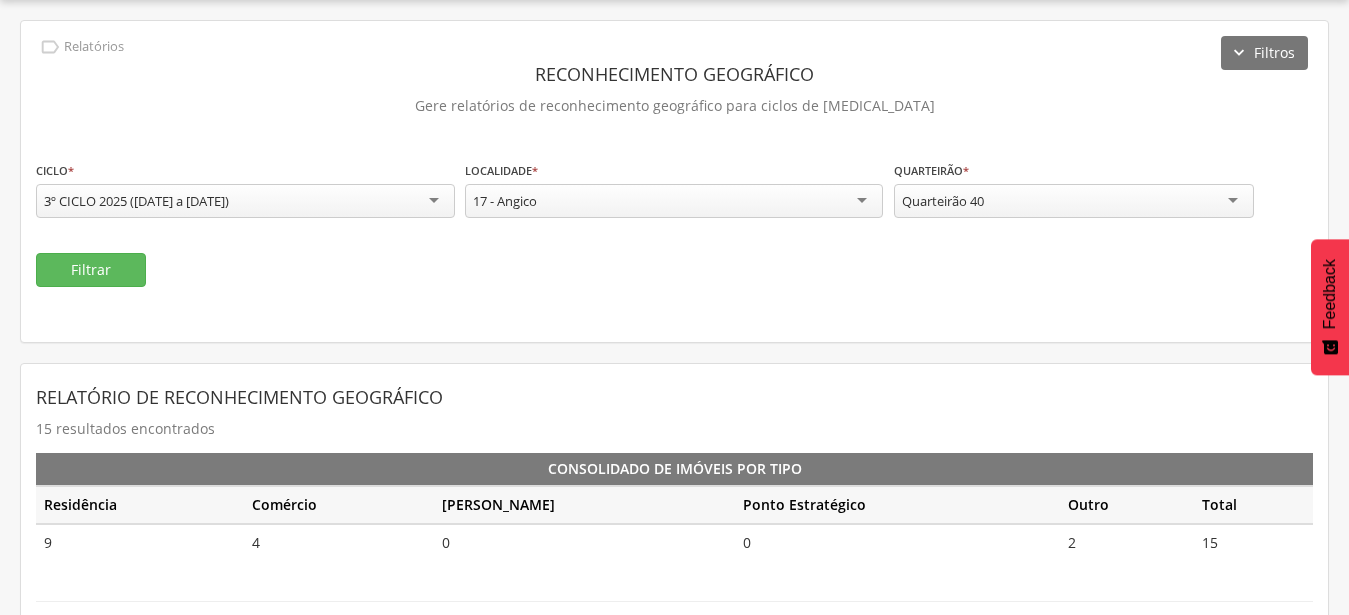 click on "**********" at bounding box center [674, 595] 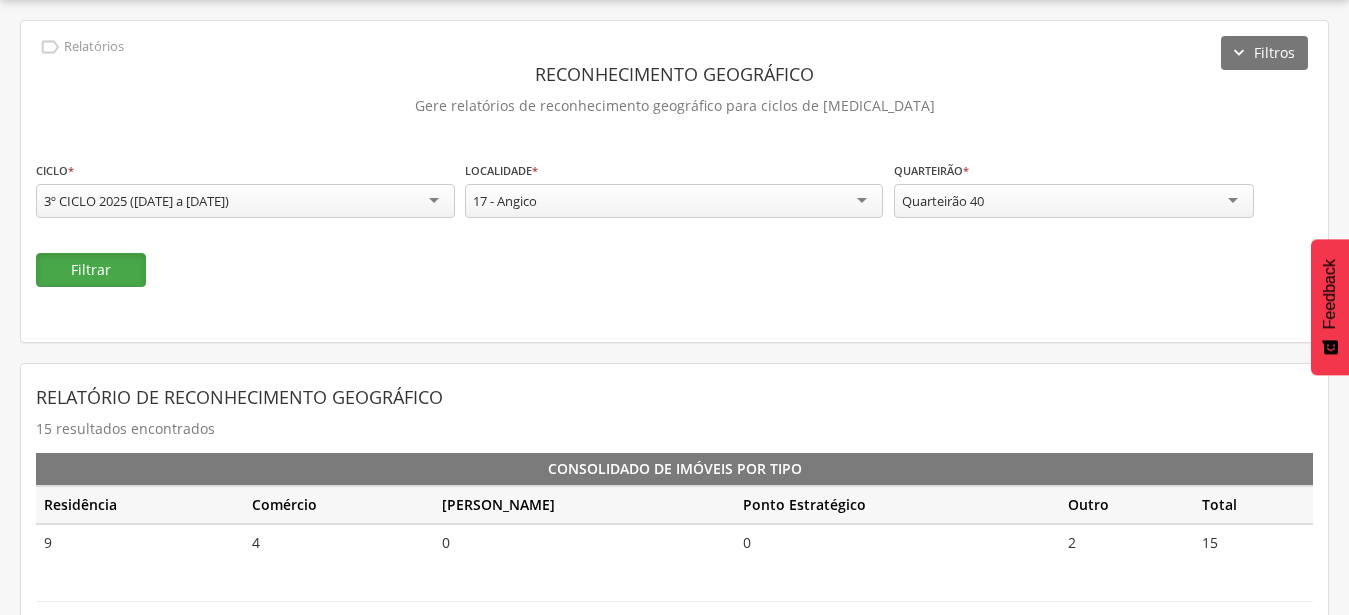 click on "Filtrar" at bounding box center [91, 270] 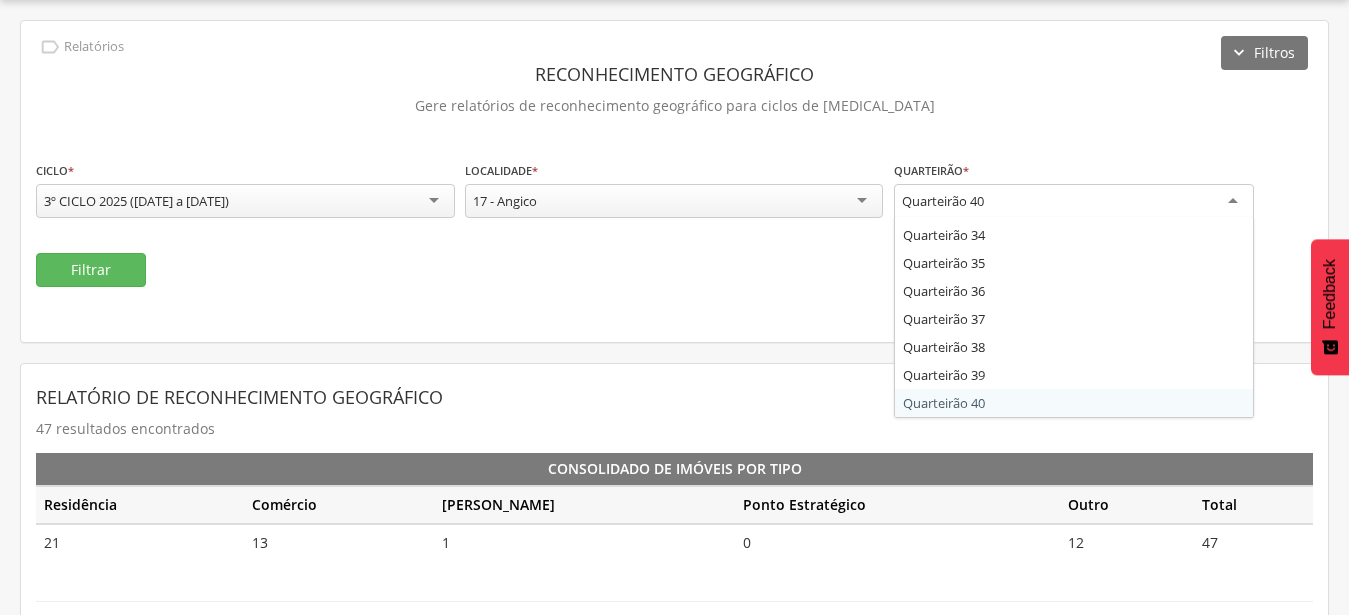 click on "Quarteirão 40" at bounding box center (1074, 202) 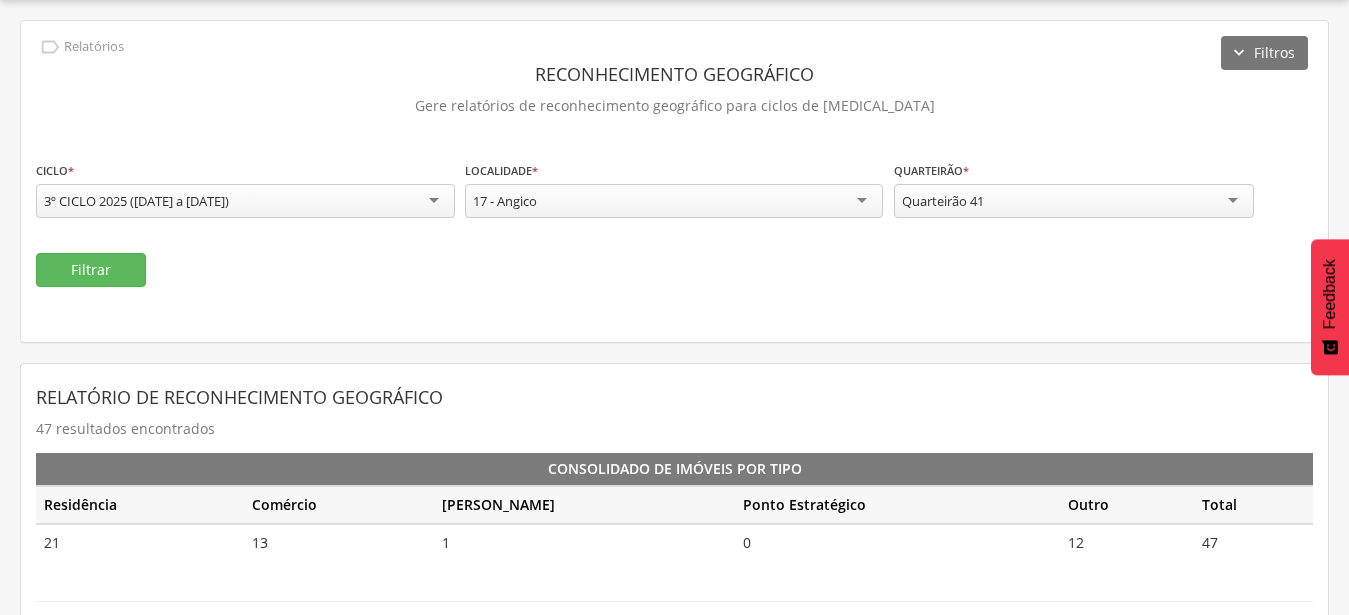 click on "**********" at bounding box center [674, 595] 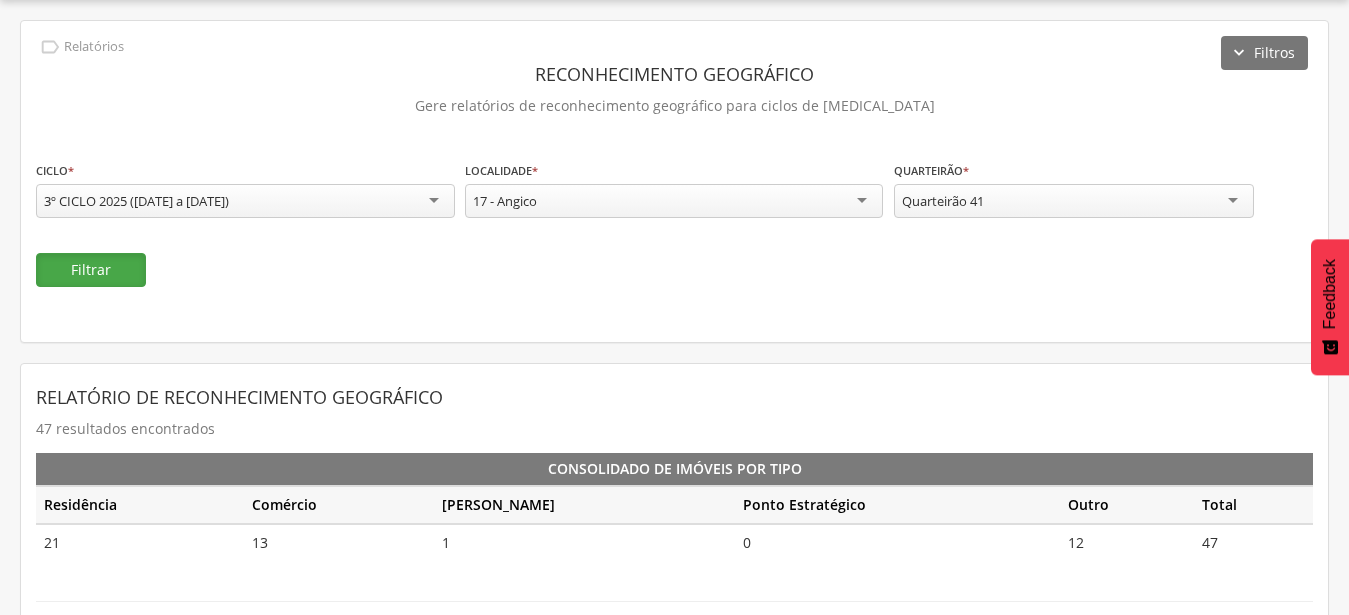 click on "Filtrar" at bounding box center [91, 270] 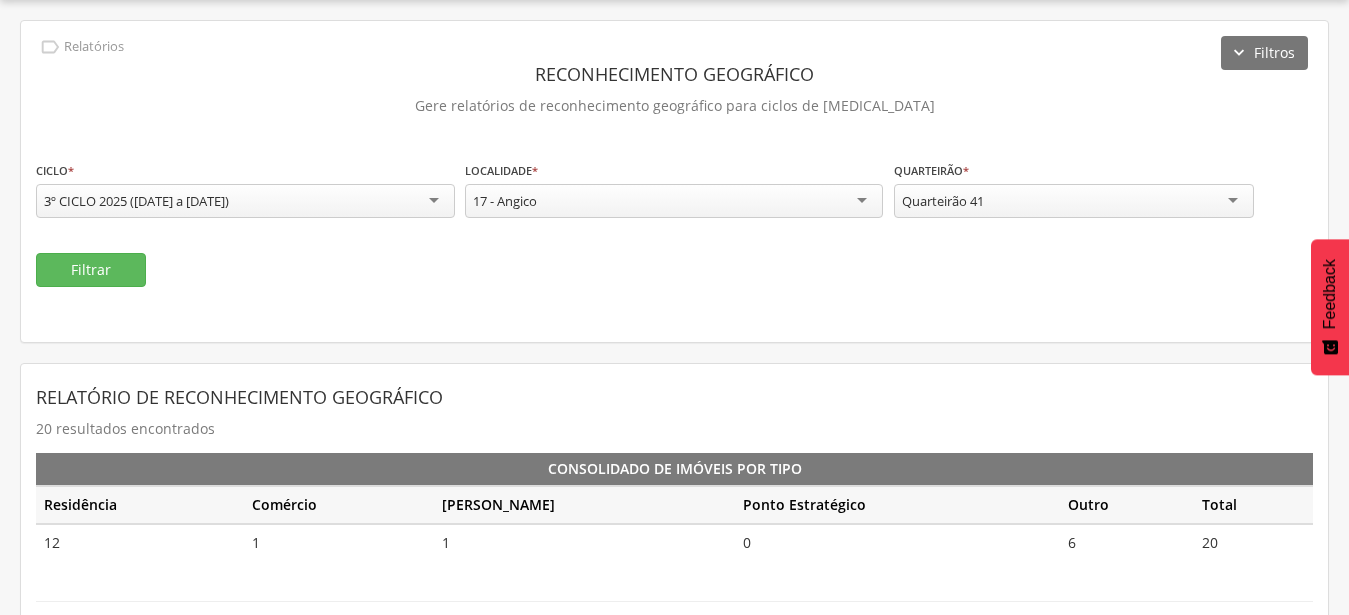 click on "Quarteirão 41" at bounding box center [1074, 201] 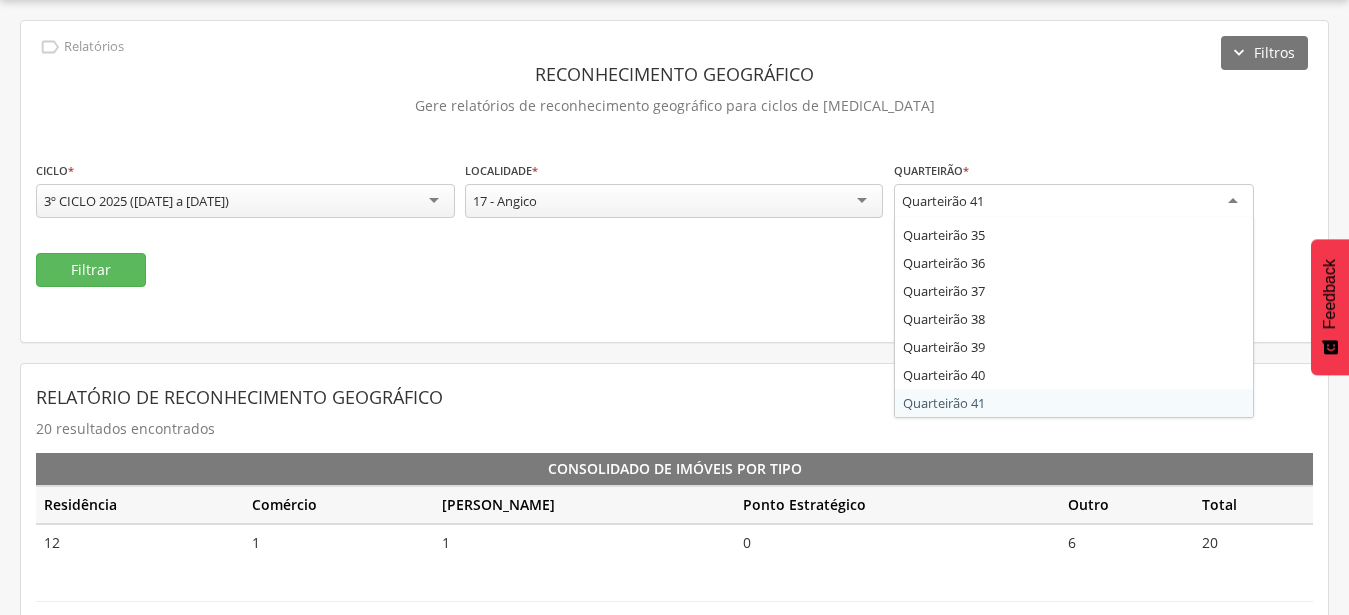 scroll, scrollTop: 976, scrollLeft: 0, axis: vertical 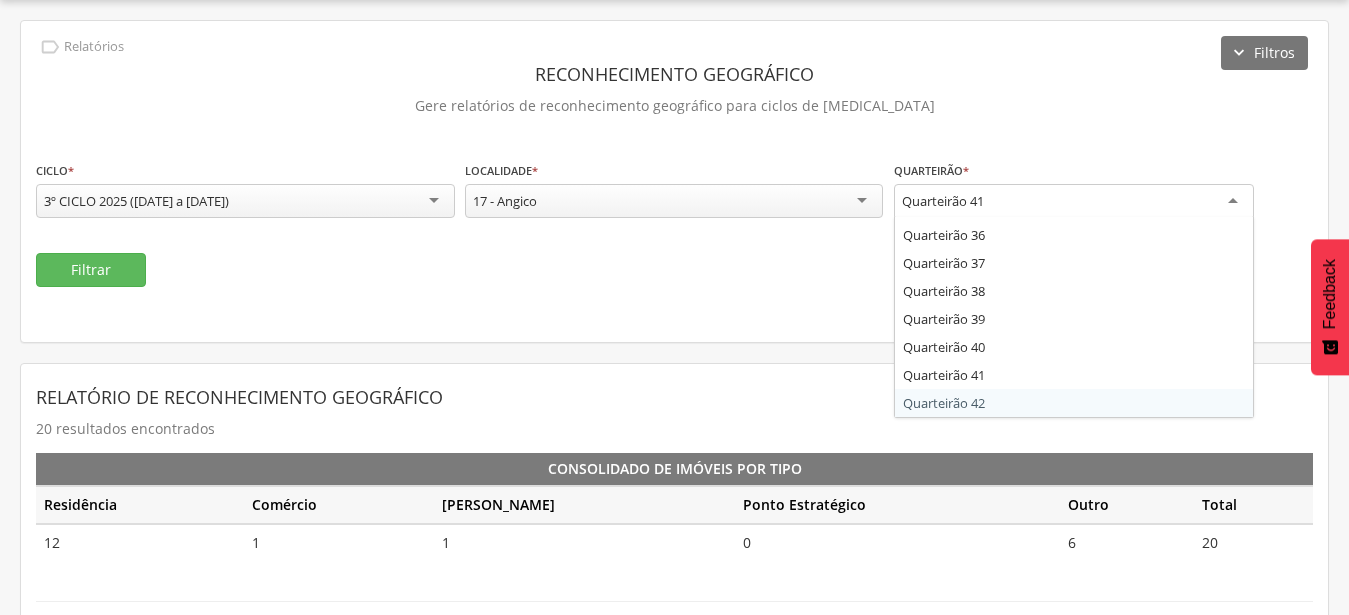 click on "**********" at bounding box center [674, 595] 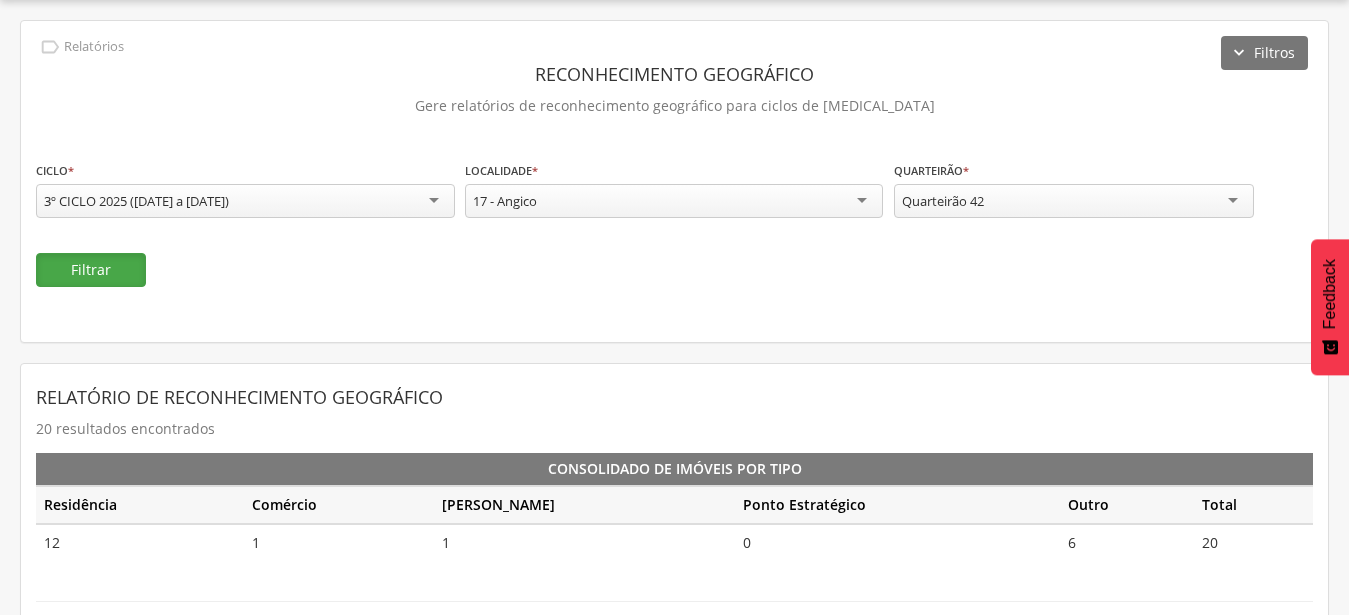 click on "Filtrar" at bounding box center [91, 270] 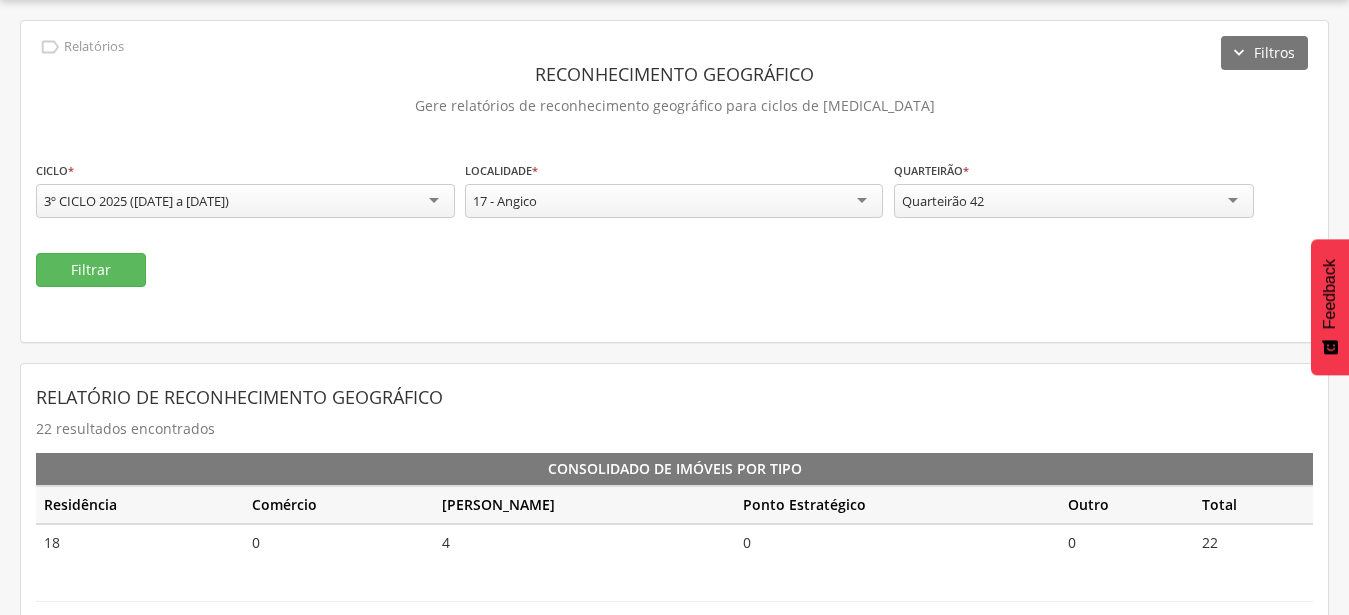 click on "Quarteirão 42" at bounding box center (1074, 201) 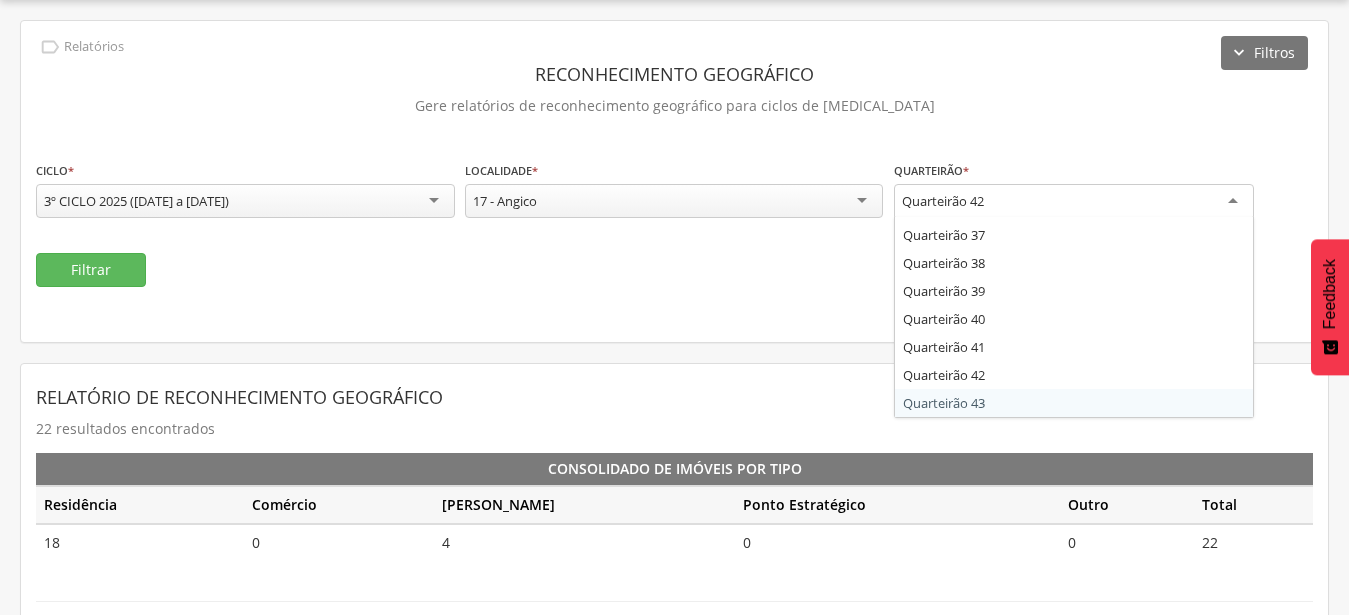 click on "**********" at bounding box center [674, 595] 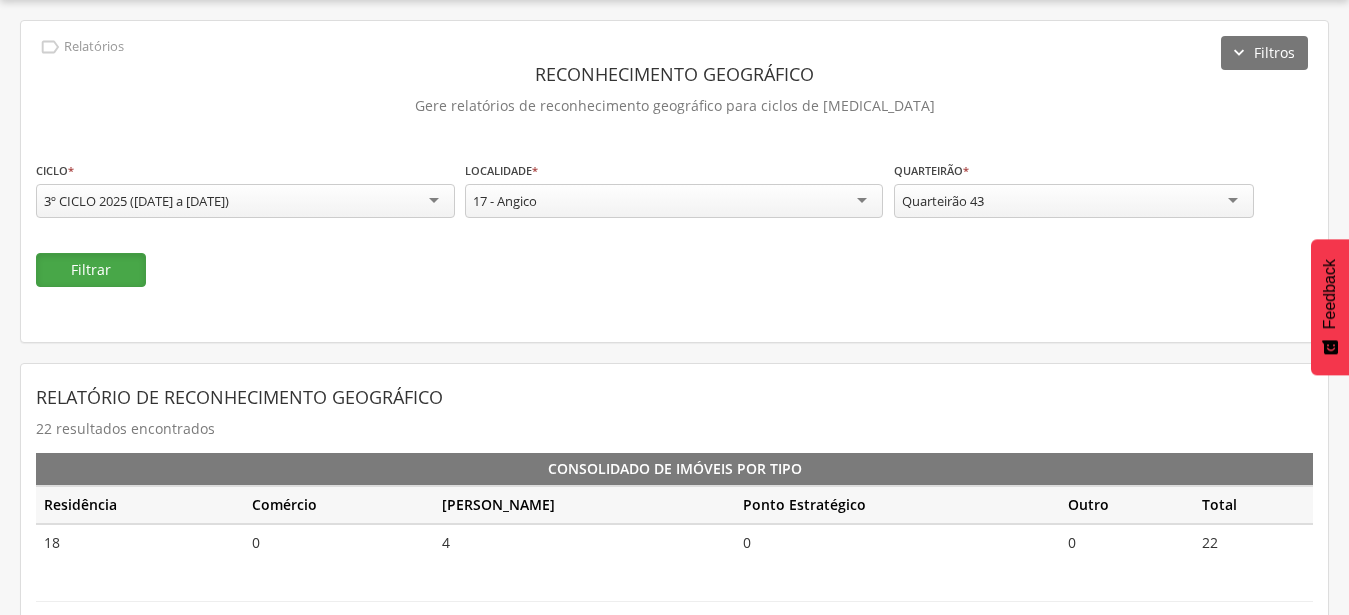 click on "Filtrar" at bounding box center (91, 270) 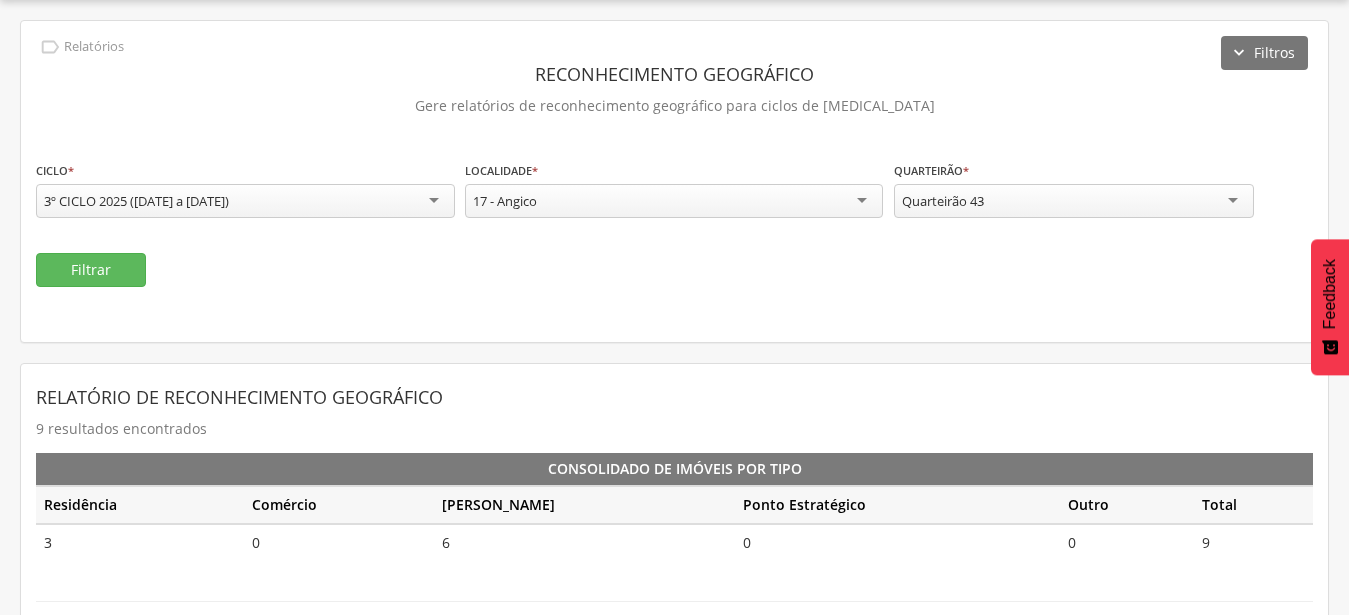 click on "Quarteirão 43" at bounding box center [1074, 201] 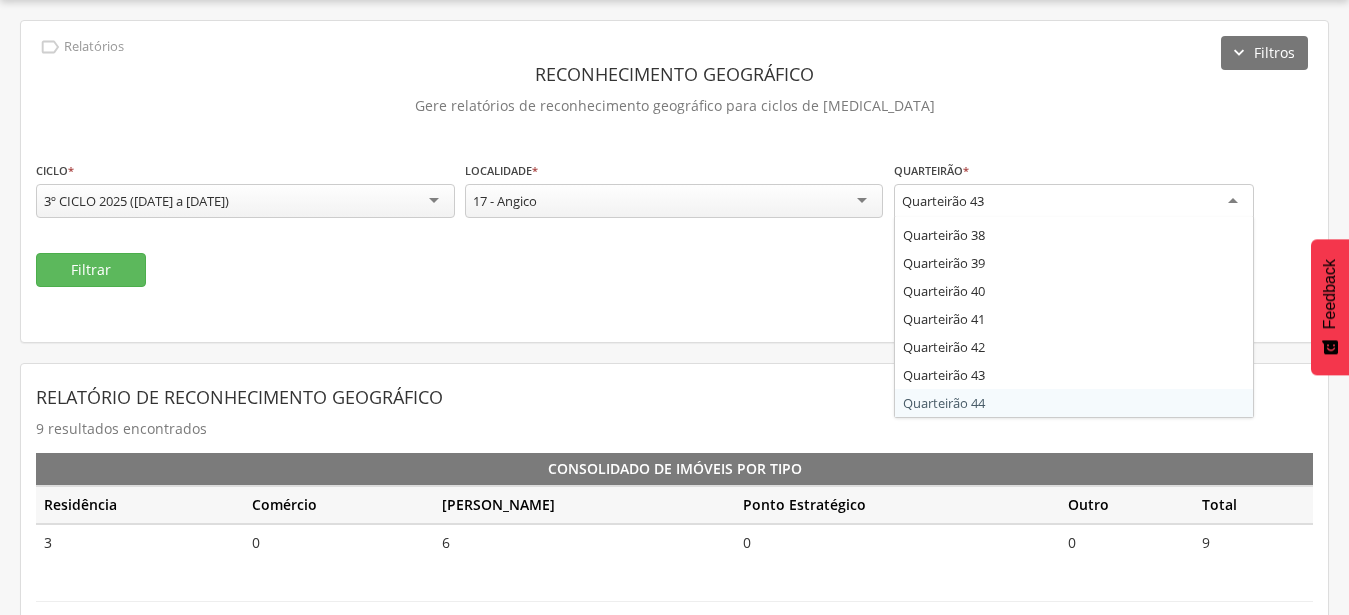 click on "**********" at bounding box center (674, 577) 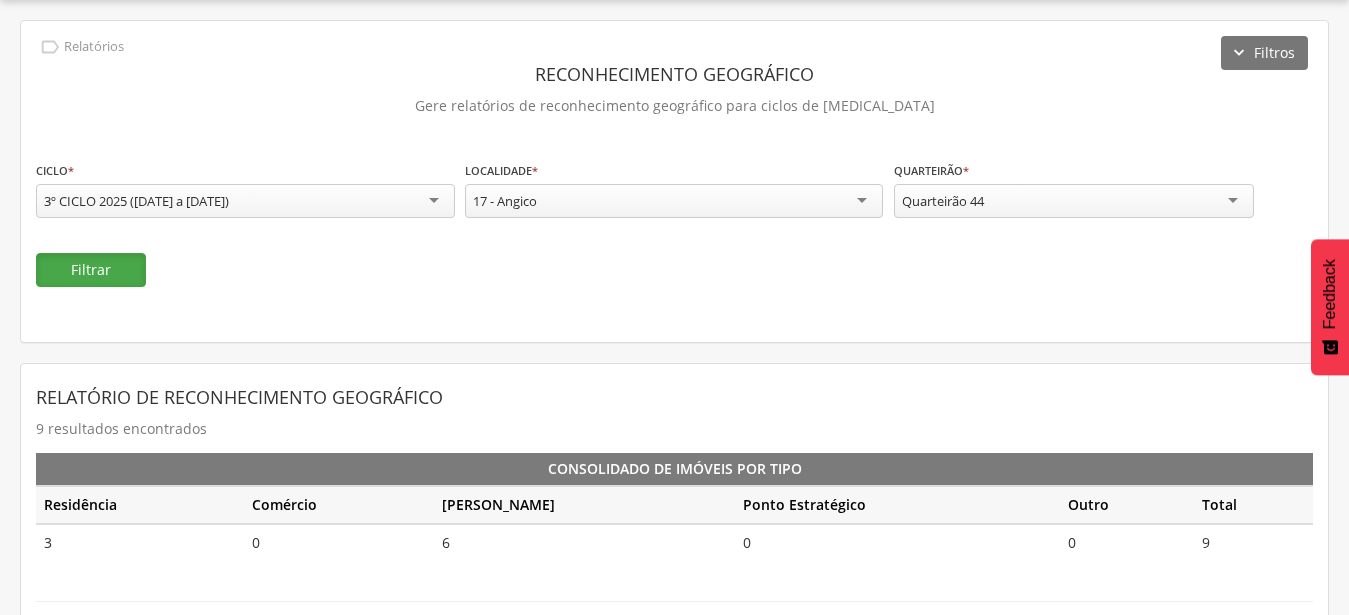 click on "Filtrar" at bounding box center (91, 270) 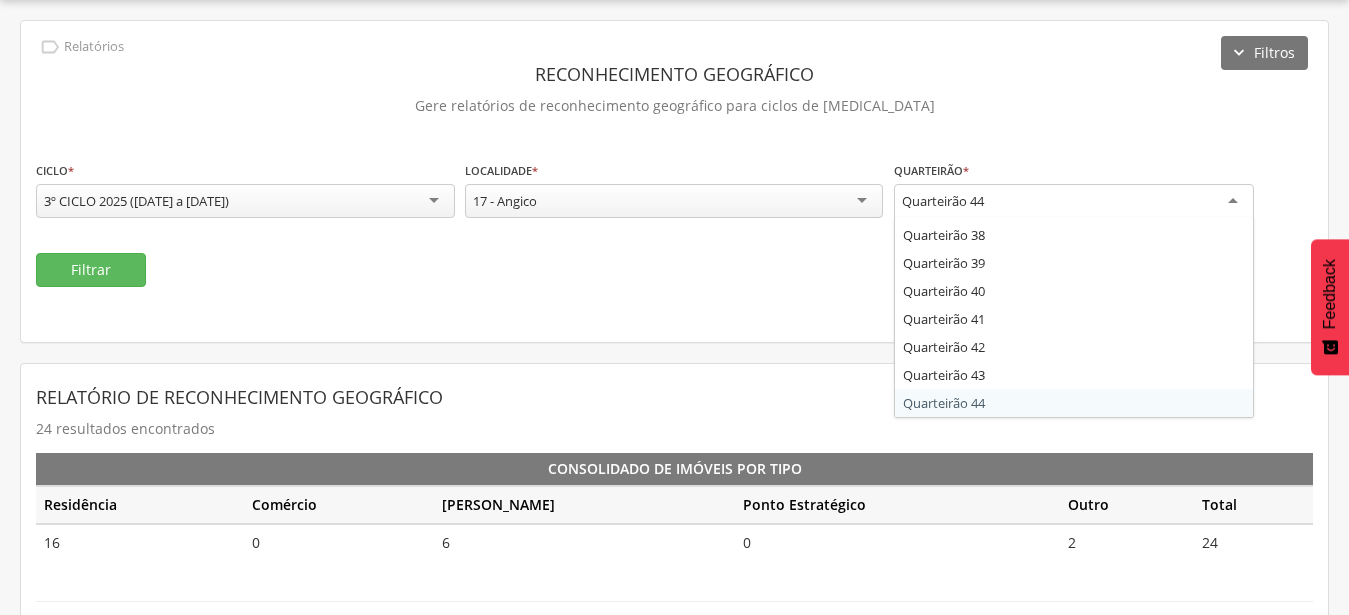 click on "Quarteirão 44" at bounding box center (1074, 202) 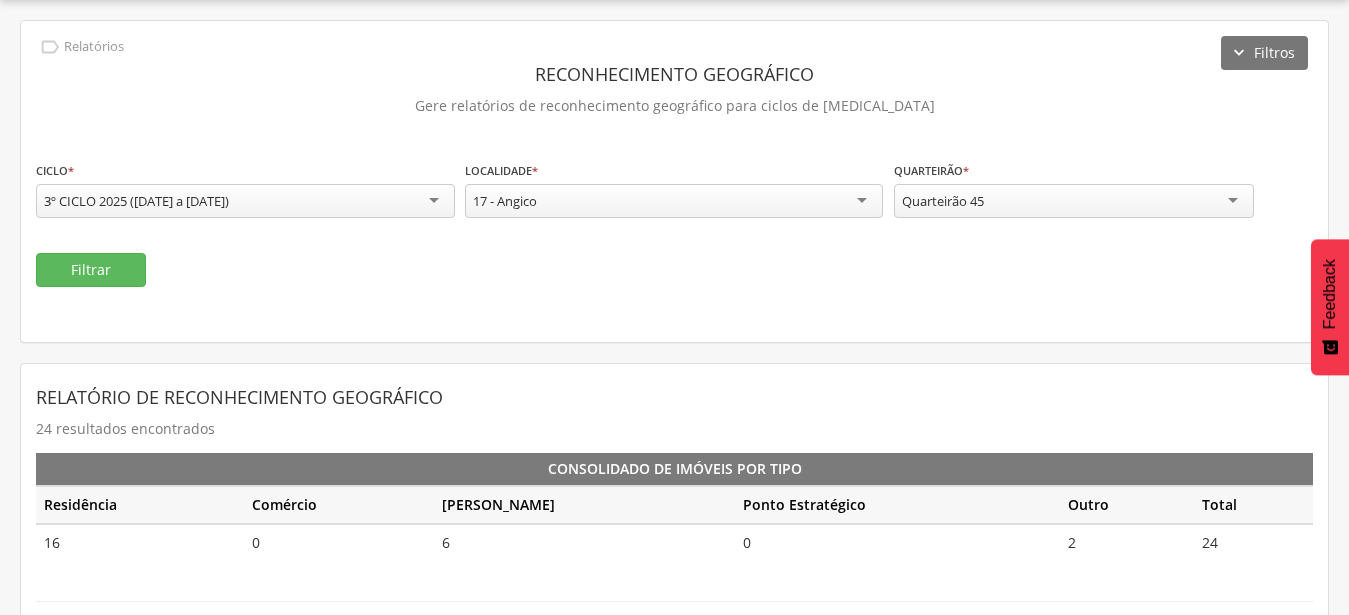 click on "**********" at bounding box center [674, 595] 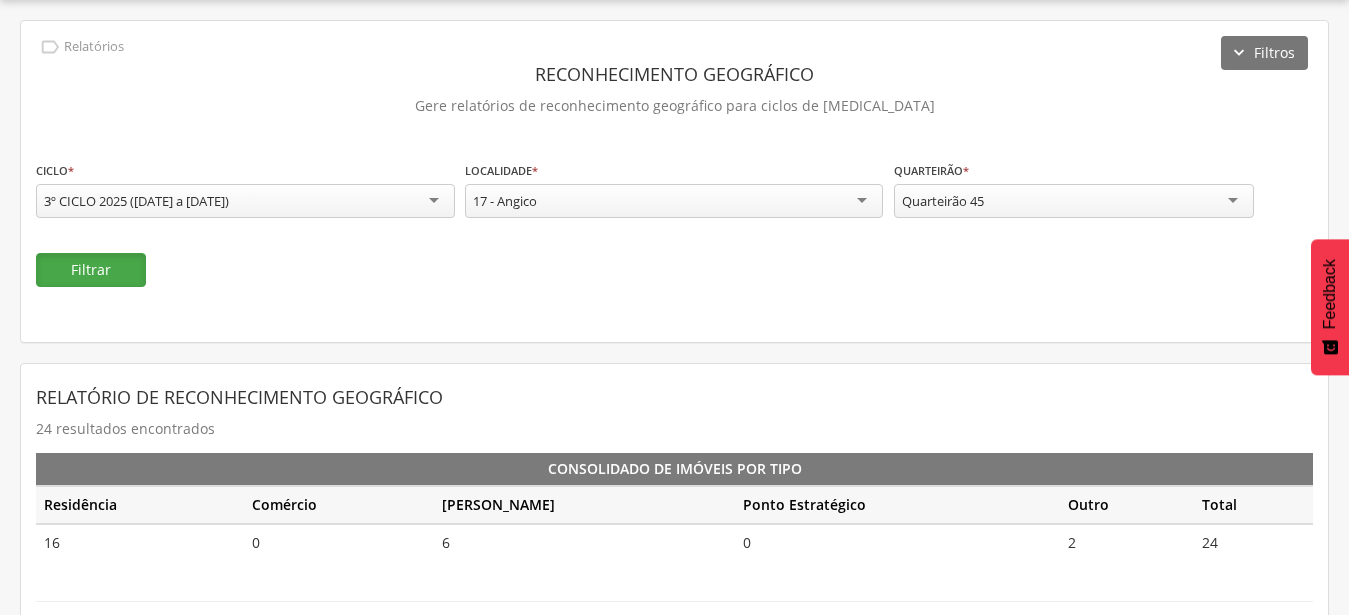 click on "Filtrar" at bounding box center (91, 270) 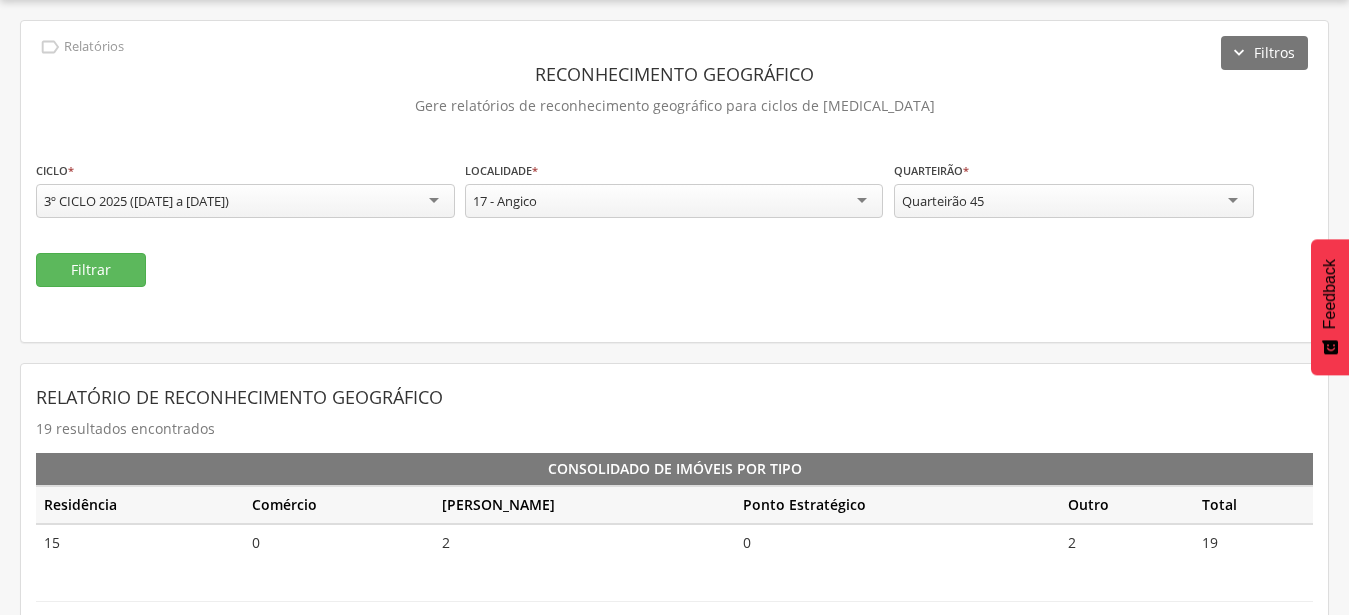 click on "Quarteirão 45" at bounding box center (1074, 201) 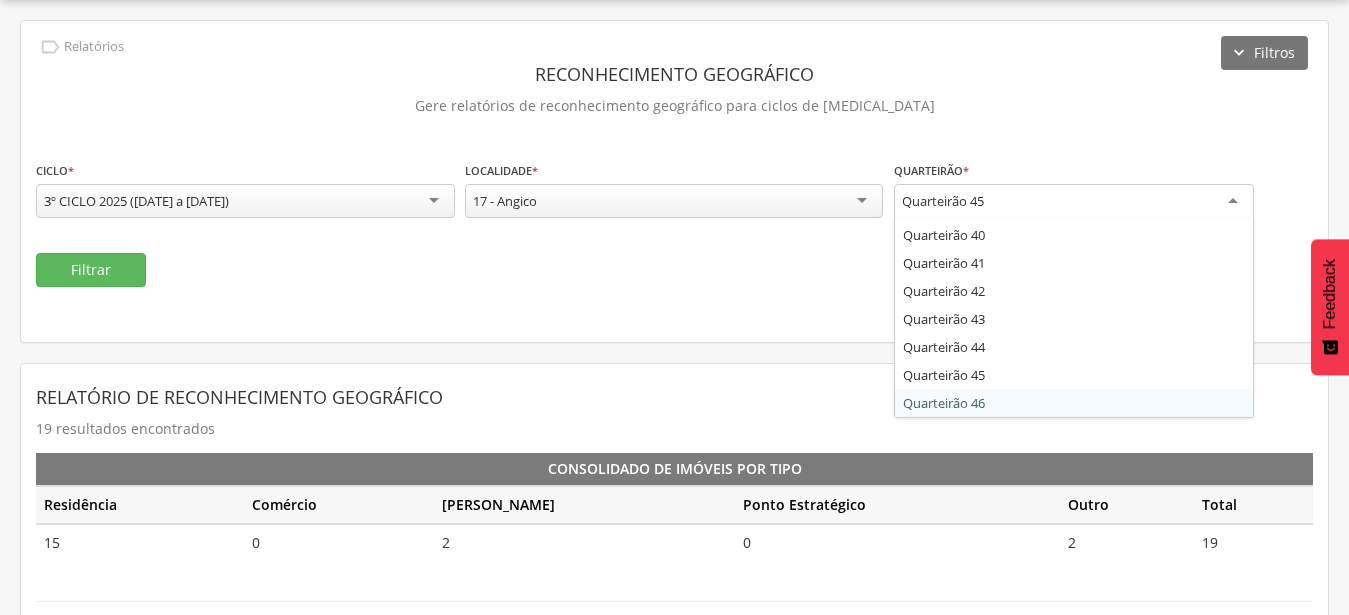 click on "**********" at bounding box center (674, 595) 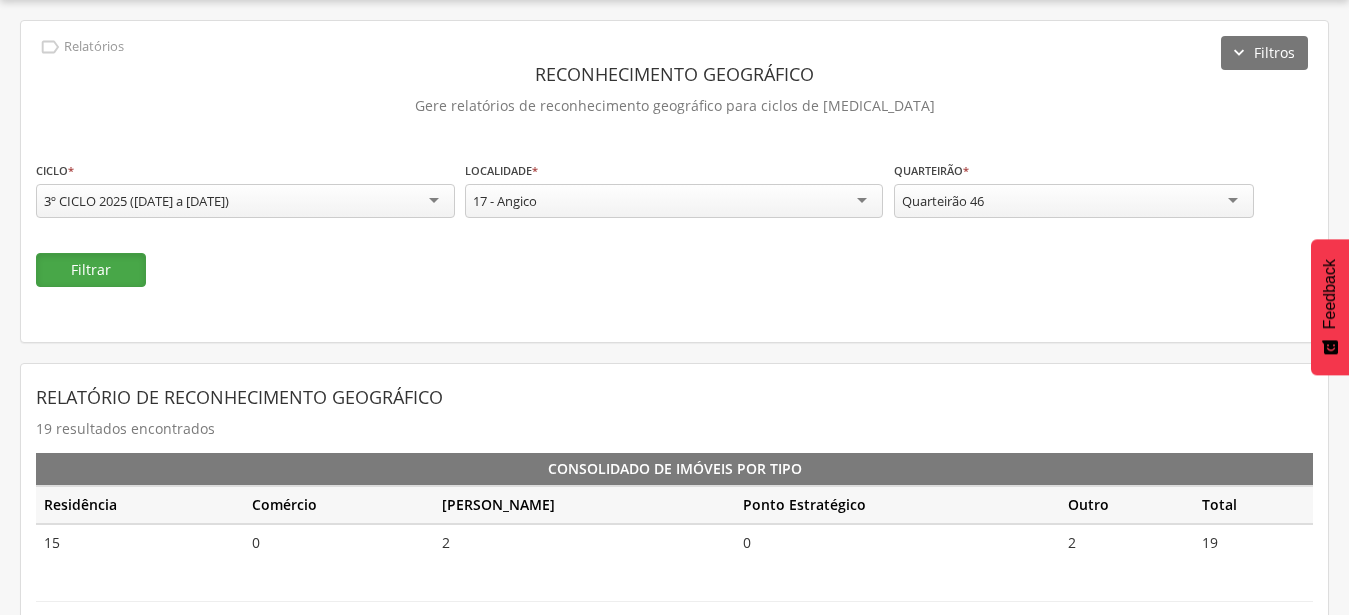 click on "Filtrar" at bounding box center (91, 270) 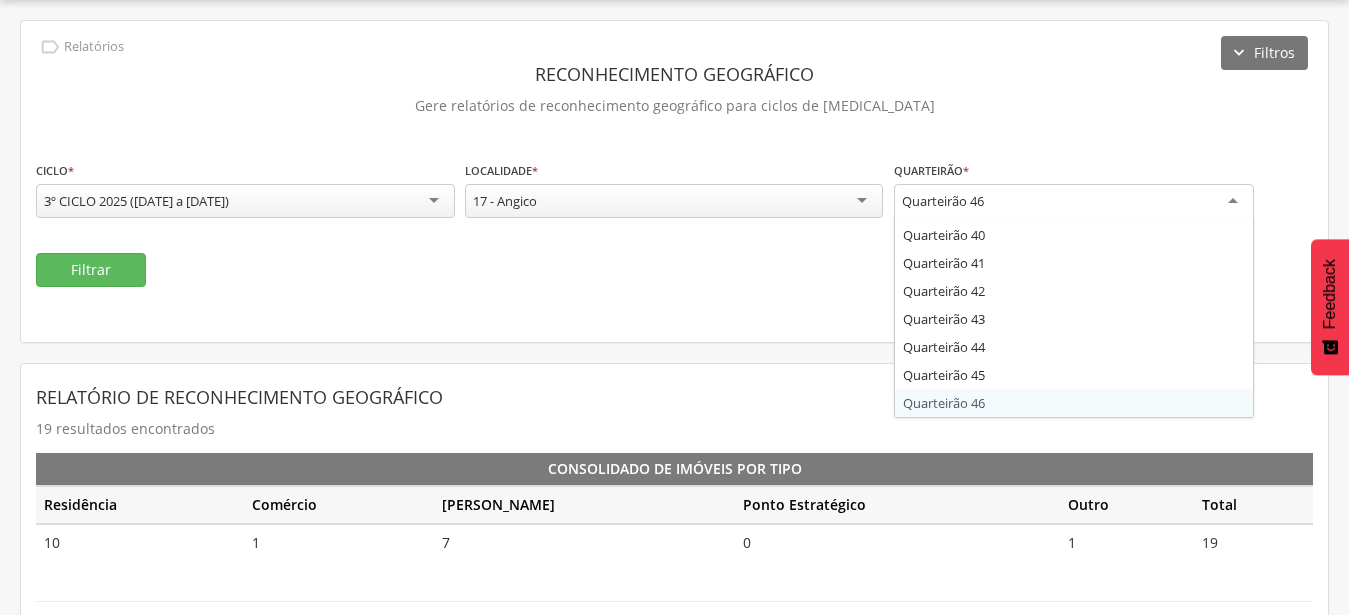 click on "Quarteirão 46" at bounding box center [1074, 202] 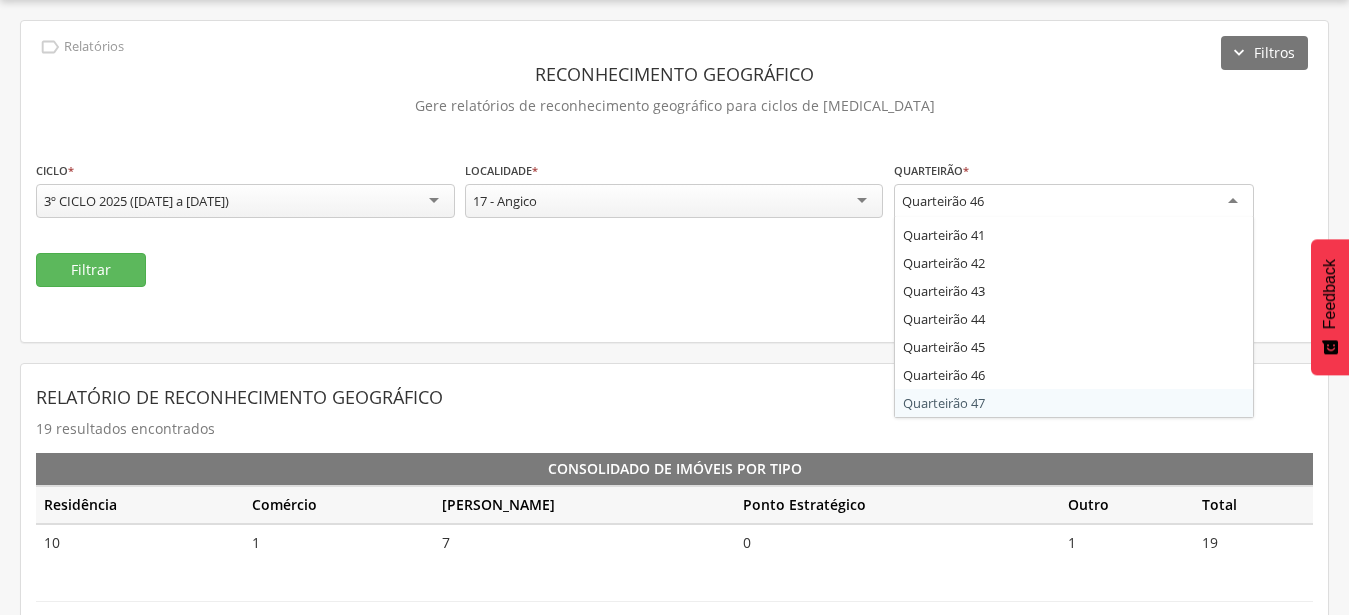 click on "**********" at bounding box center [674, 595] 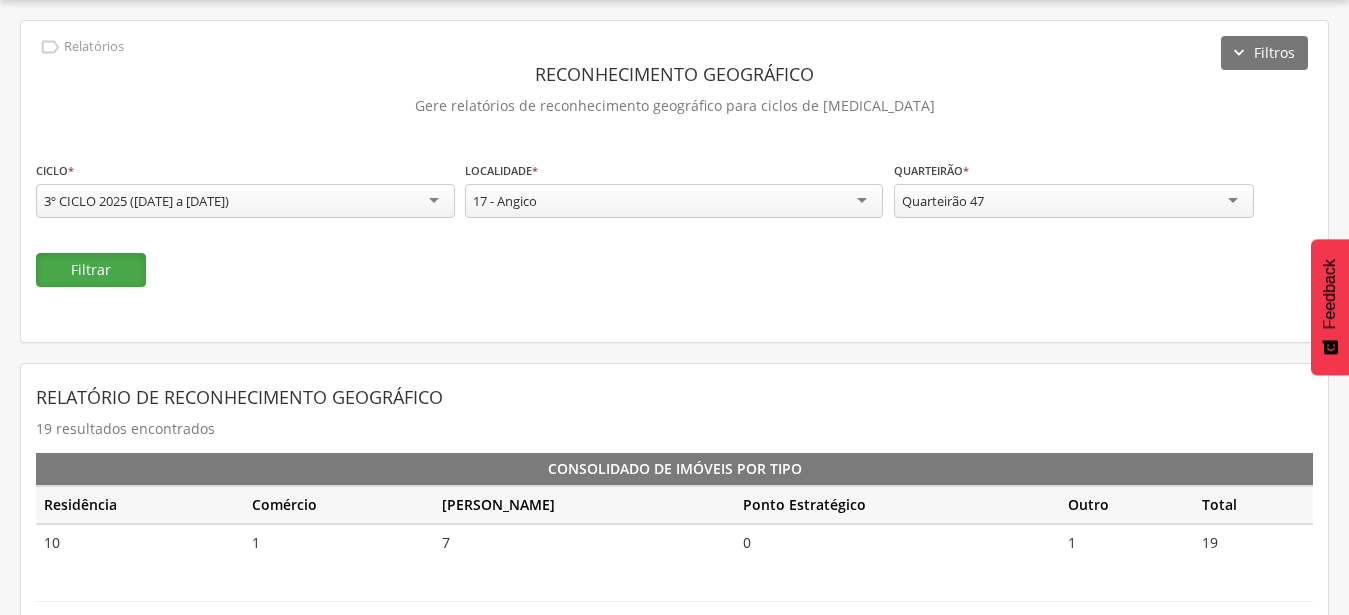 click on "Filtrar" at bounding box center [91, 270] 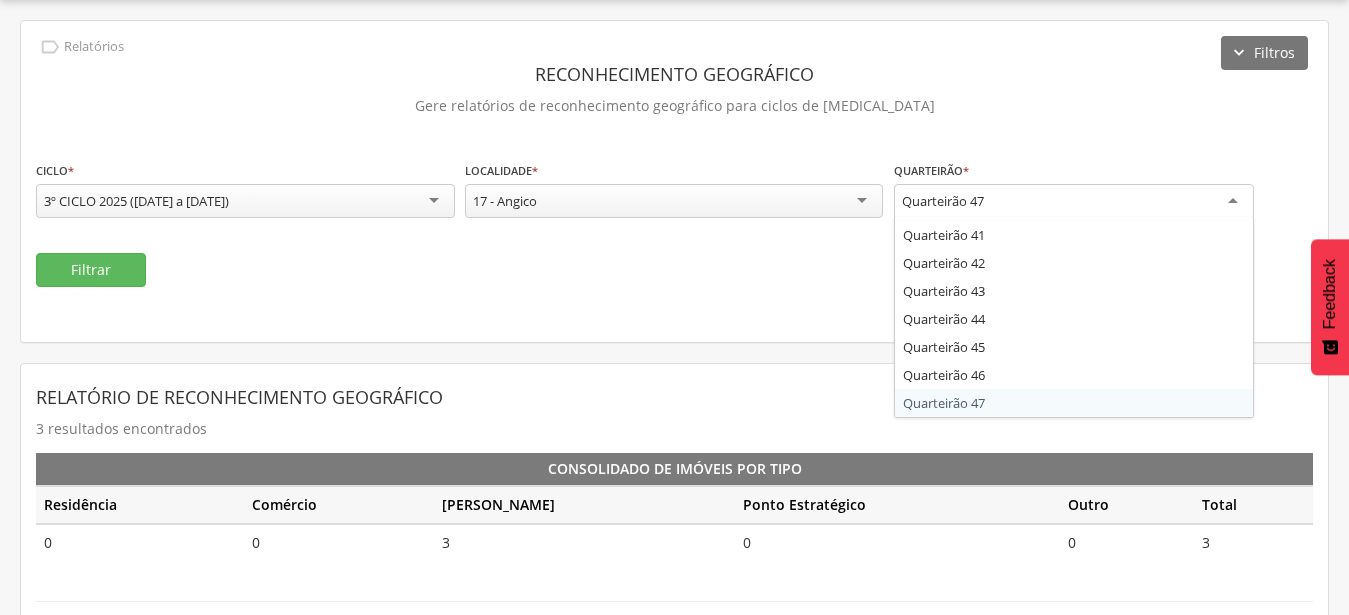 click on "Quarteirão 47" at bounding box center (1074, 202) 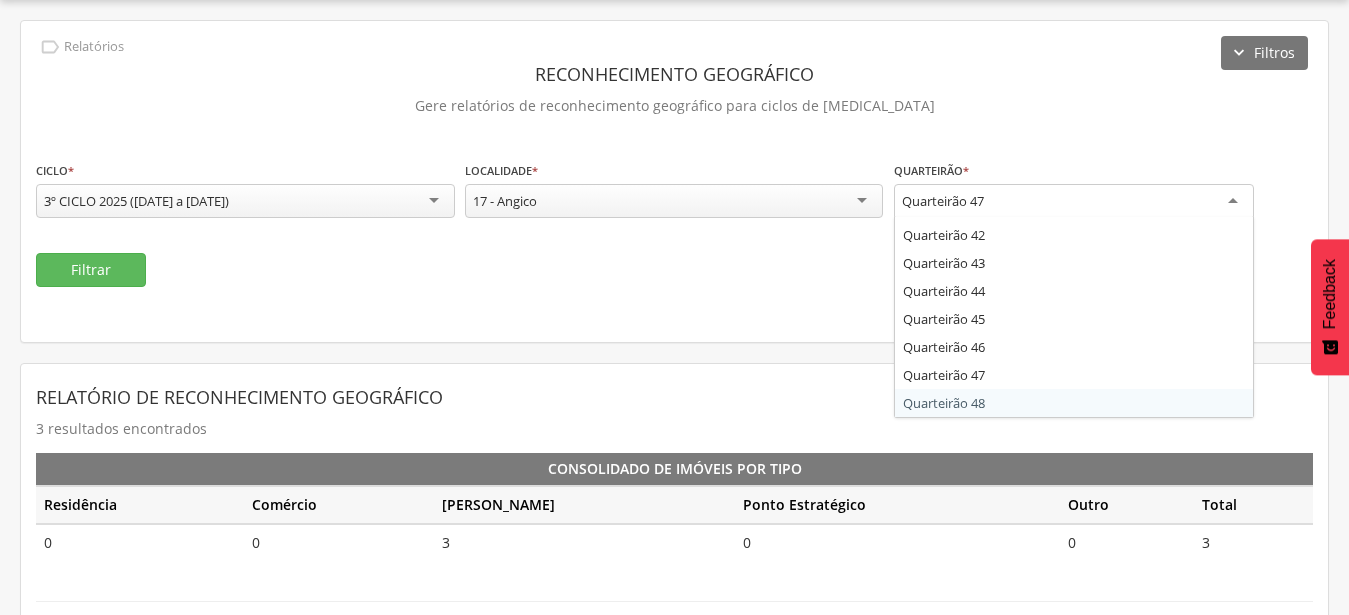 click on "**********" at bounding box center (674, 466) 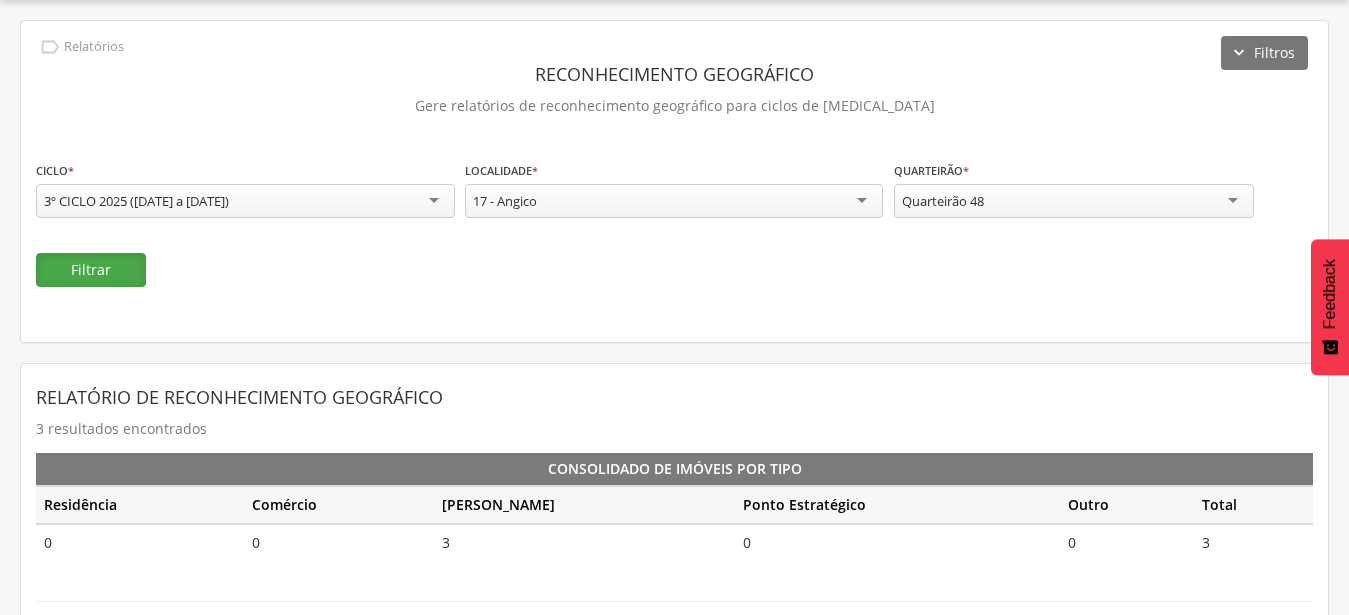 click on "Filtrar" at bounding box center (91, 270) 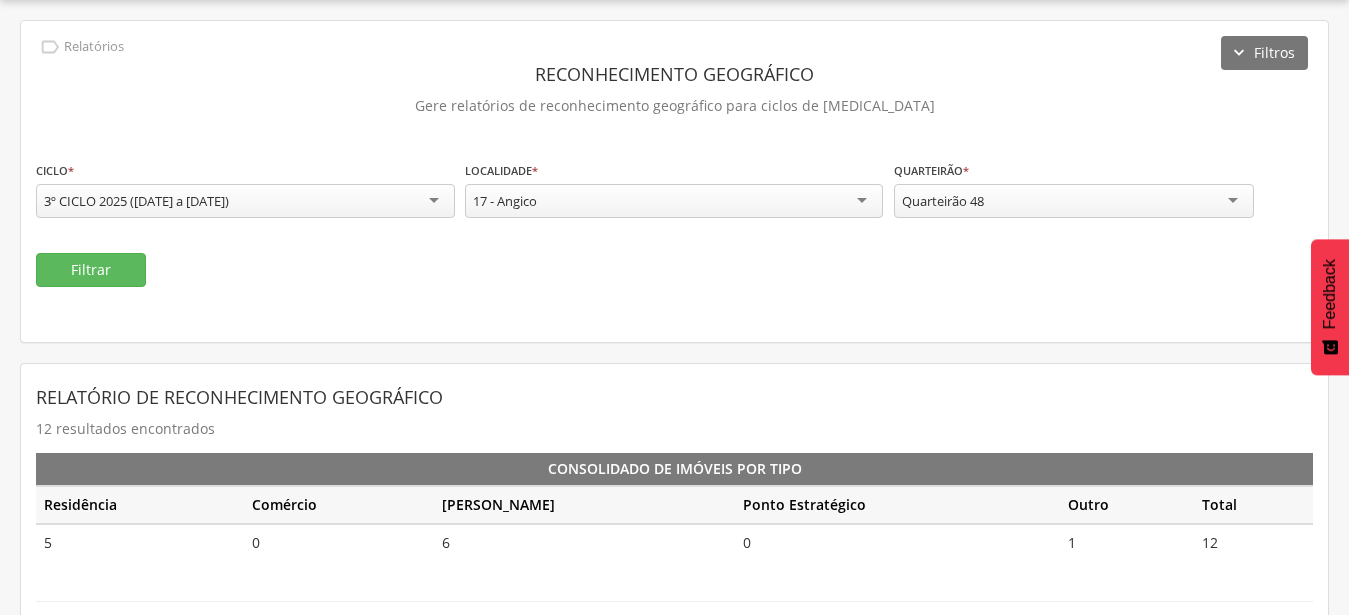 click on "**********" at bounding box center (1074, 191) 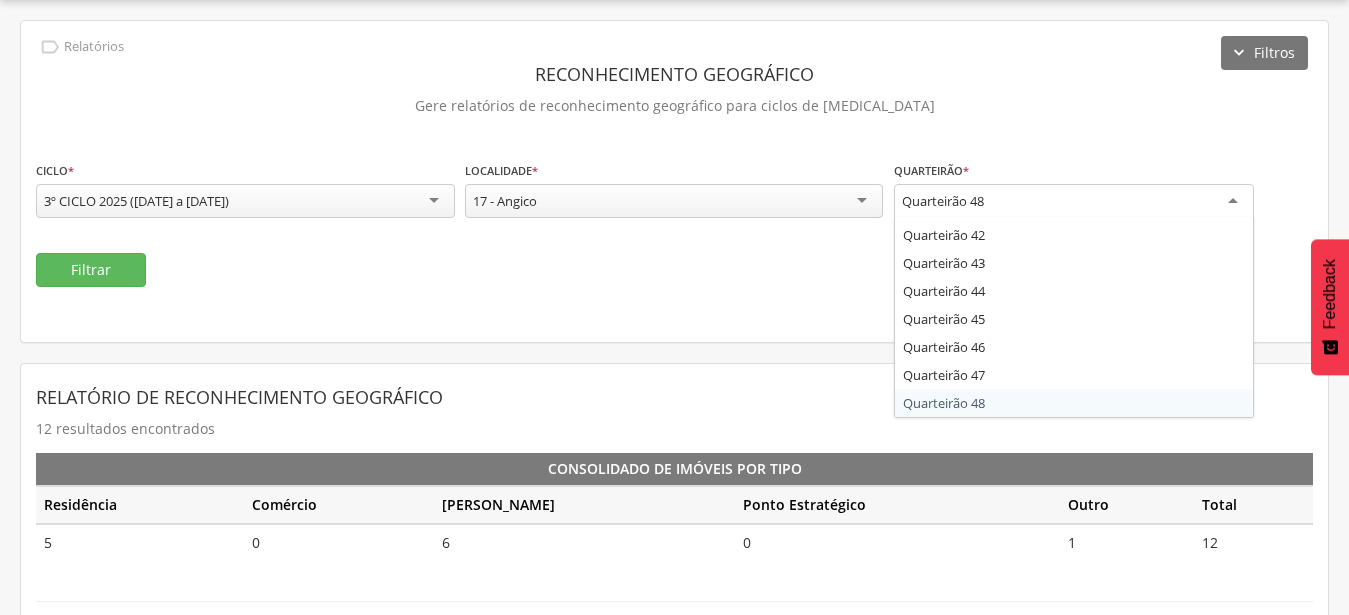 scroll, scrollTop: 1172, scrollLeft: 0, axis: vertical 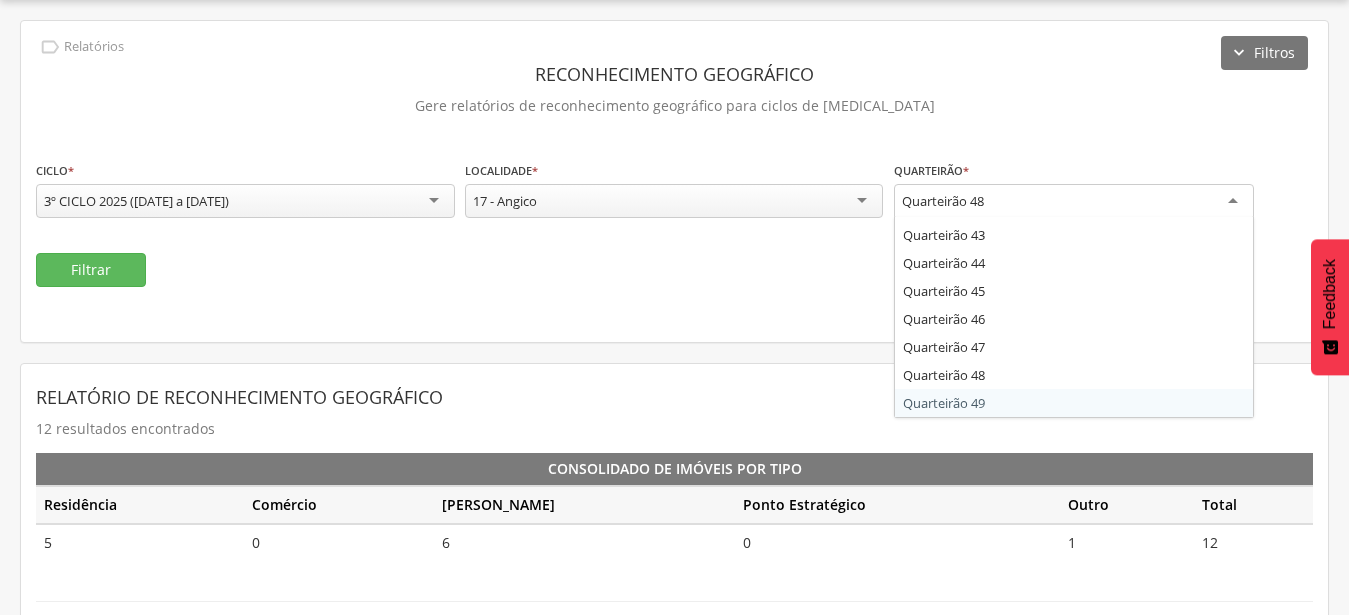 click on "**********" at bounding box center [674, 595] 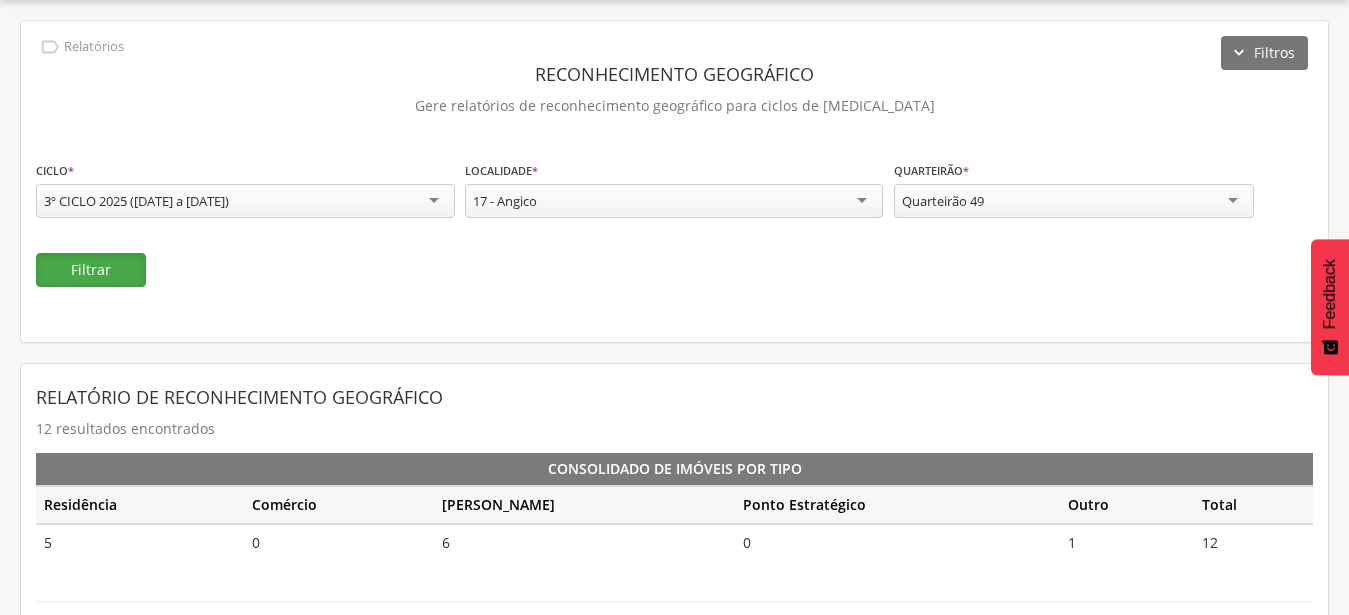 click on "Filtrar" at bounding box center [91, 270] 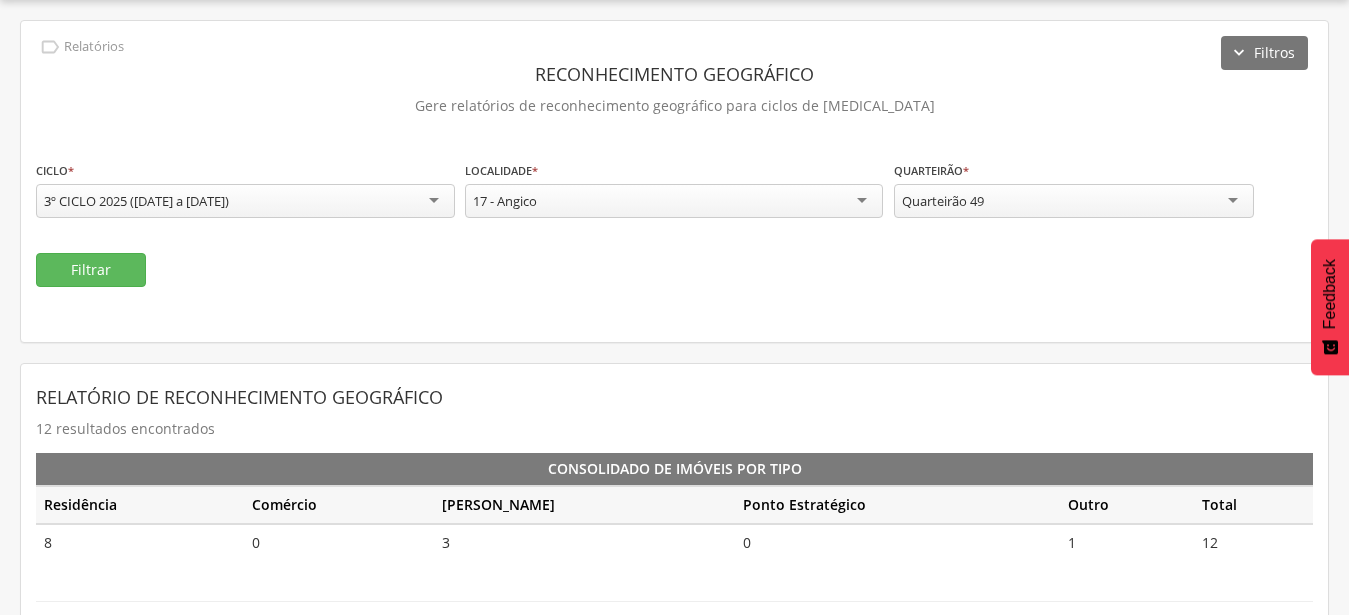 click on "Quarteirão 49" at bounding box center [1074, 201] 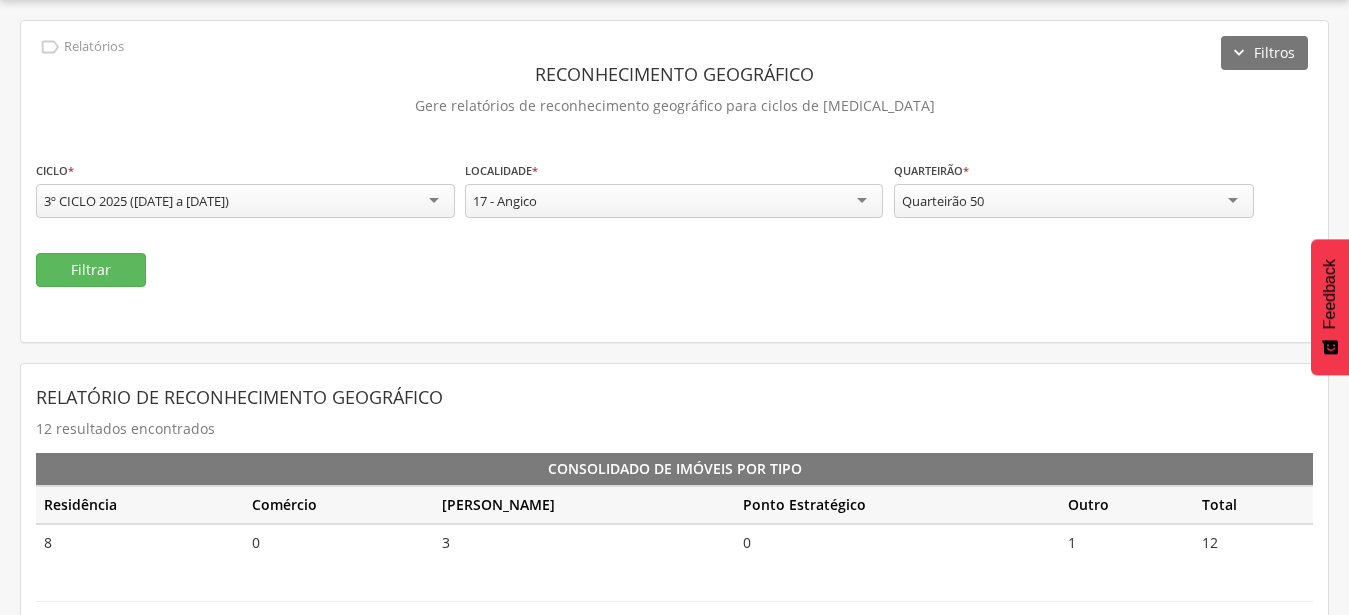 click on "**********" at bounding box center (674, 595) 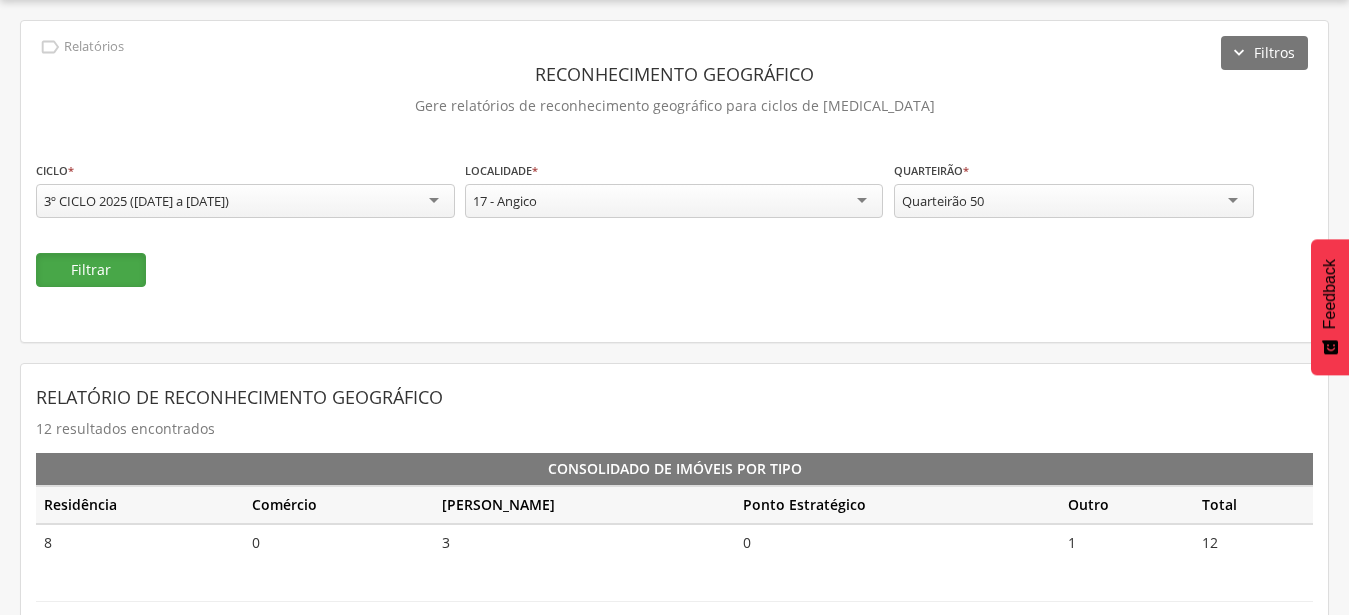 click on "Filtrar" at bounding box center [91, 270] 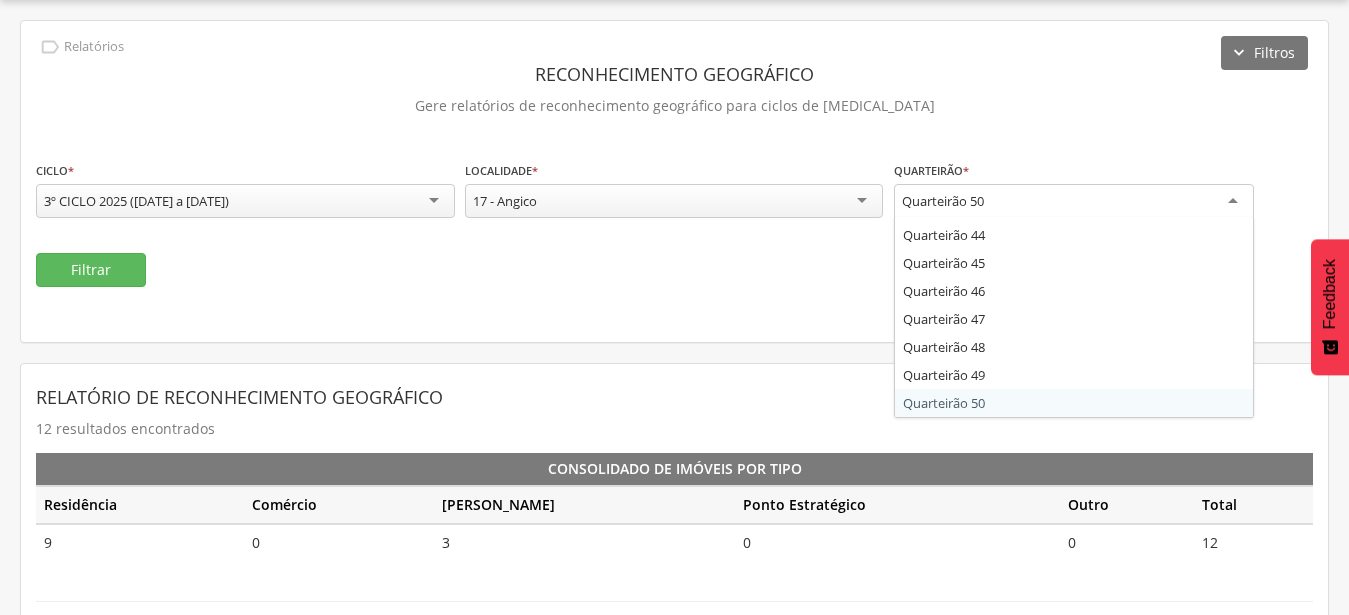 click on "Quarteirão 50" at bounding box center [943, 201] 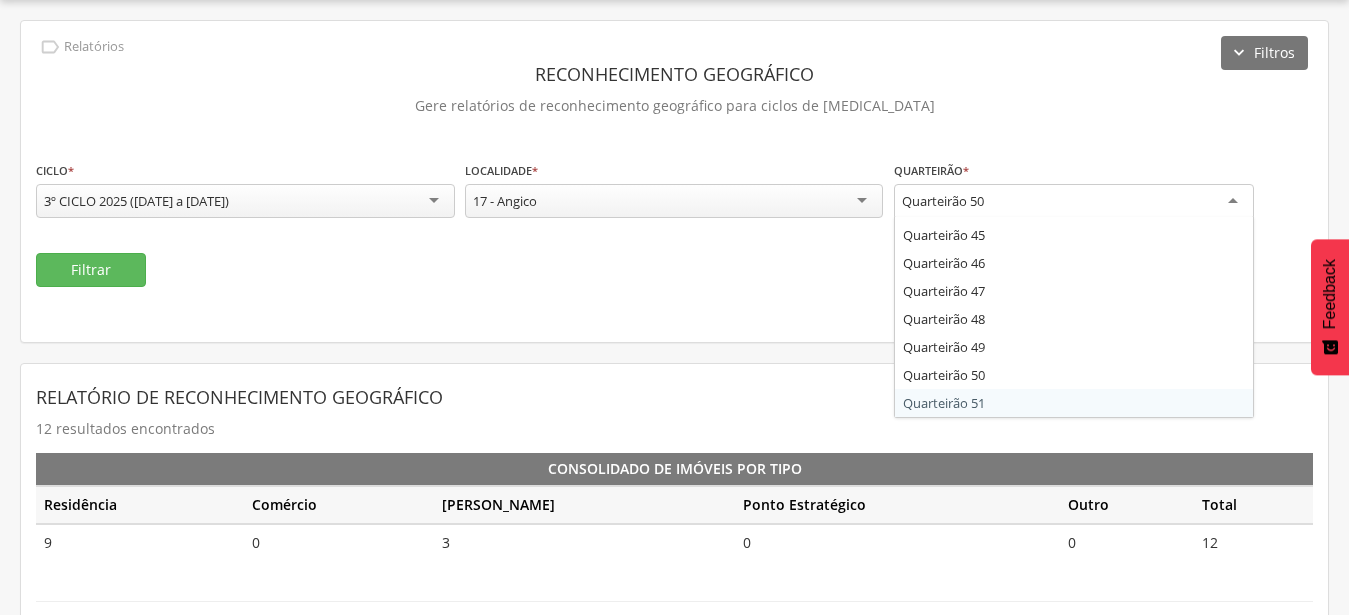 click on "**********" at bounding box center (674, 595) 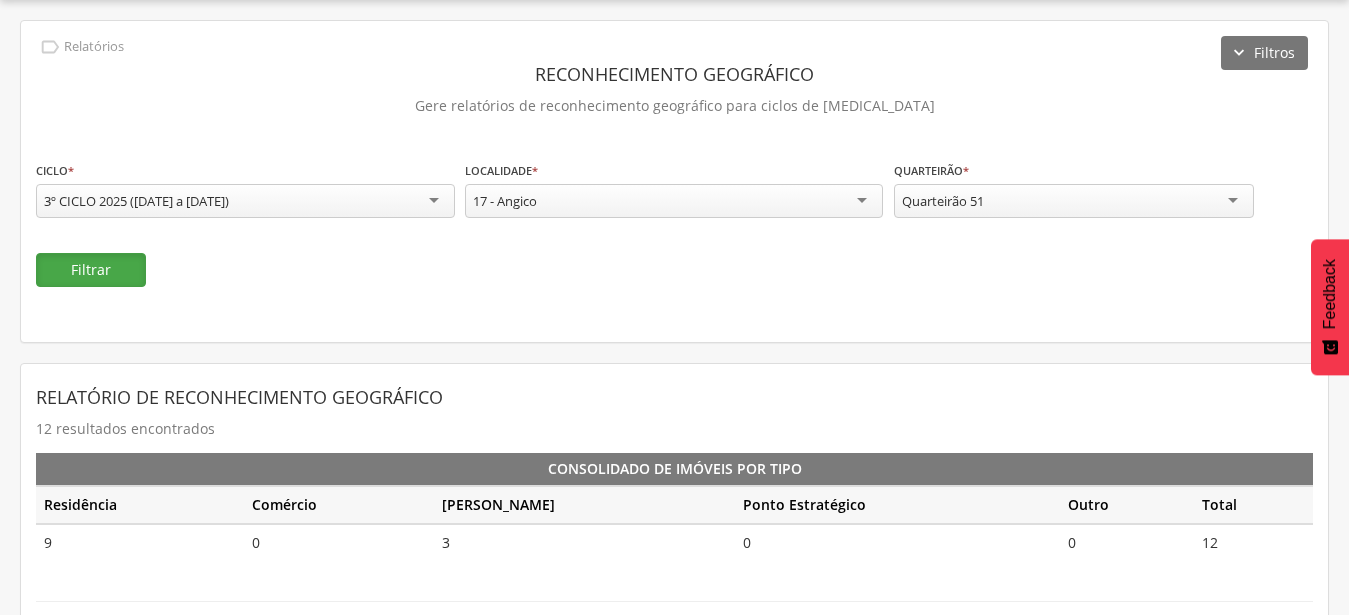 click on "Filtrar" at bounding box center [91, 270] 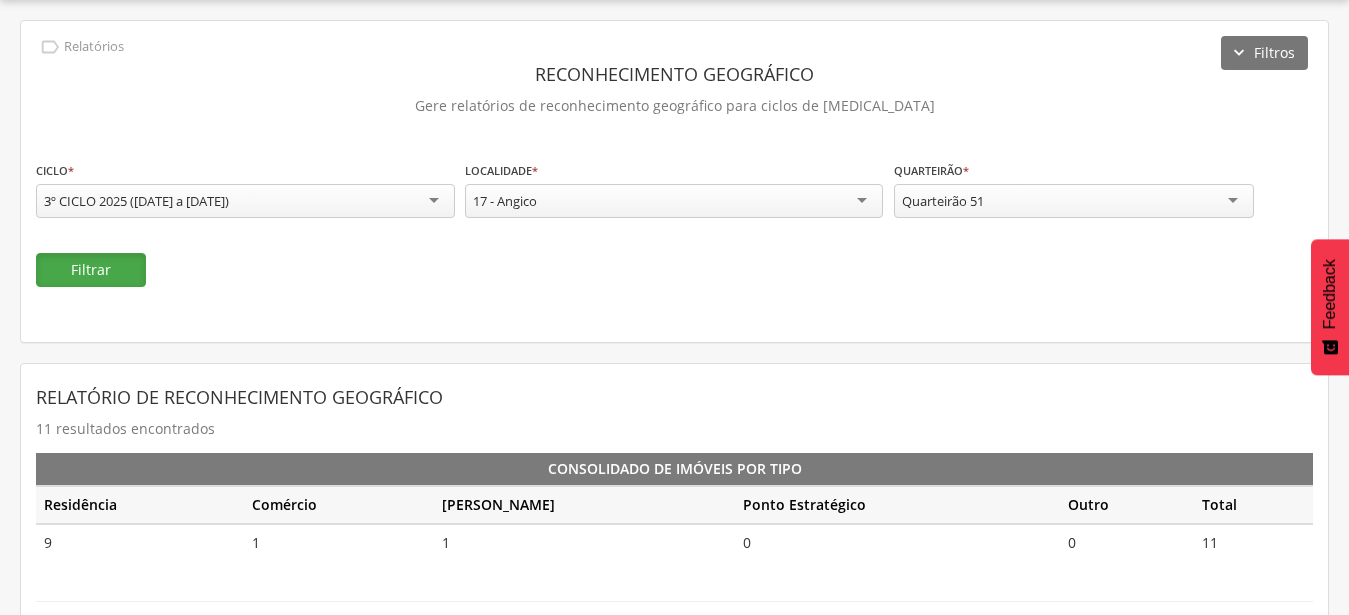 click on "Filtrar" at bounding box center (91, 270) 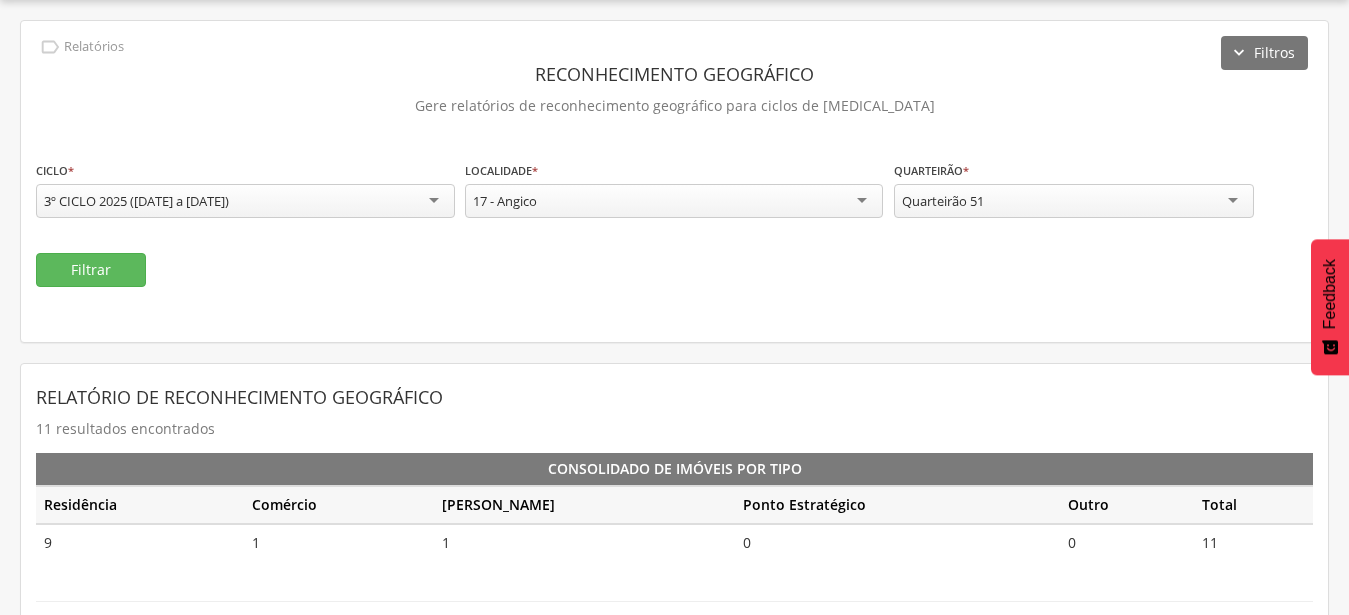 click on "Quarteirão 51" at bounding box center [1074, 201] 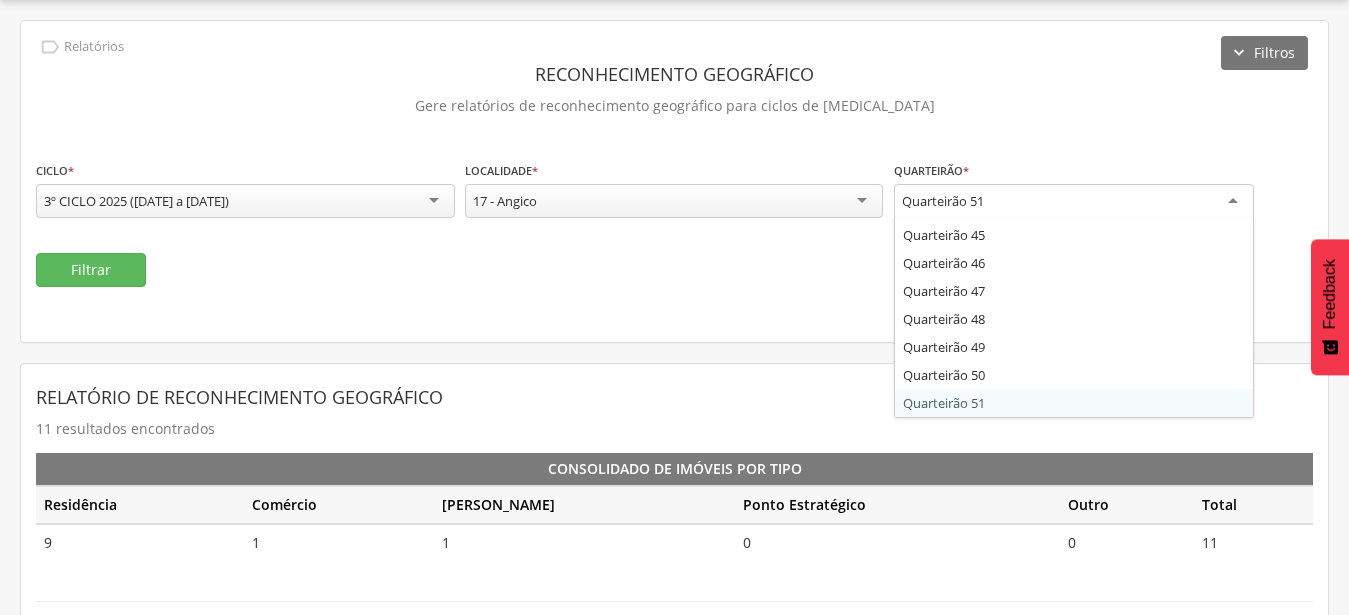 scroll, scrollTop: 1256, scrollLeft: 0, axis: vertical 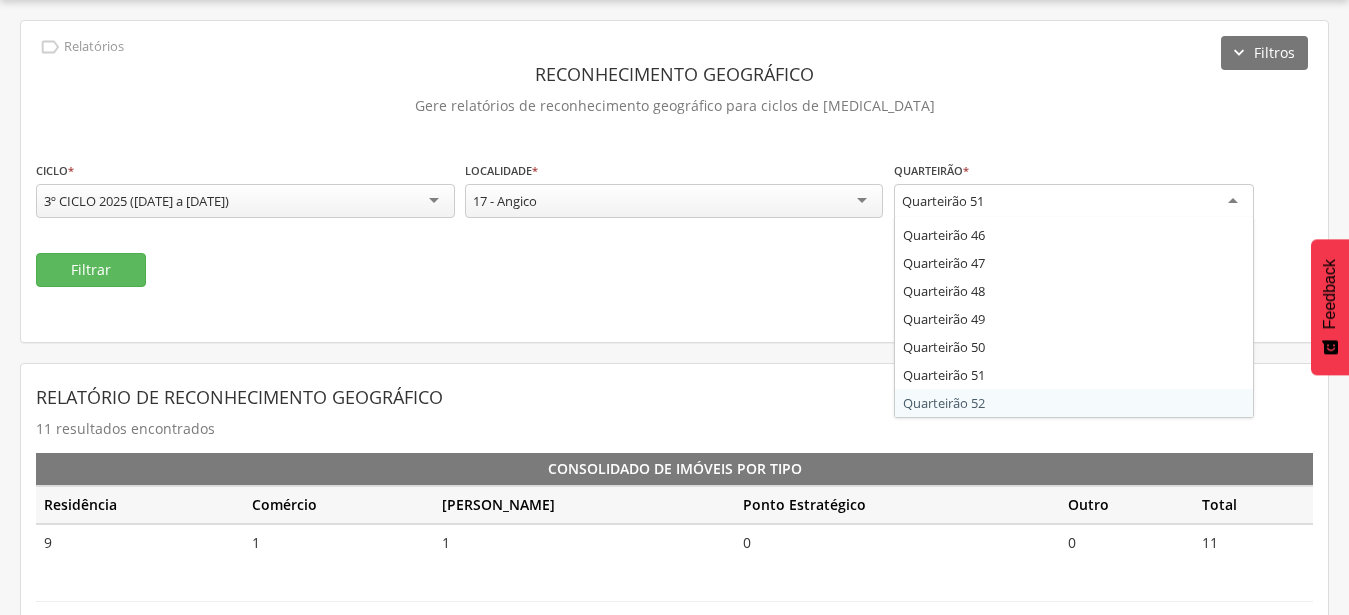 click on "**********" at bounding box center [674, 595] 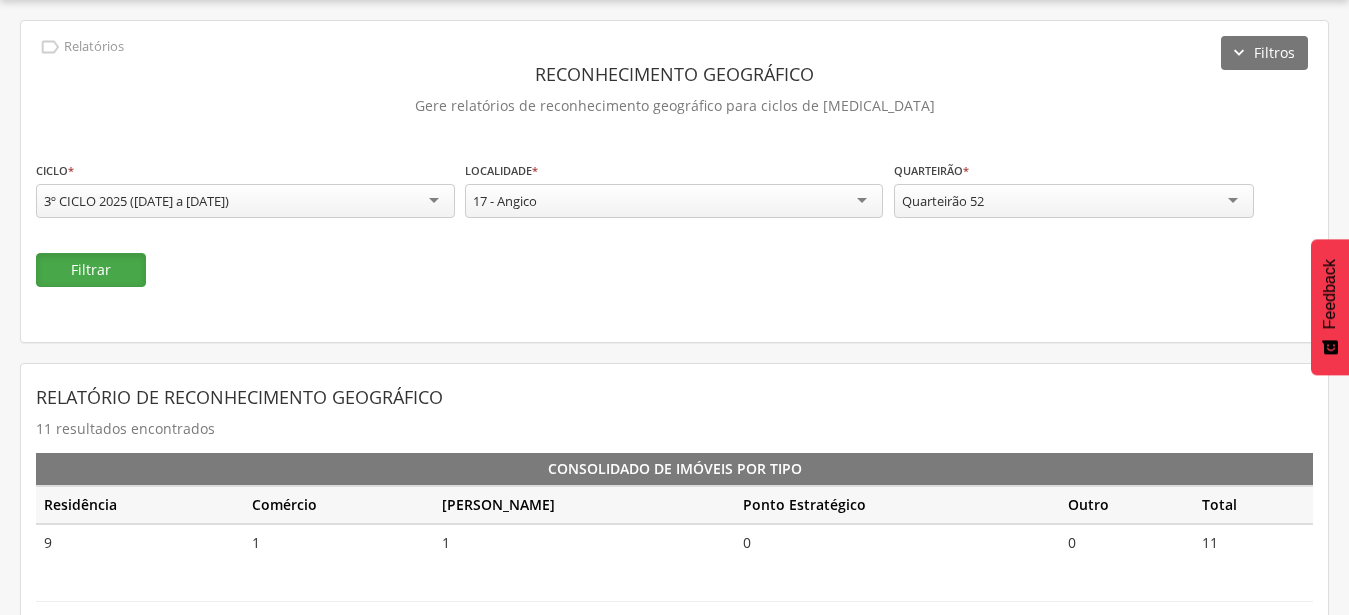 click on "Filtrar" at bounding box center [91, 270] 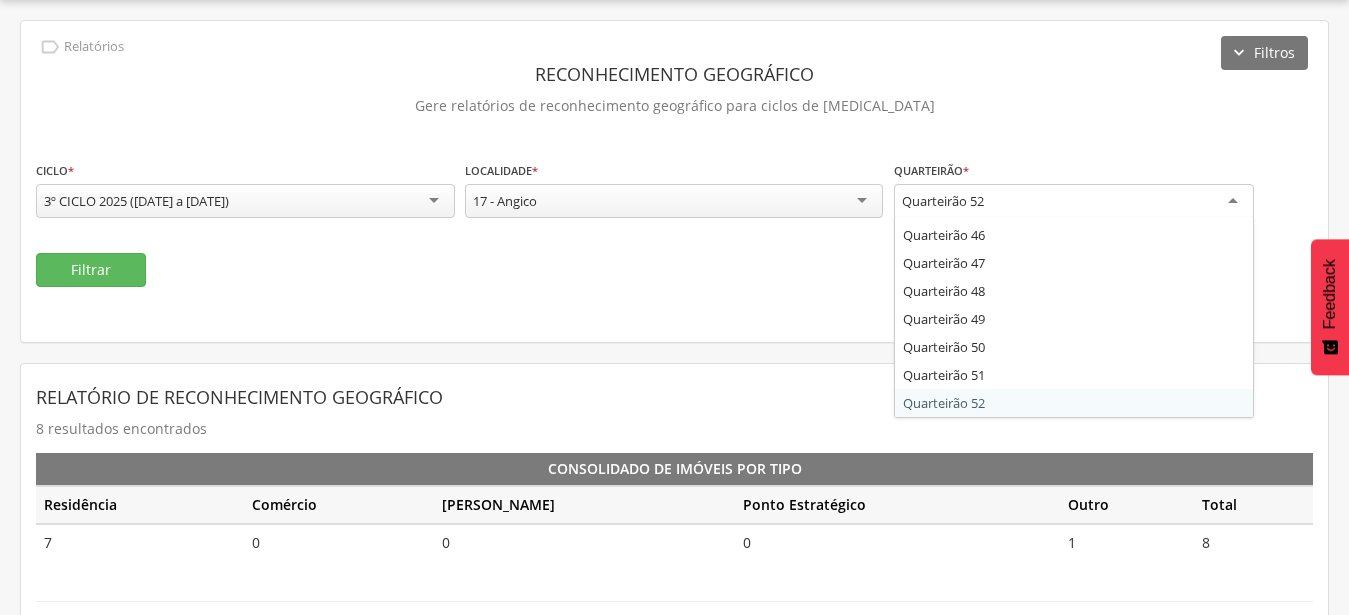 click on "Quarteirão 52" at bounding box center (1074, 202) 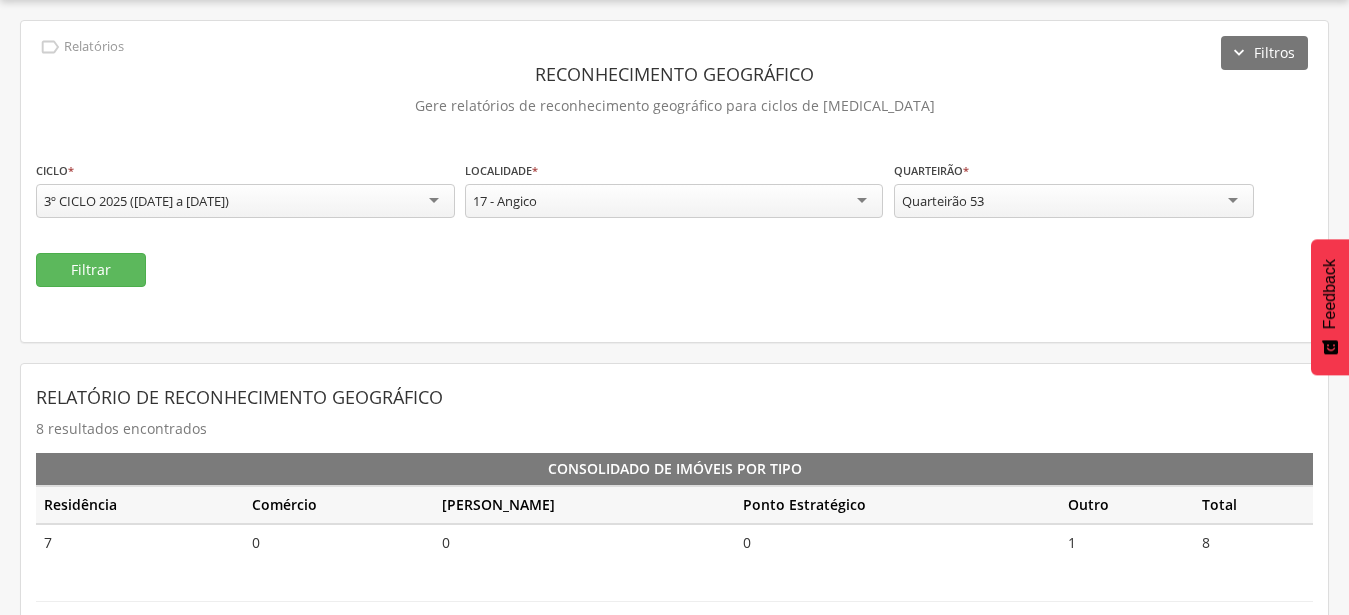 click on "**********" at bounding box center (674, 558) 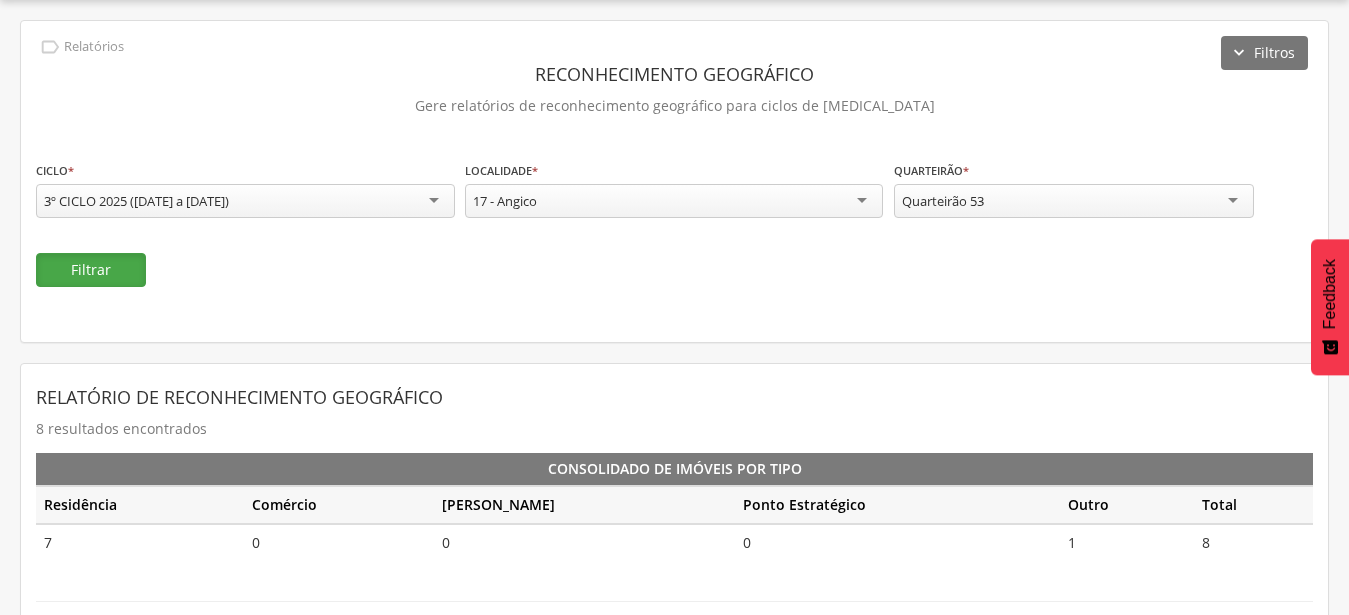 click on "Filtrar" at bounding box center (91, 270) 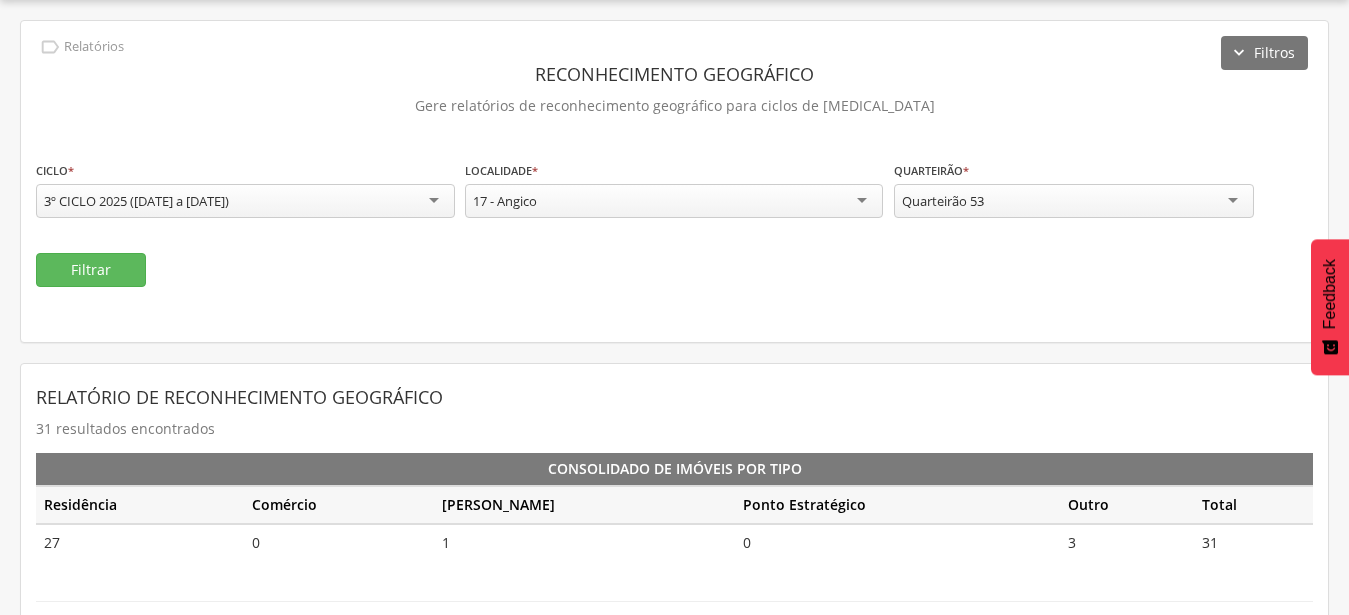 click on "Quarteirão 53" at bounding box center [943, 201] 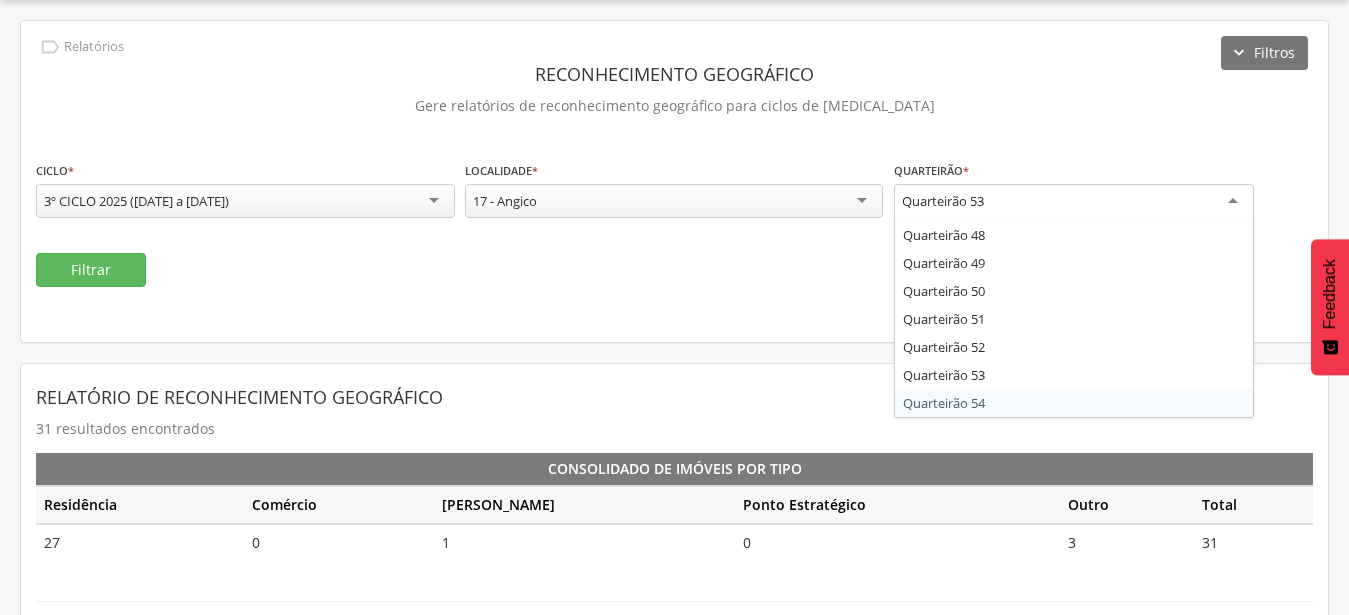 click on "**********" at bounding box center (674, 595) 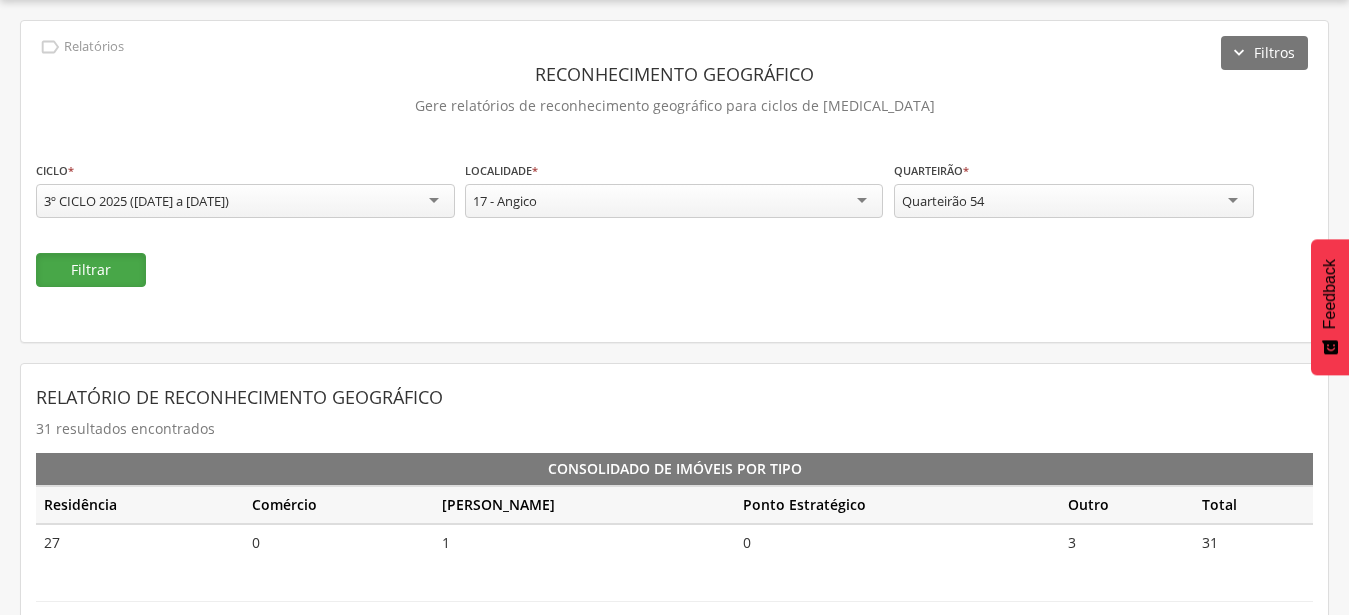 click on "Filtrar" at bounding box center (91, 270) 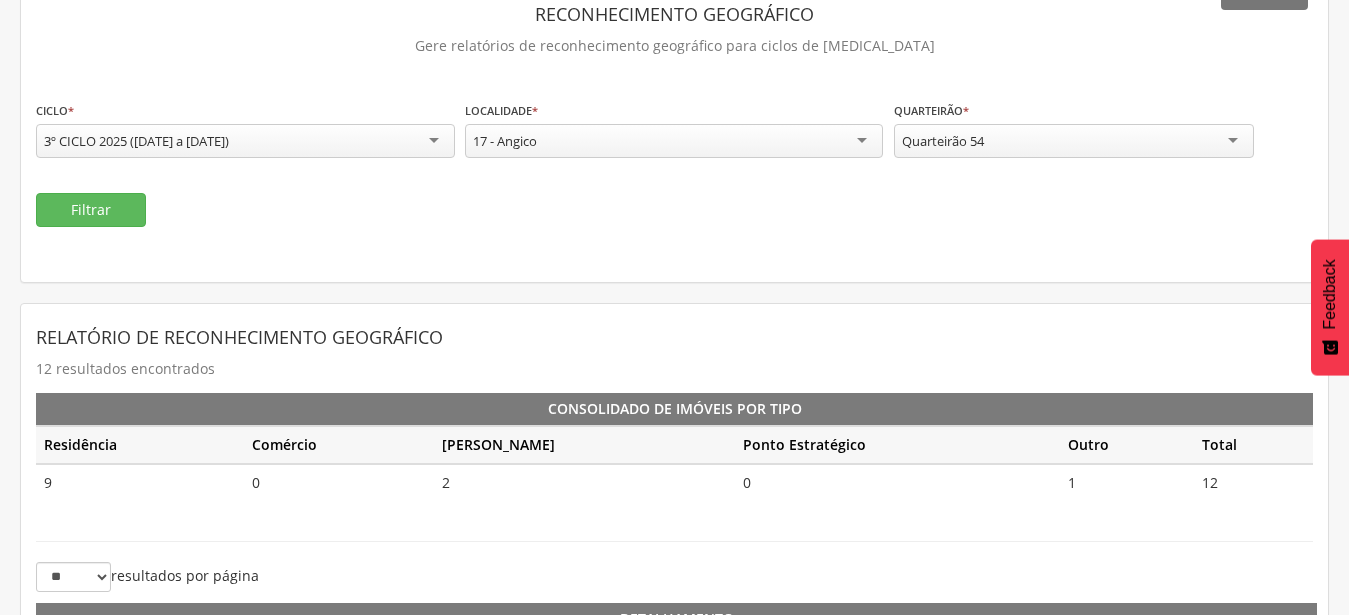 scroll, scrollTop: 162, scrollLeft: 0, axis: vertical 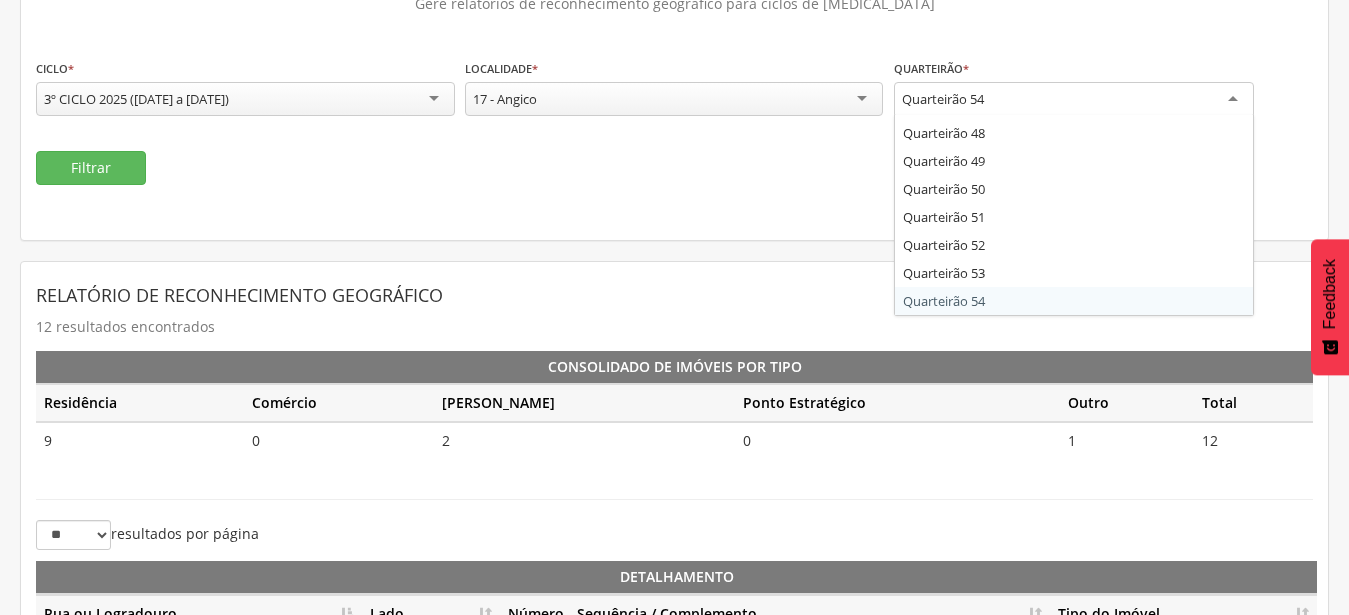 click on "Quarteirão 54" at bounding box center [1074, 100] 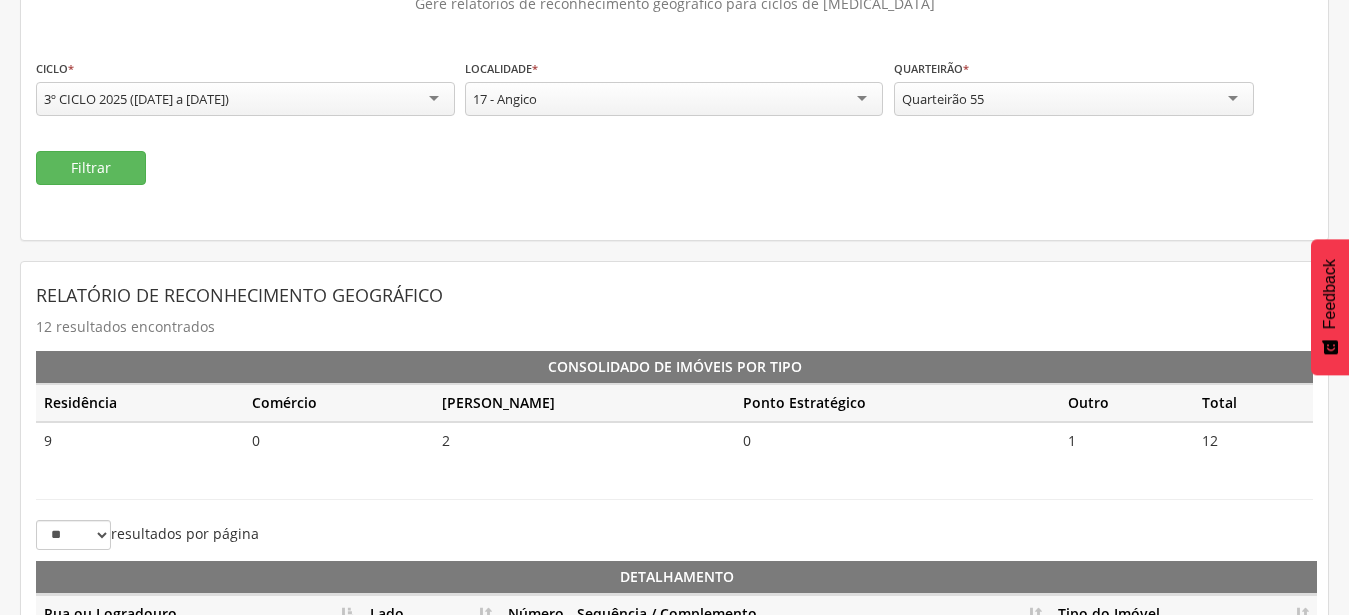 click on "**********" at bounding box center (674, 493) 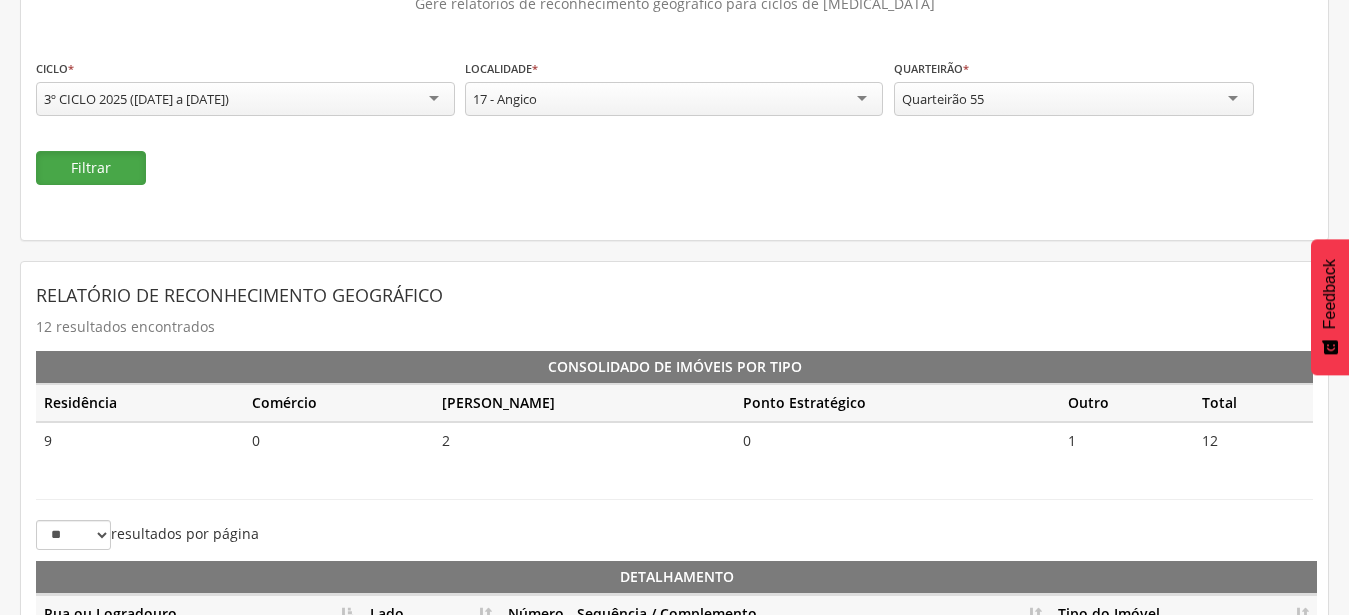 click on "Filtrar" at bounding box center (91, 168) 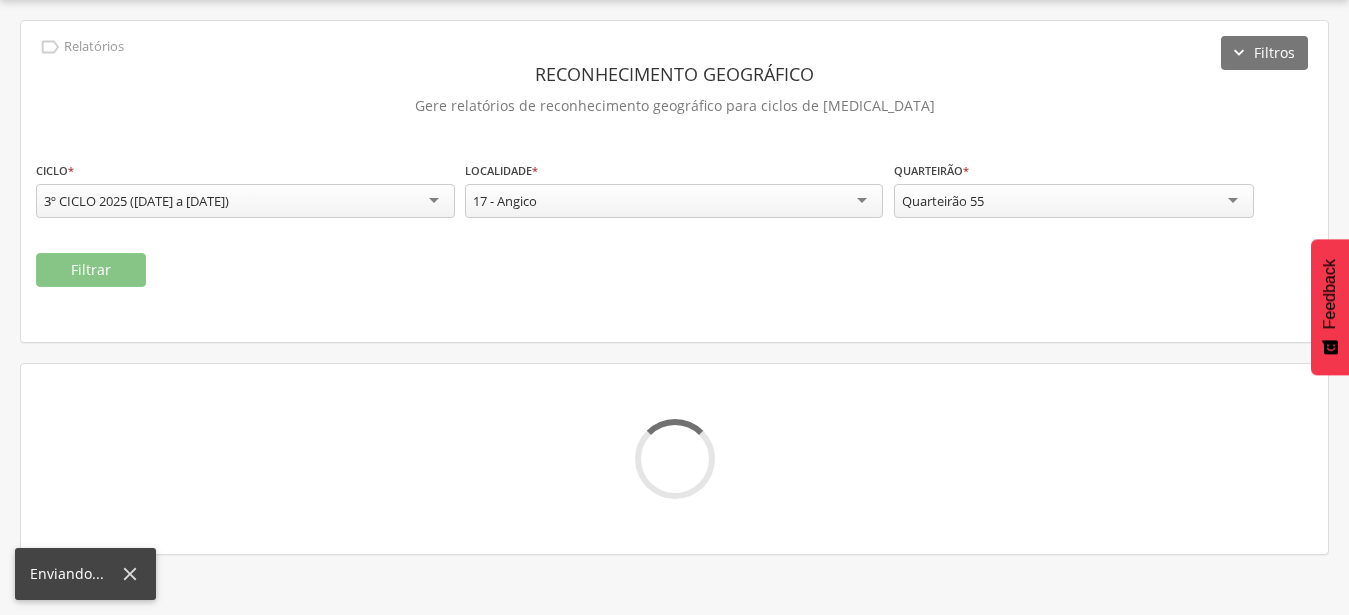 scroll, scrollTop: 60, scrollLeft: 0, axis: vertical 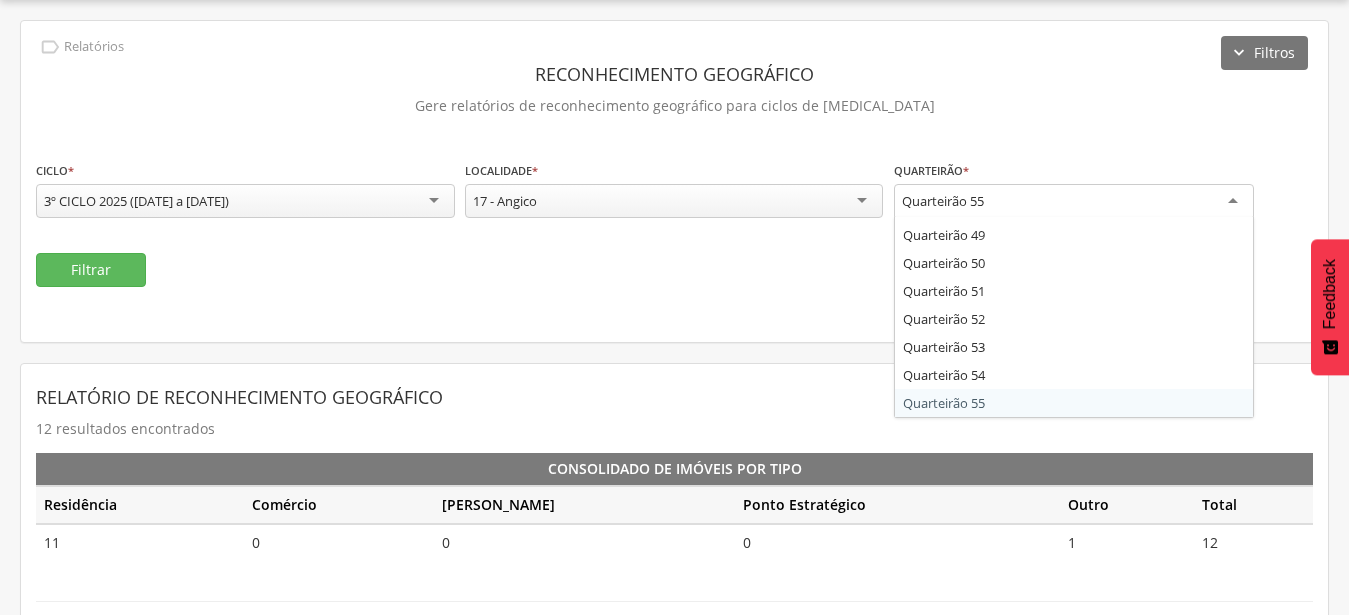 click on "Quarteirão 55" at bounding box center [943, 201] 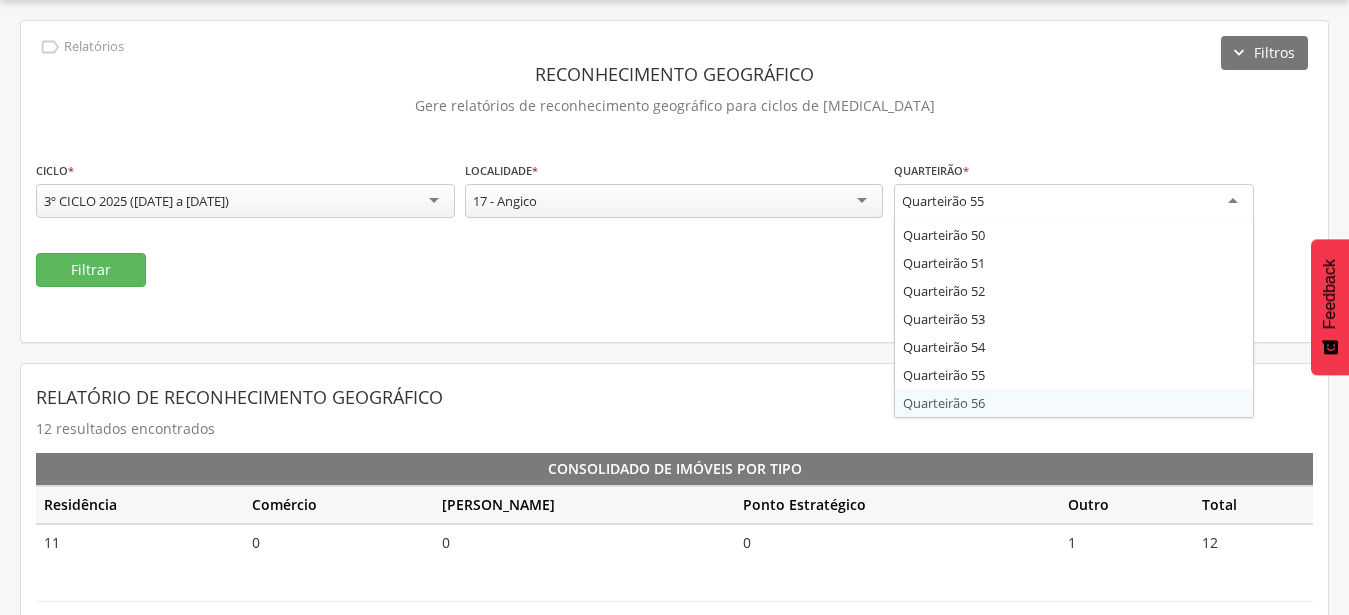 click on "**********" at bounding box center [674, 595] 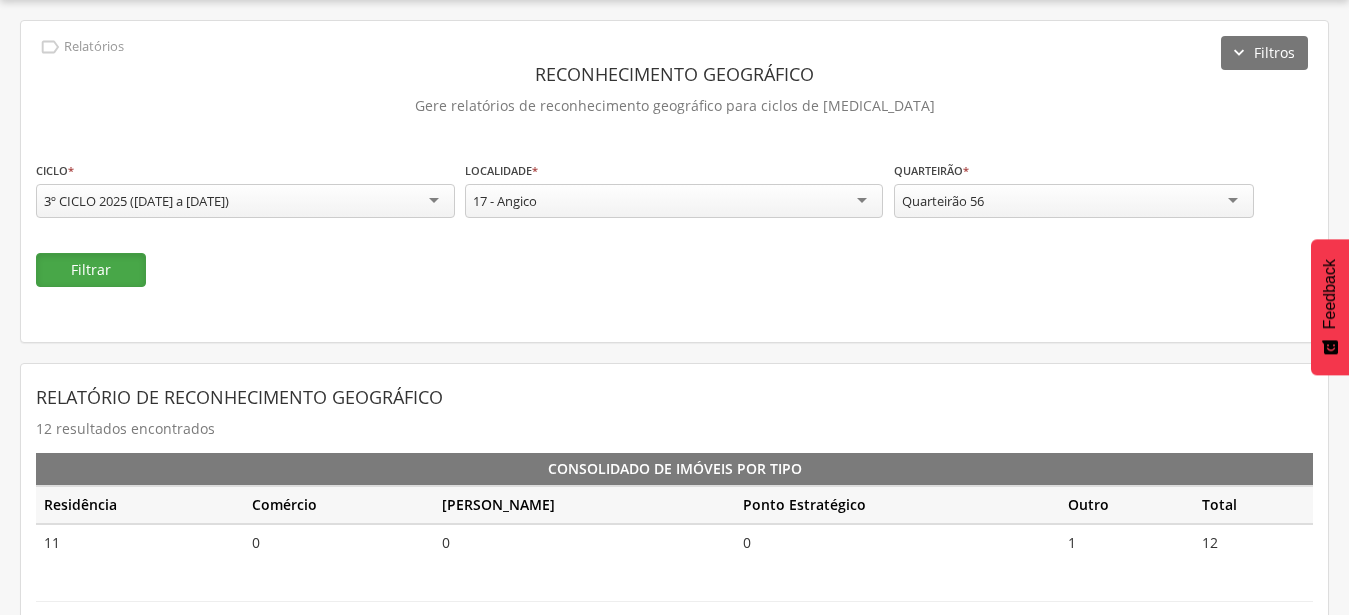 click on "Filtrar" at bounding box center [91, 270] 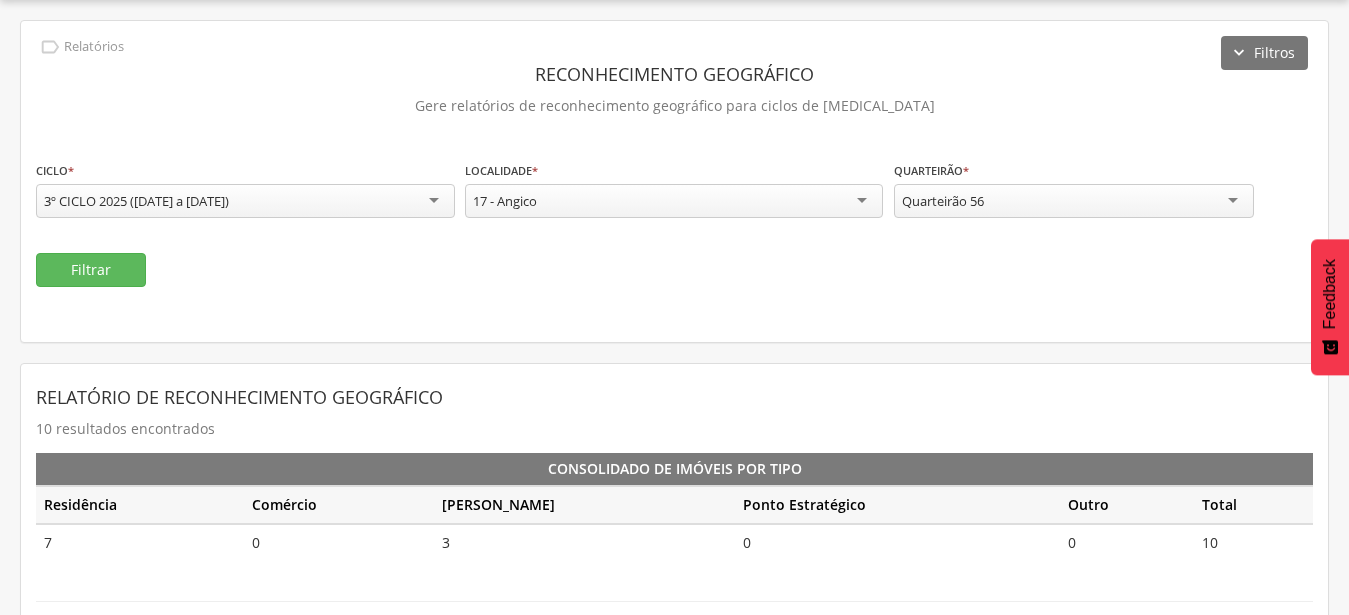 click on "Quarteirão 56" at bounding box center (1074, 201) 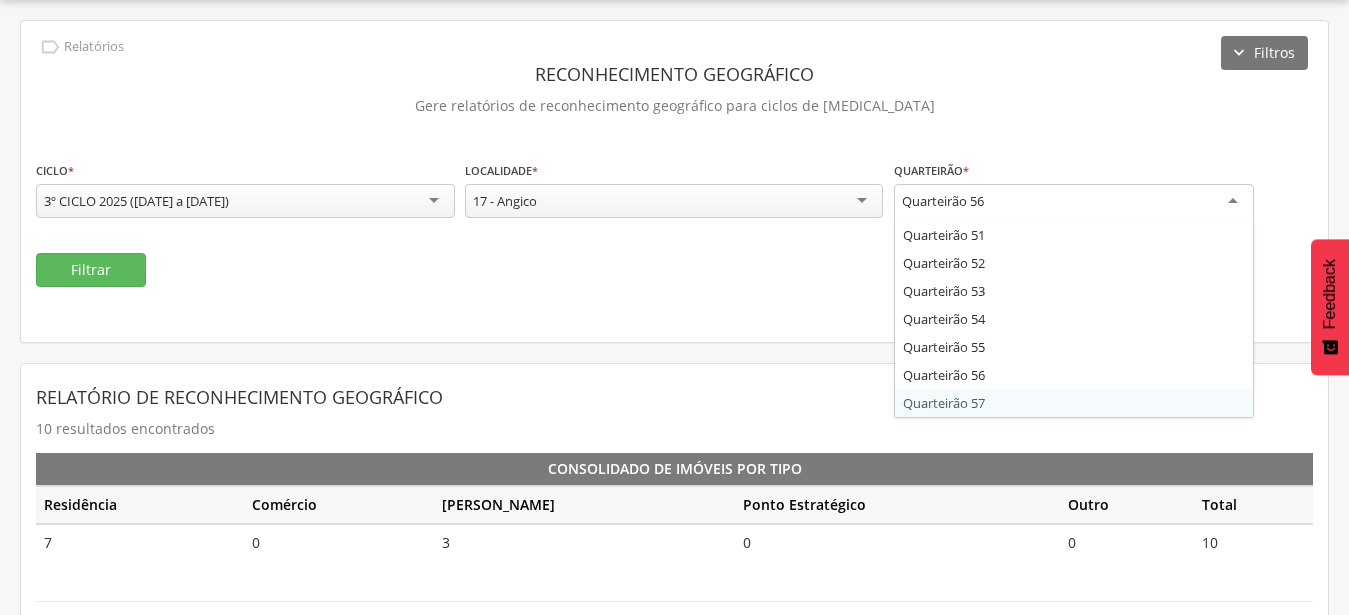 click on "**********" at bounding box center [674, 595] 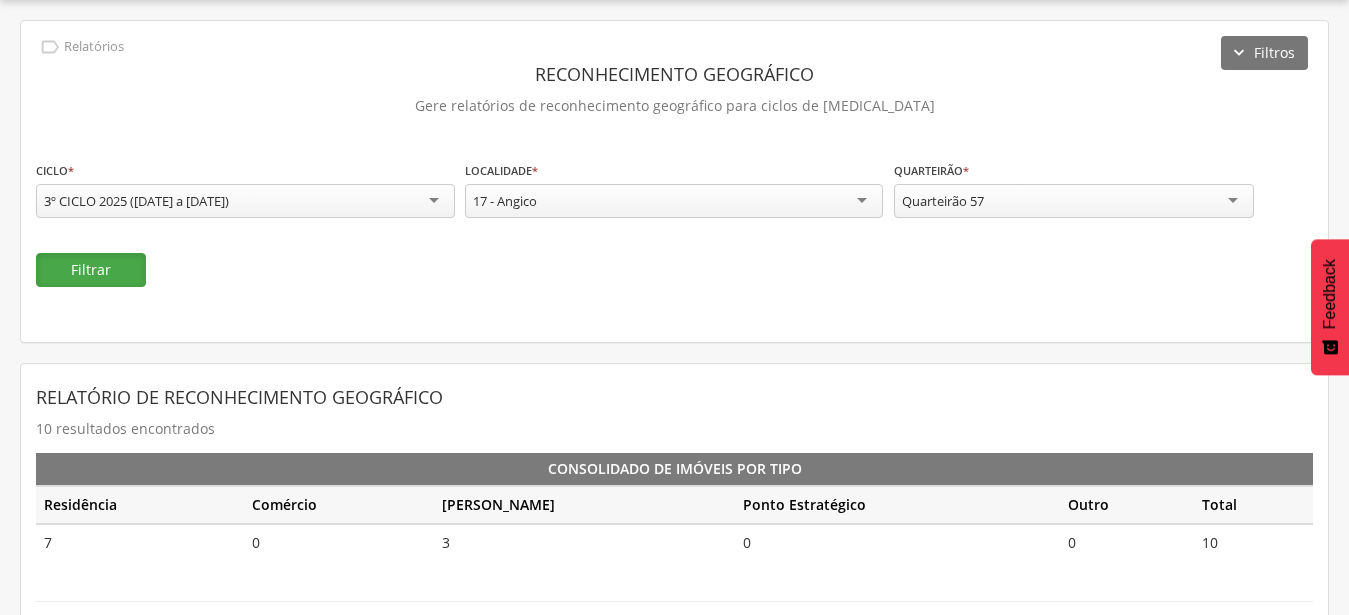 click on "Filtrar" at bounding box center [91, 270] 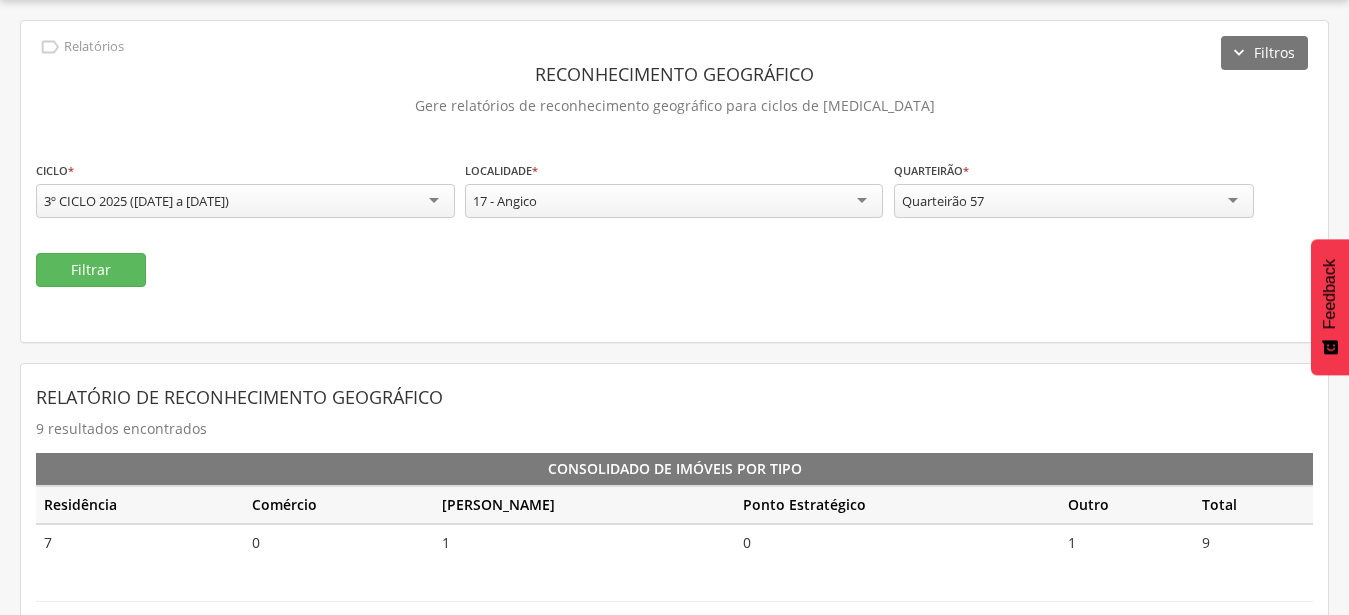 click on "Quarteirão 57" at bounding box center [1074, 201] 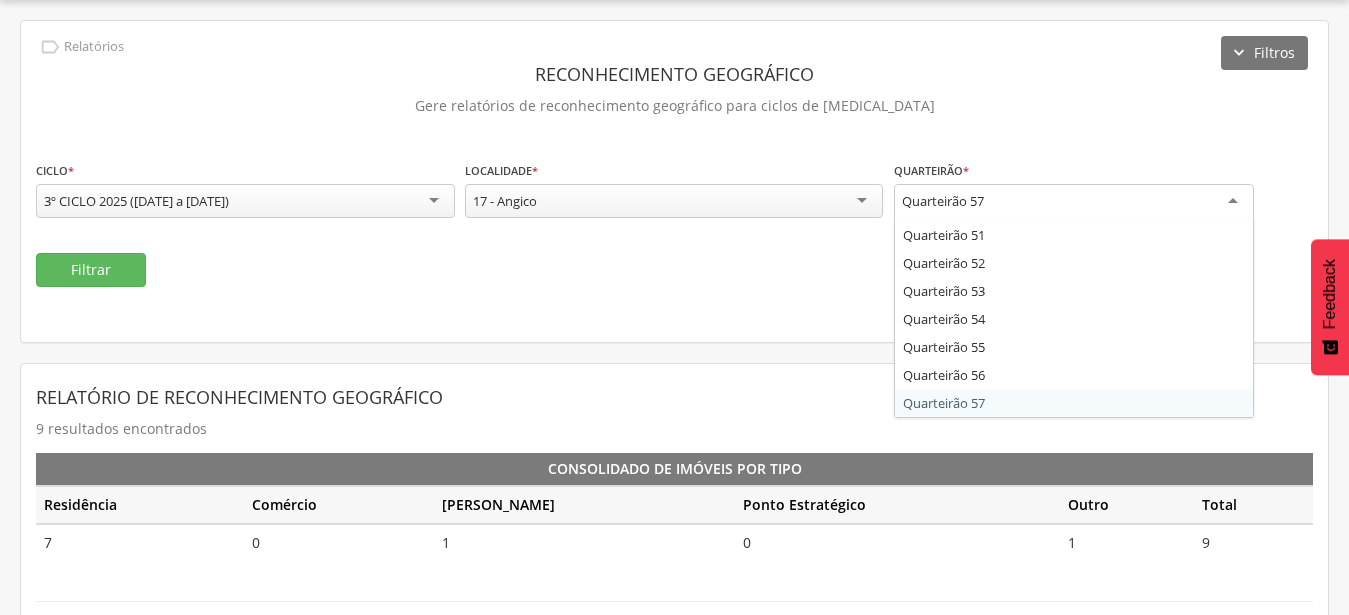 scroll, scrollTop: 1424, scrollLeft: 0, axis: vertical 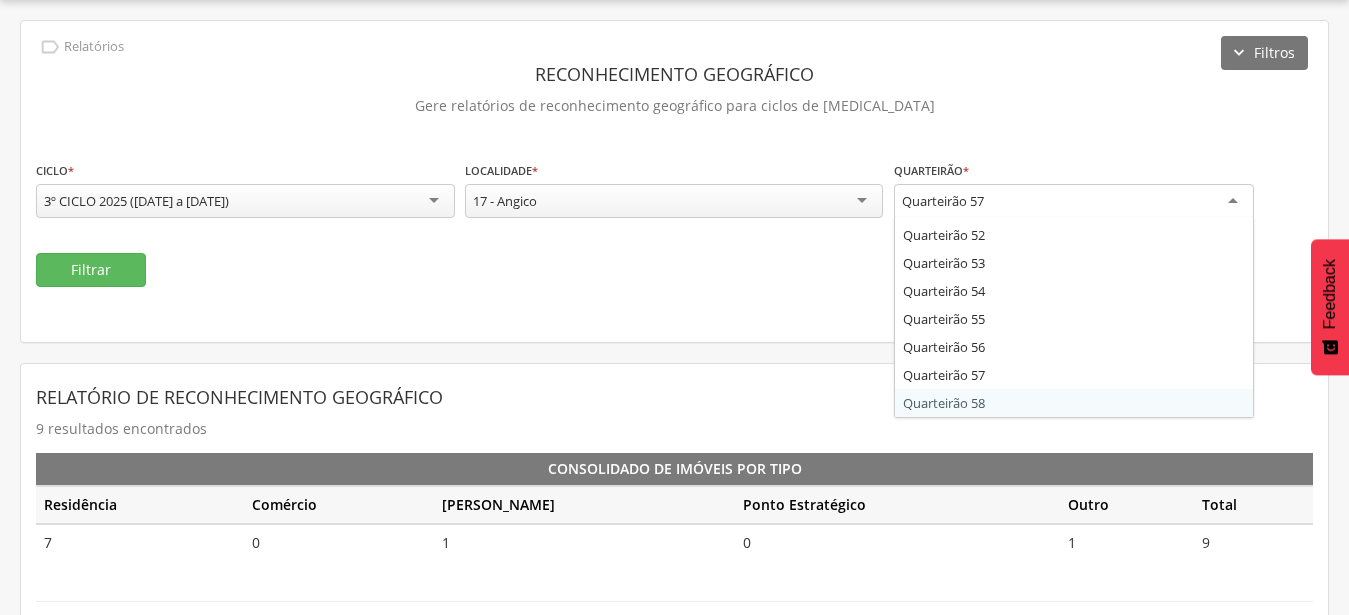 click on "**********" at bounding box center (674, 577) 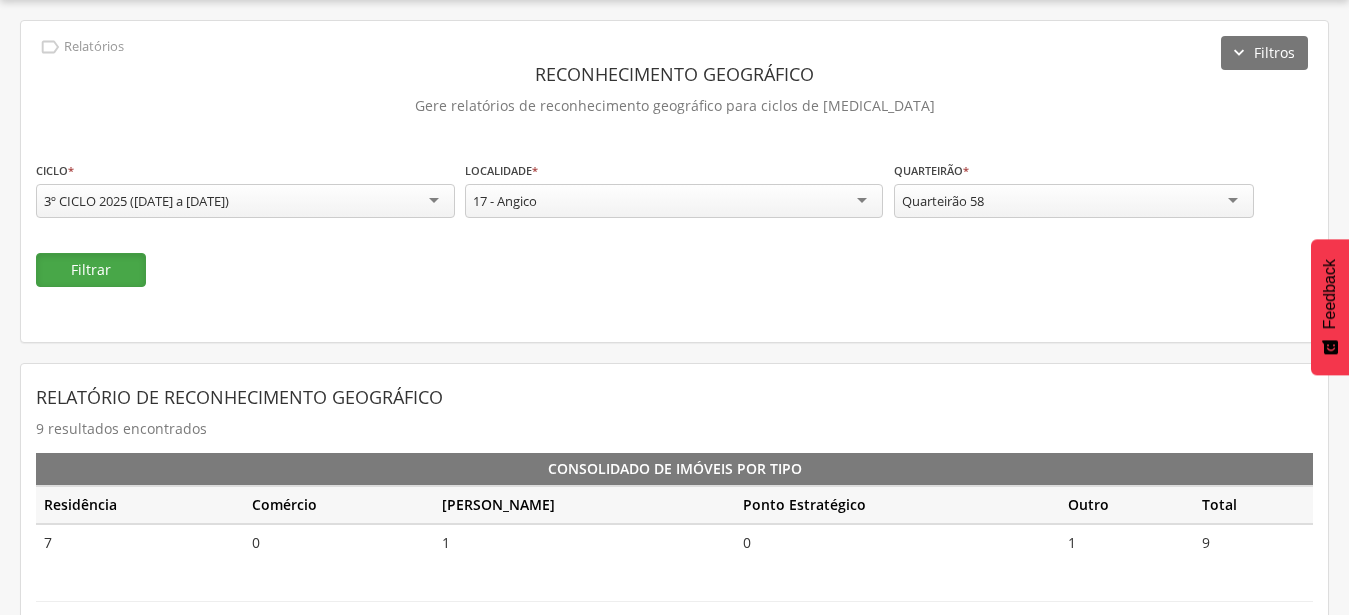 click on "Filtrar" at bounding box center (91, 270) 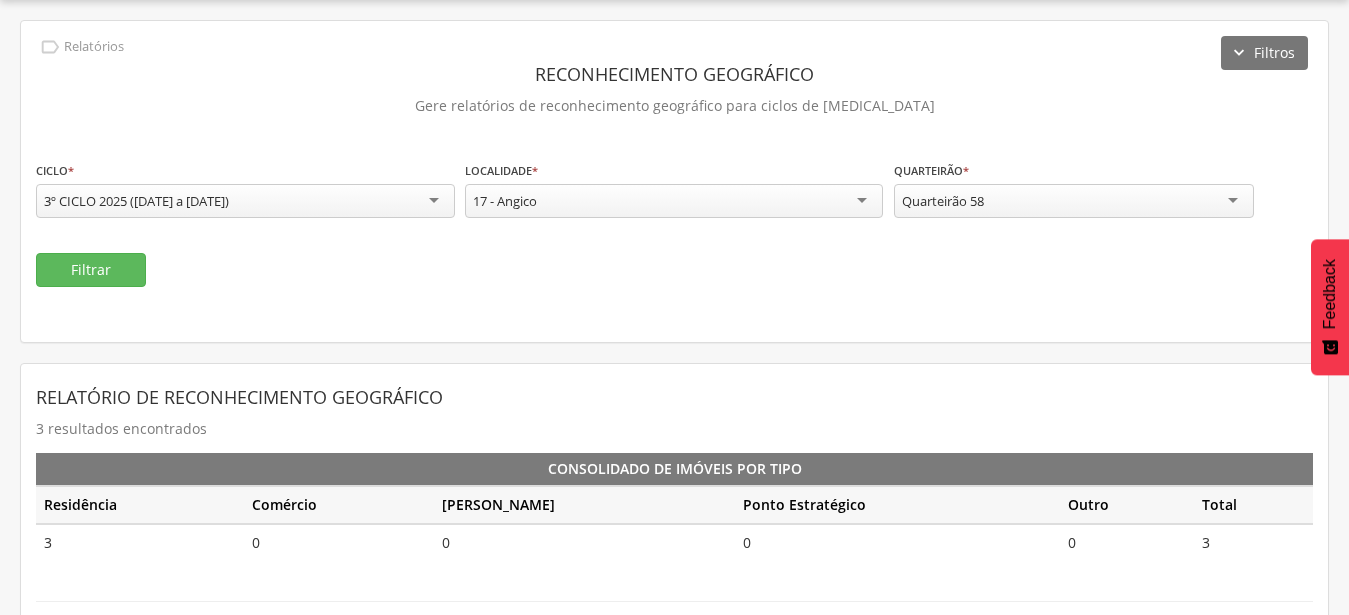 click on "Quarteirão 58" at bounding box center [1074, 201] 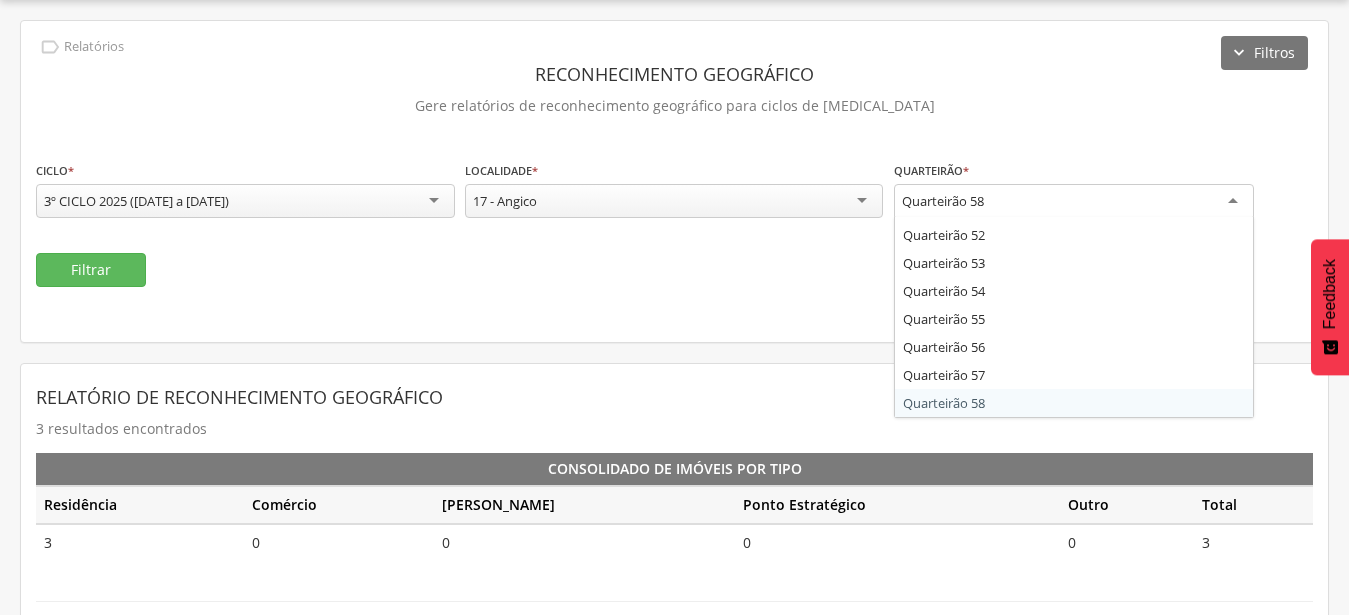 scroll, scrollTop: 1452, scrollLeft: 0, axis: vertical 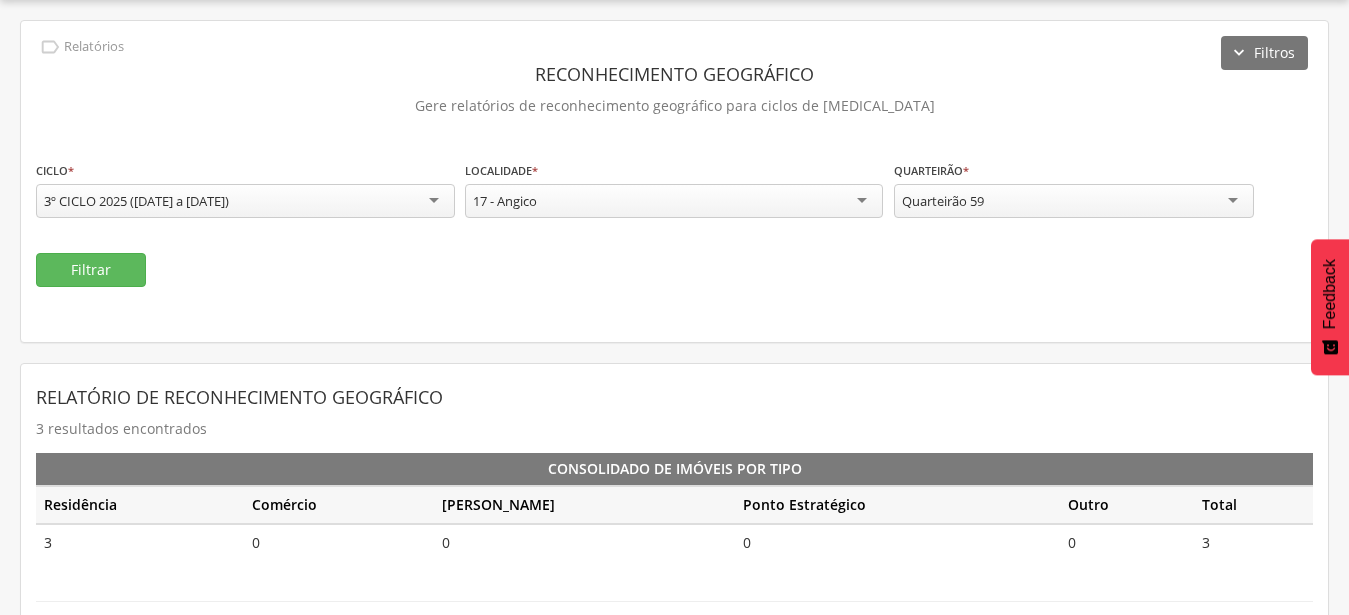 click on "**********" at bounding box center (674, 466) 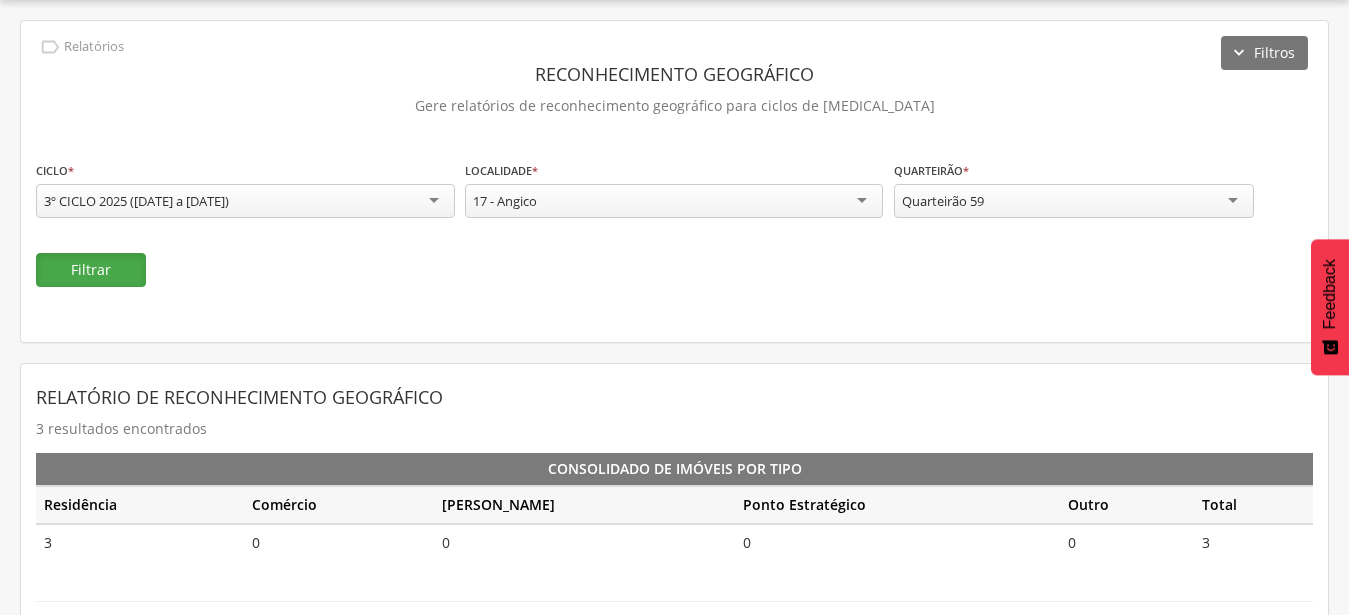 click on "Filtrar" at bounding box center (91, 270) 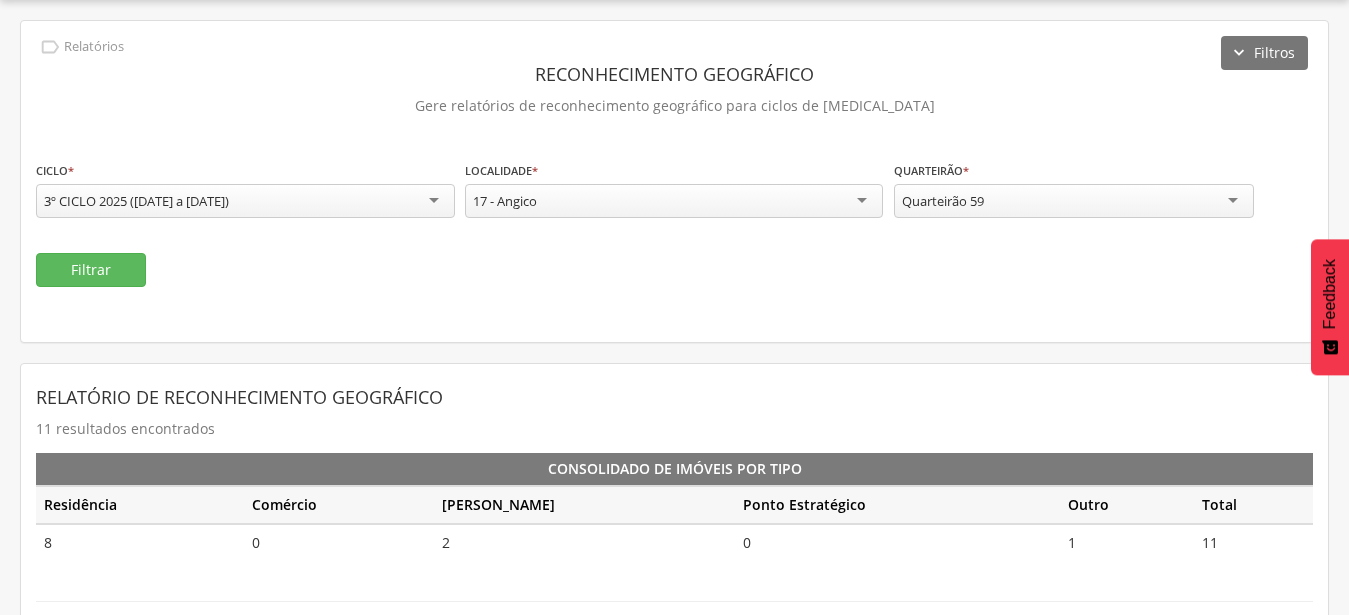 click on "Quarteirão 59" at bounding box center [943, 201] 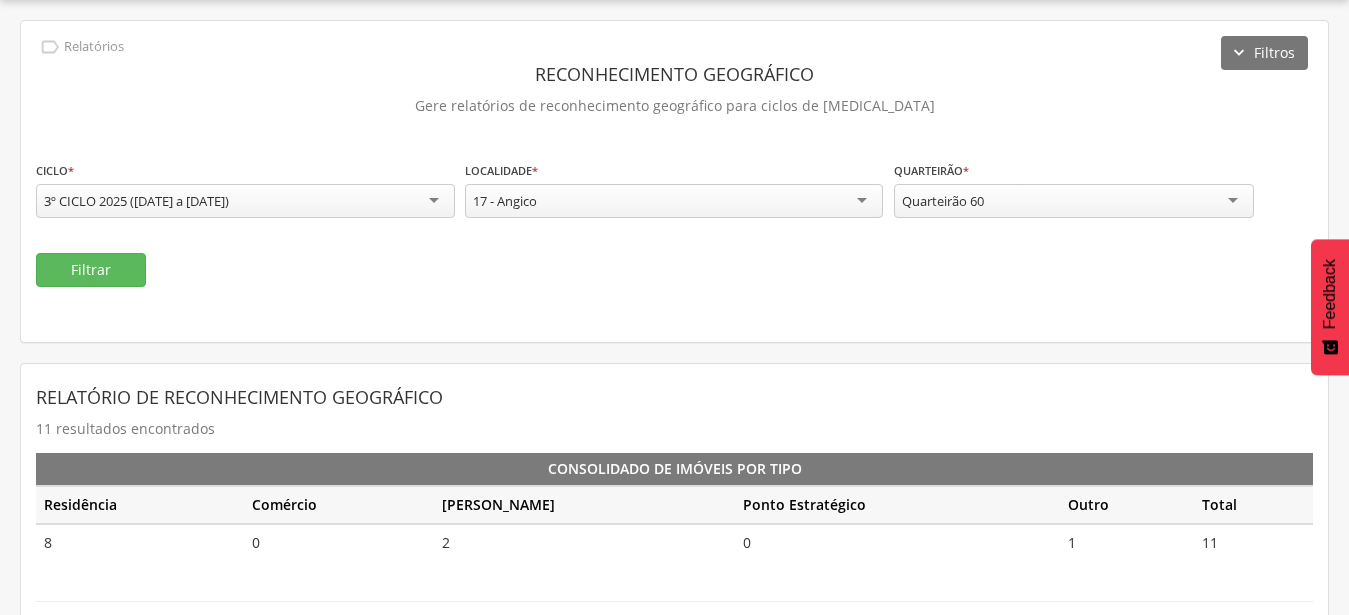 click on "**********" at bounding box center [674, 595] 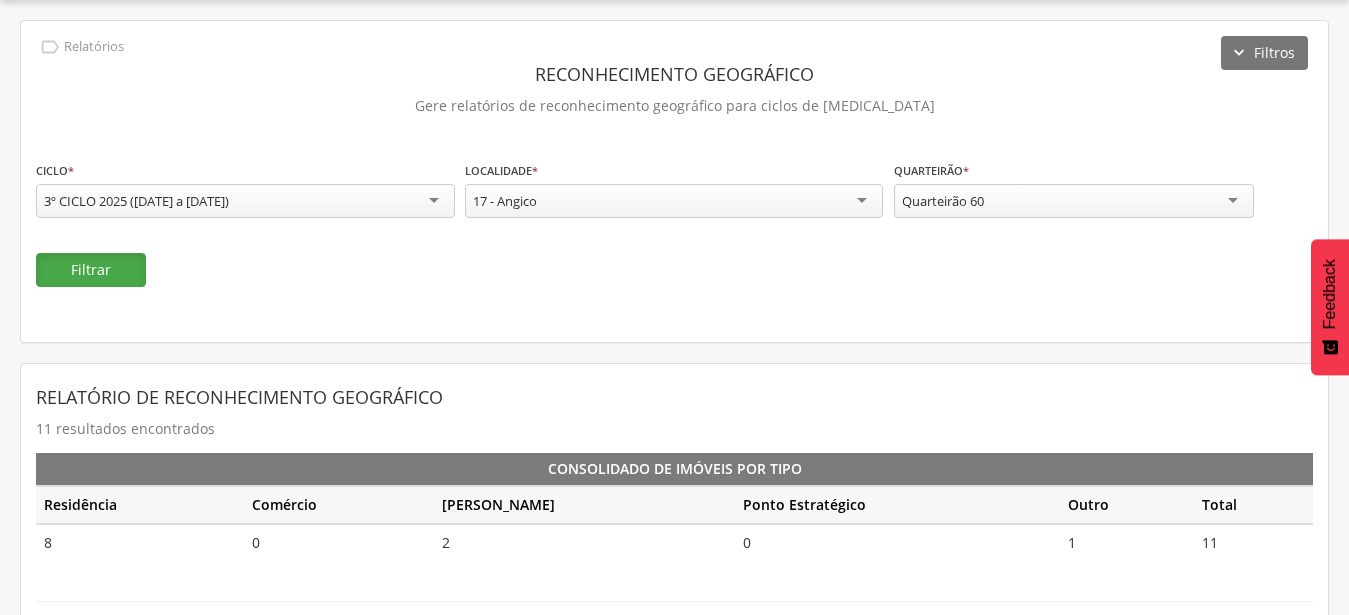 click on "Filtrar" at bounding box center (91, 270) 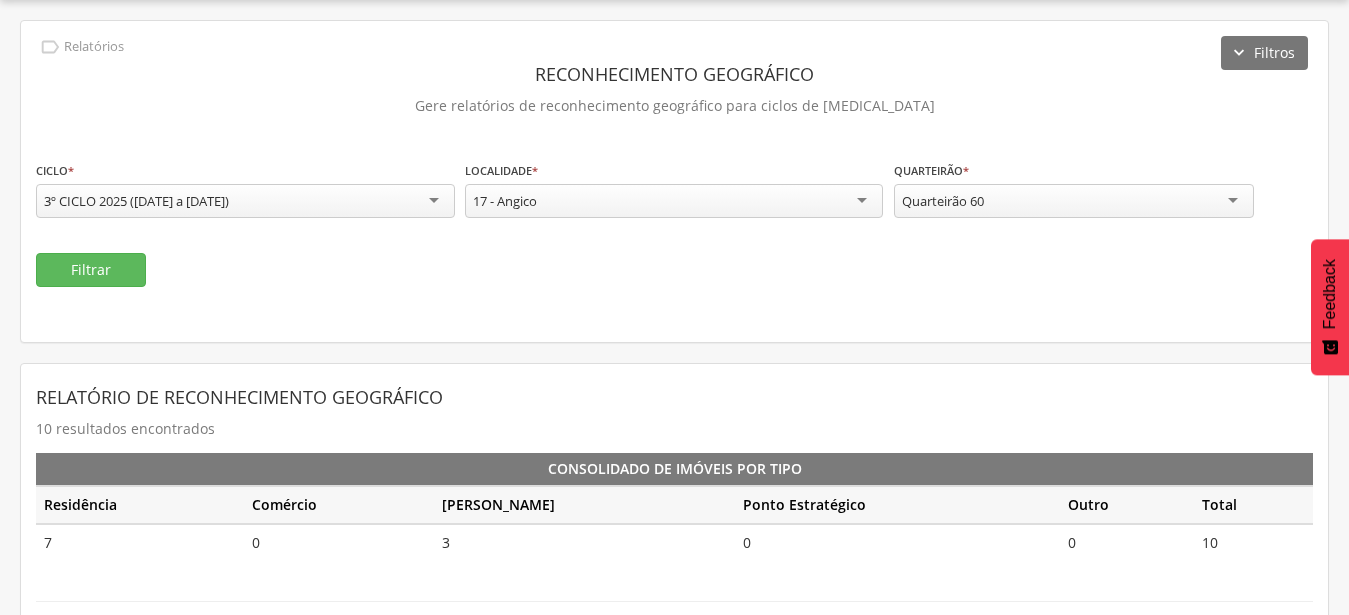 click on "Quarteirão 60" at bounding box center [1074, 201] 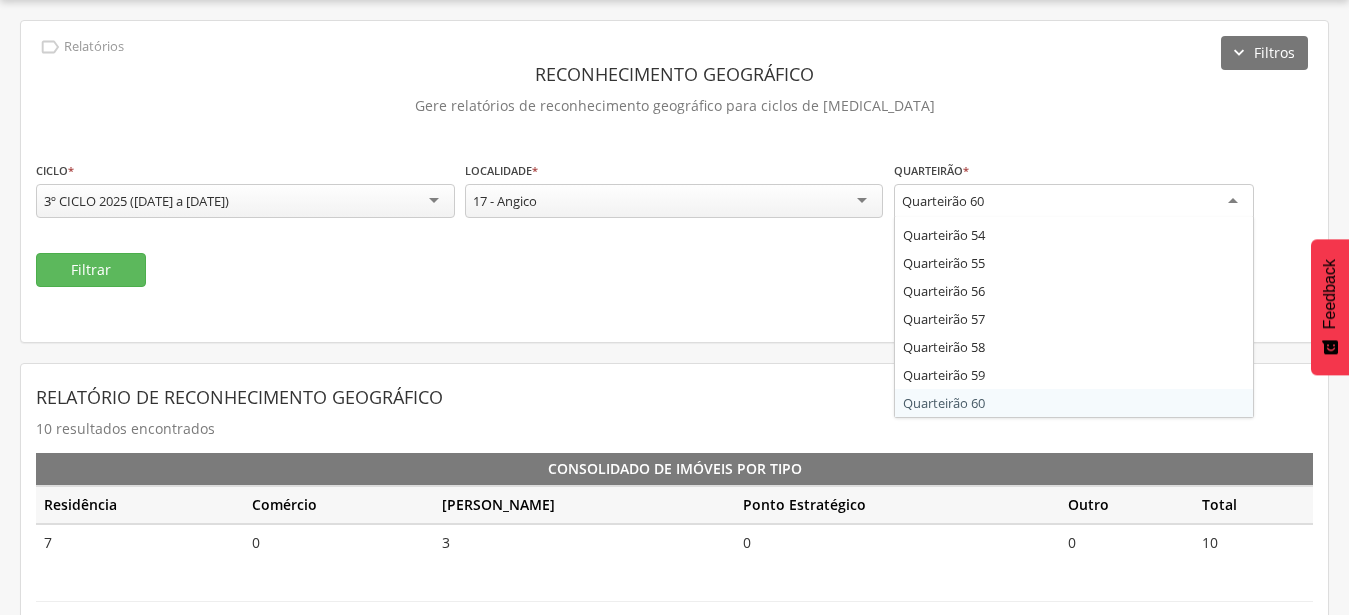 scroll, scrollTop: 1508, scrollLeft: 0, axis: vertical 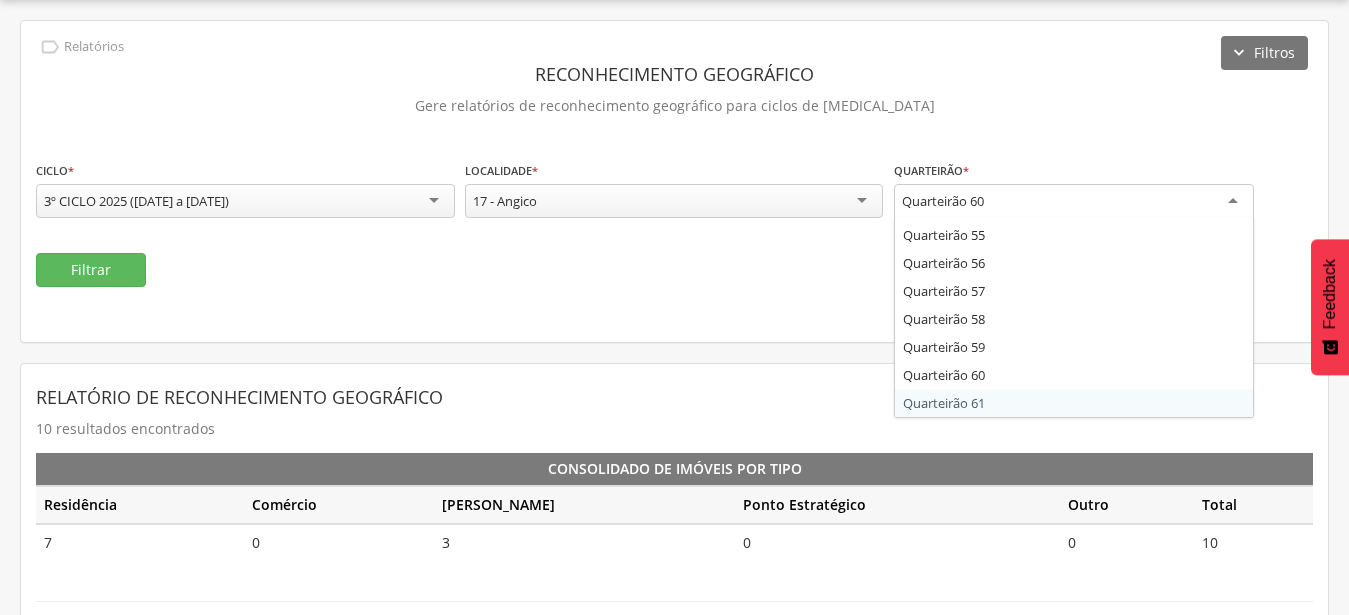 click on "**********" at bounding box center (674, 595) 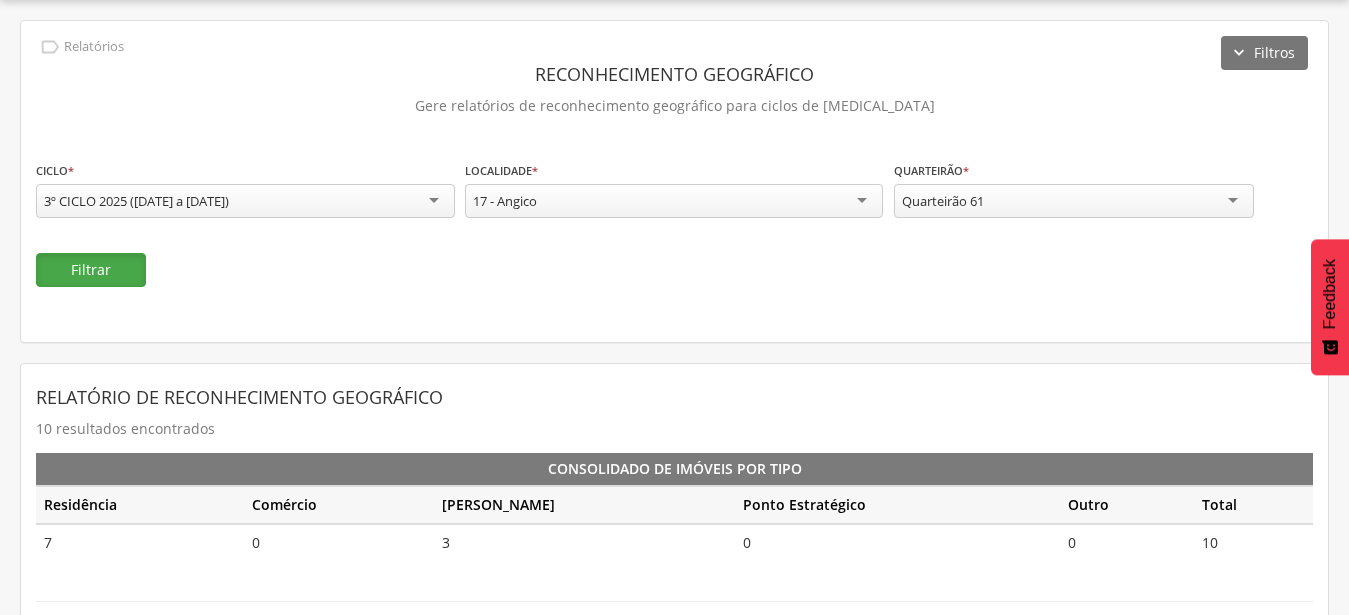 click on "Filtrar" at bounding box center [91, 270] 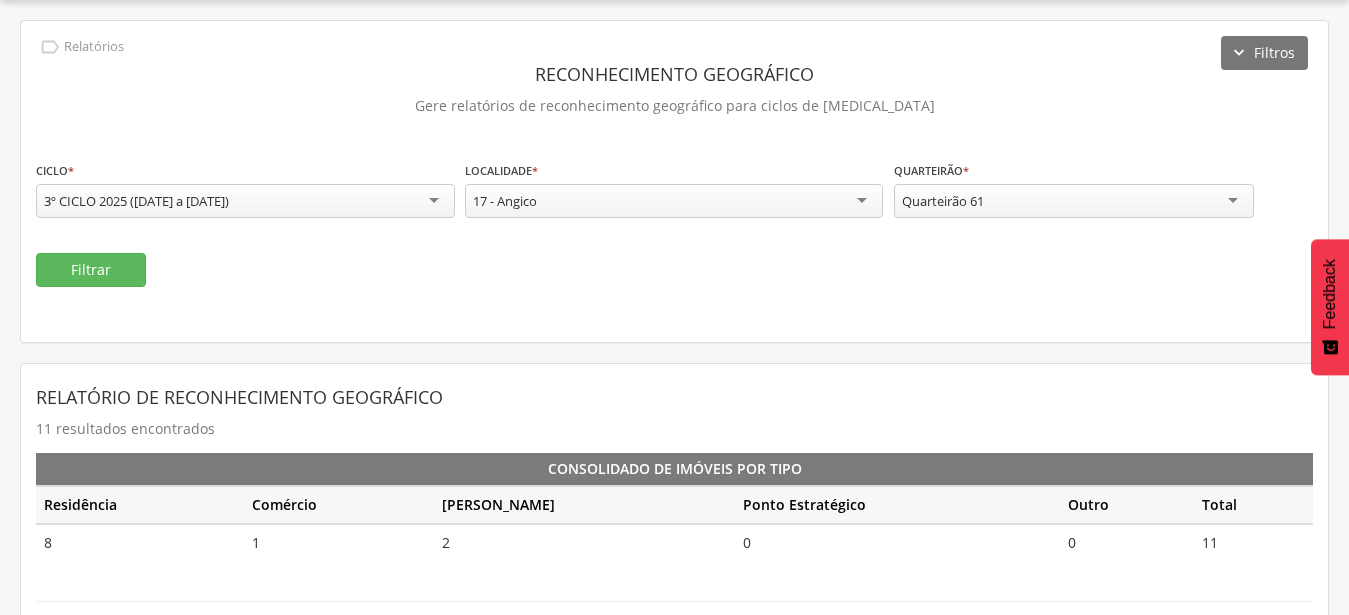 click on "Quarteirão 61" at bounding box center [1074, 201] 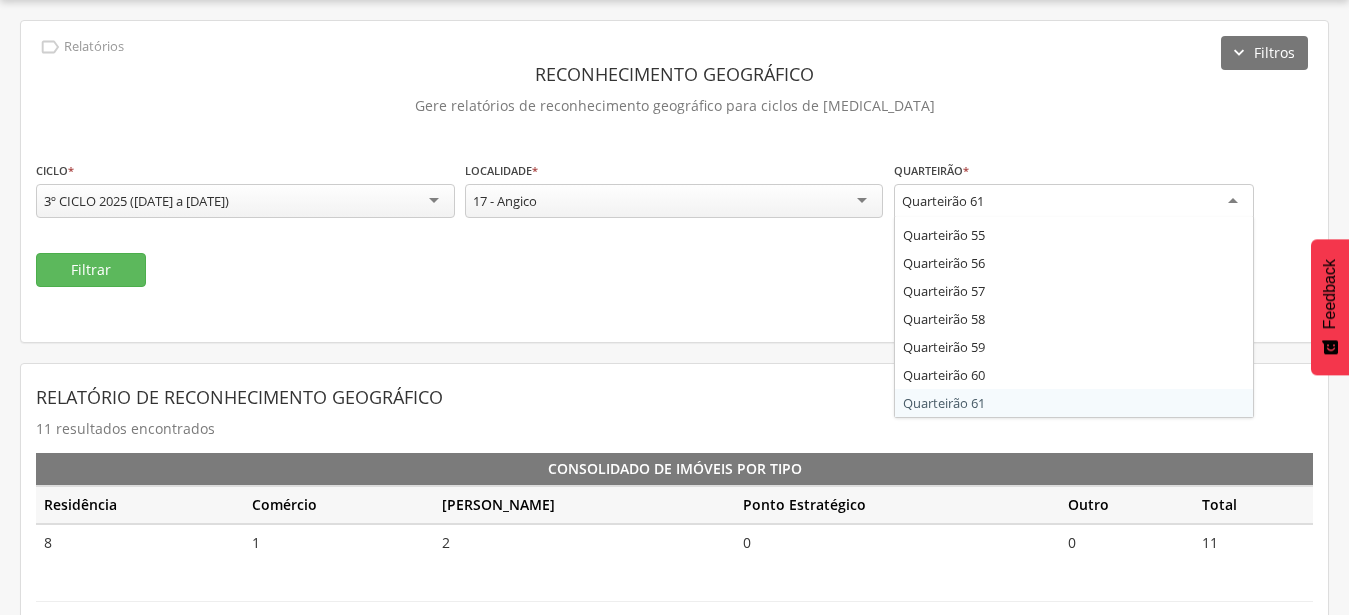 scroll, scrollTop: 1536, scrollLeft: 0, axis: vertical 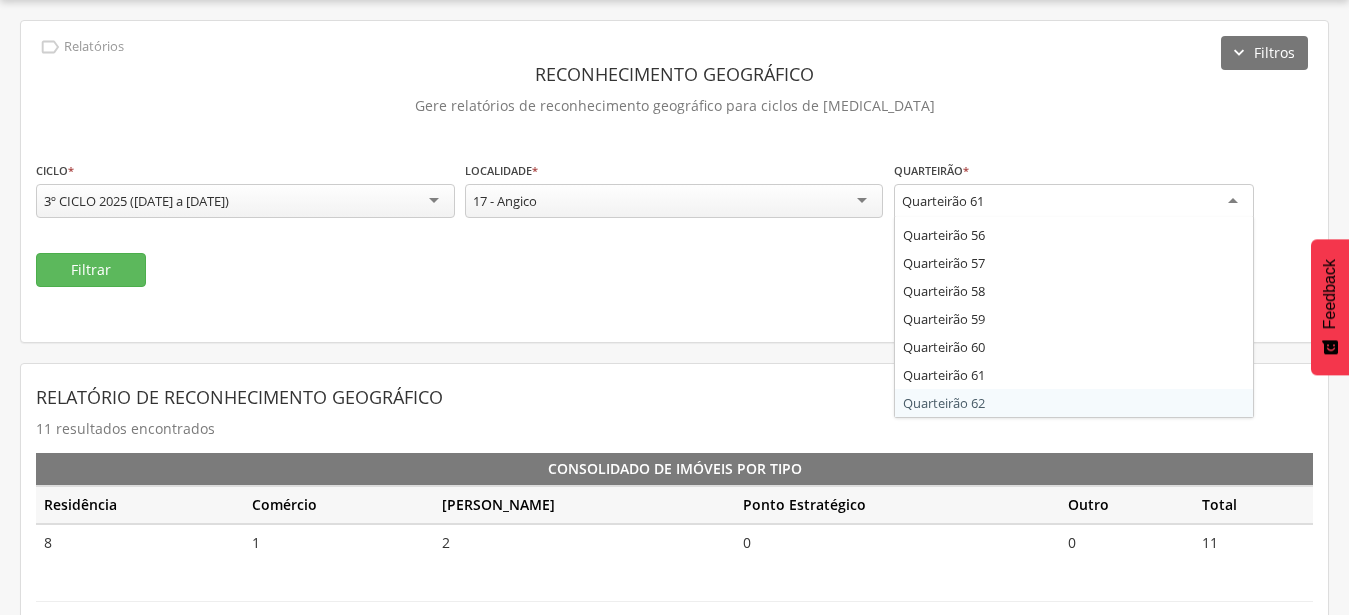 click on "**********" at bounding box center (674, 595) 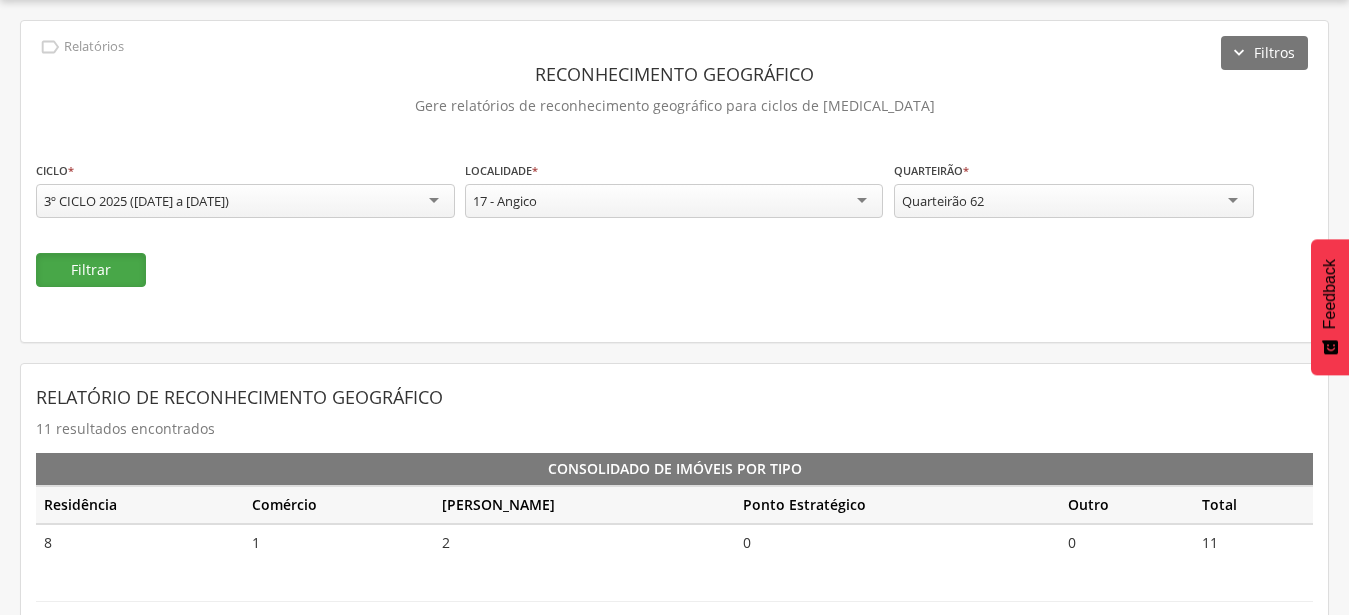 click on "Filtrar" at bounding box center [91, 270] 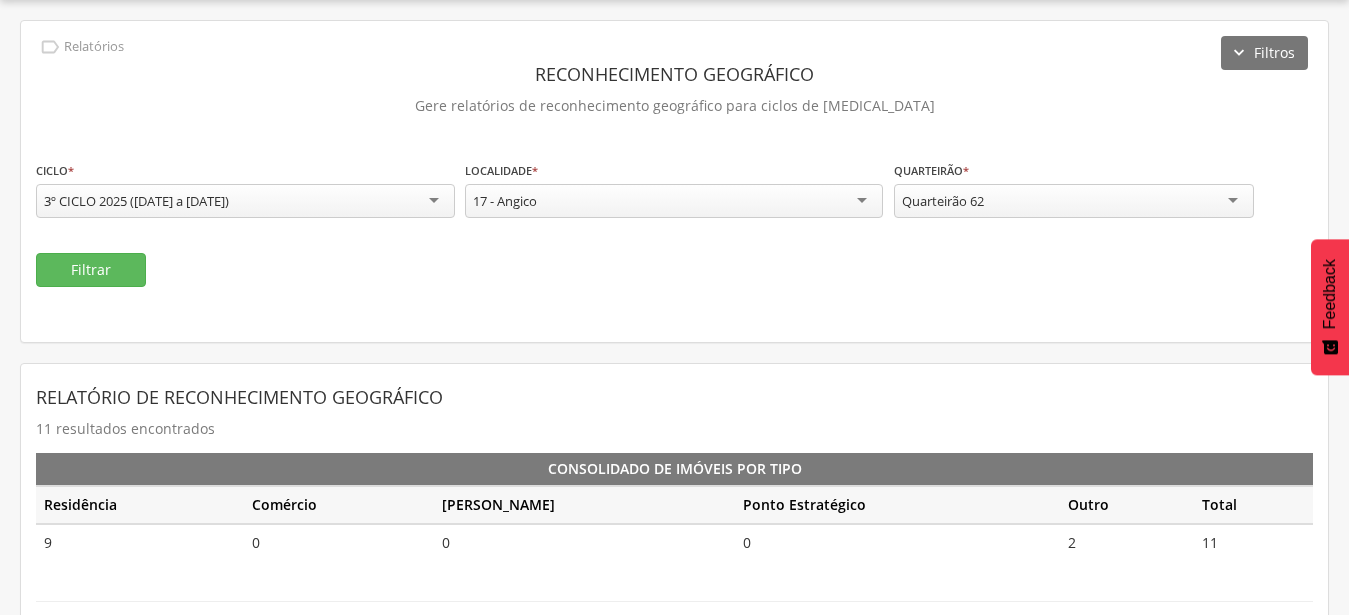 click on "Quarteirão 62" at bounding box center [1074, 201] 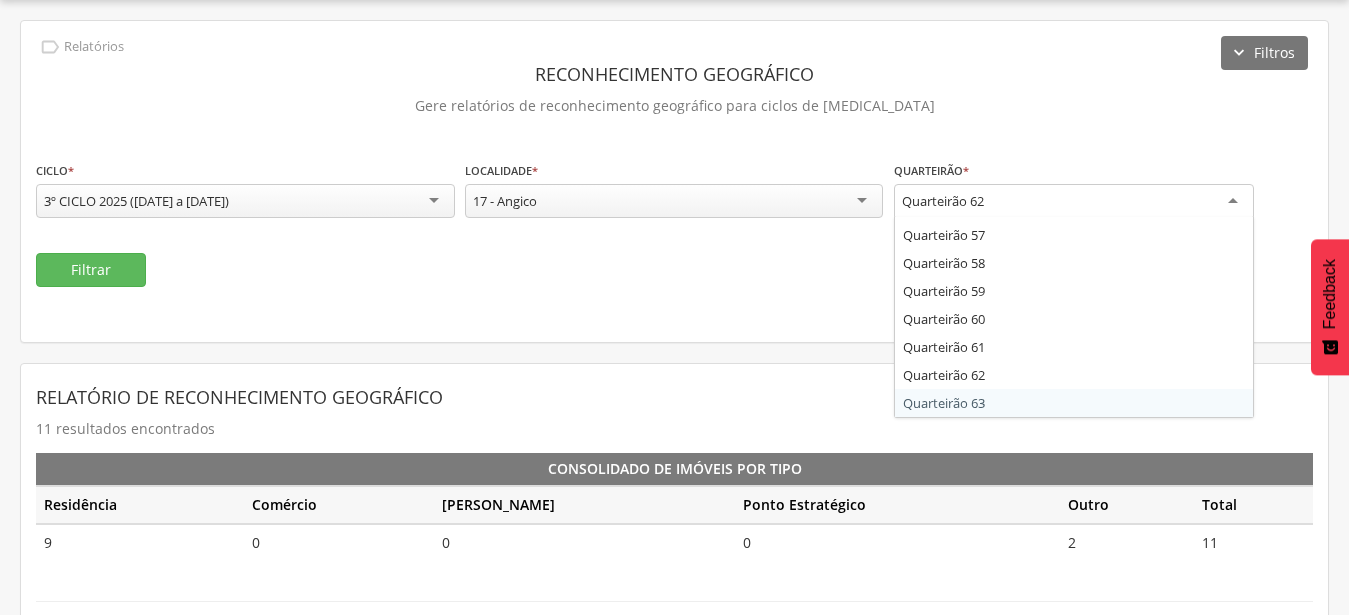 click on "**********" at bounding box center (674, 595) 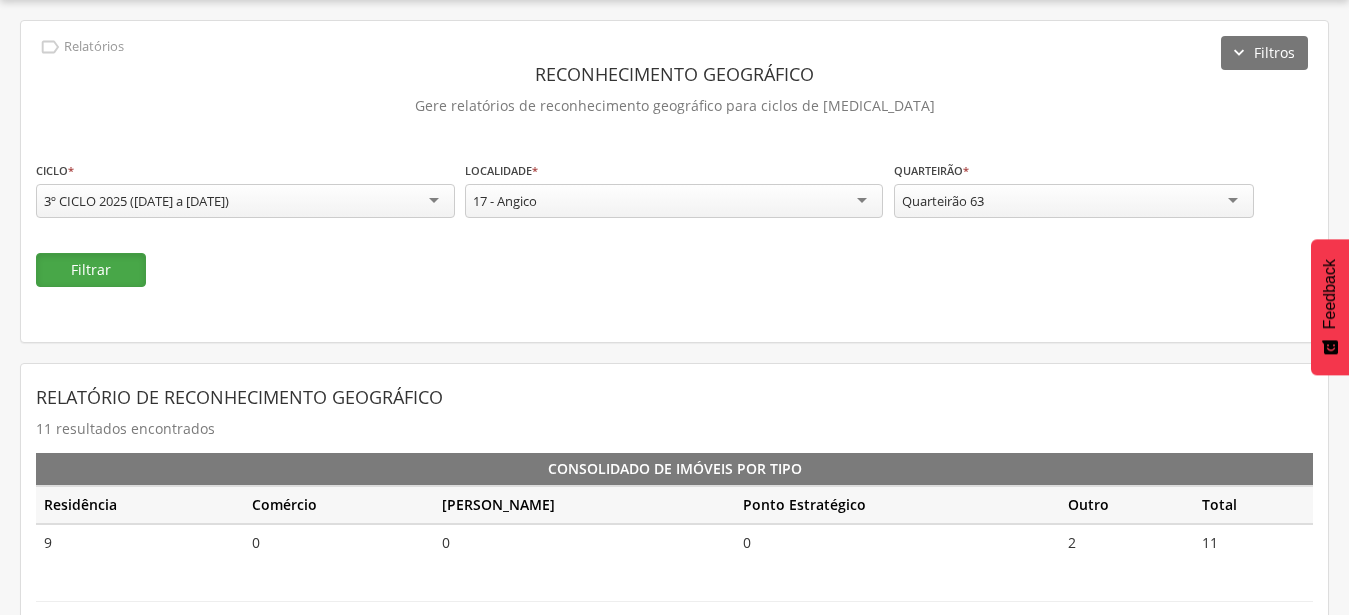 click on "Filtrar" at bounding box center [91, 270] 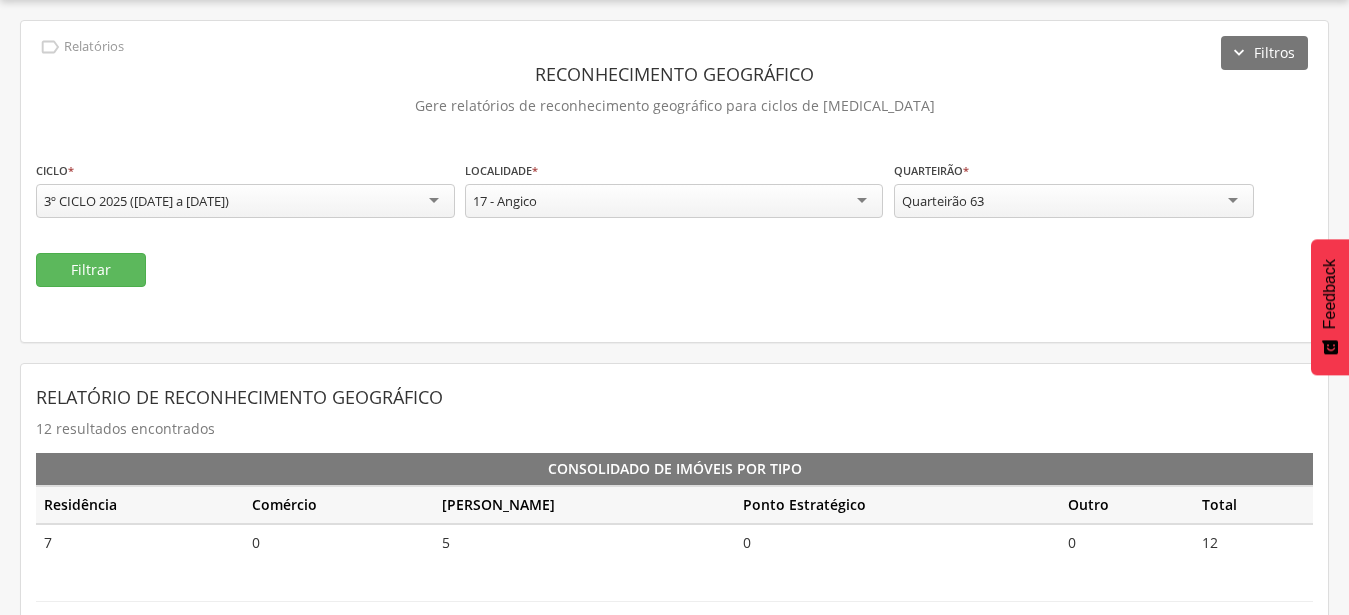click on "Quarteirão 63" at bounding box center (1074, 201) 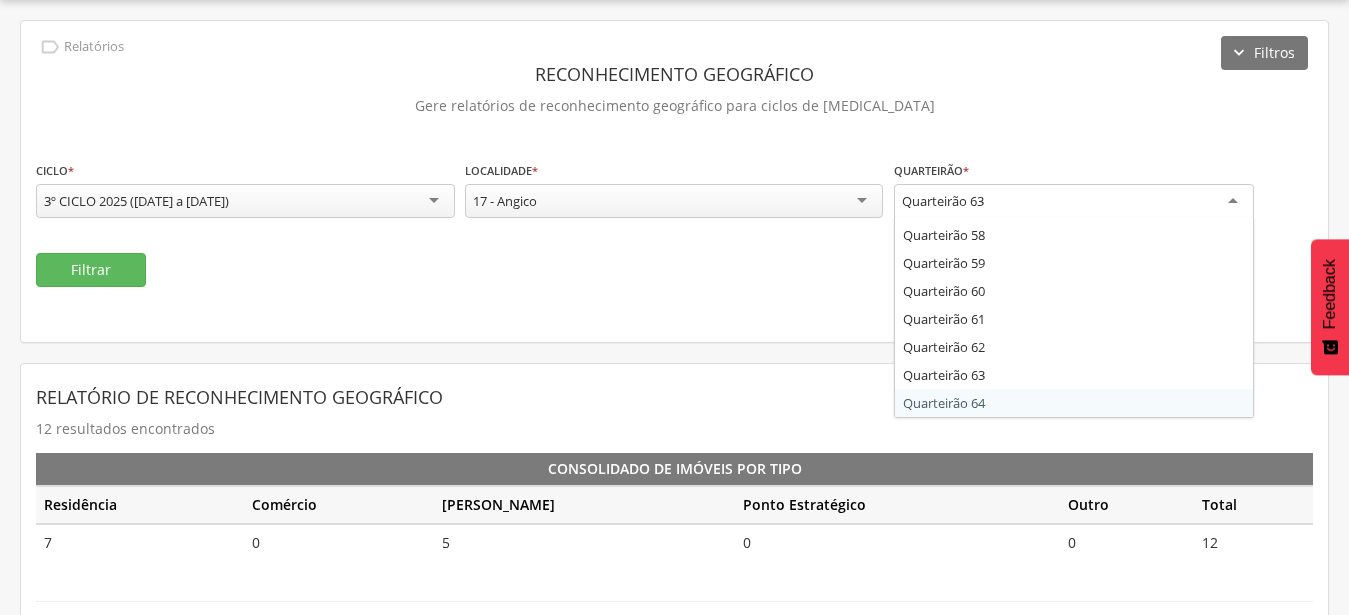 click on "**********" at bounding box center [674, 595] 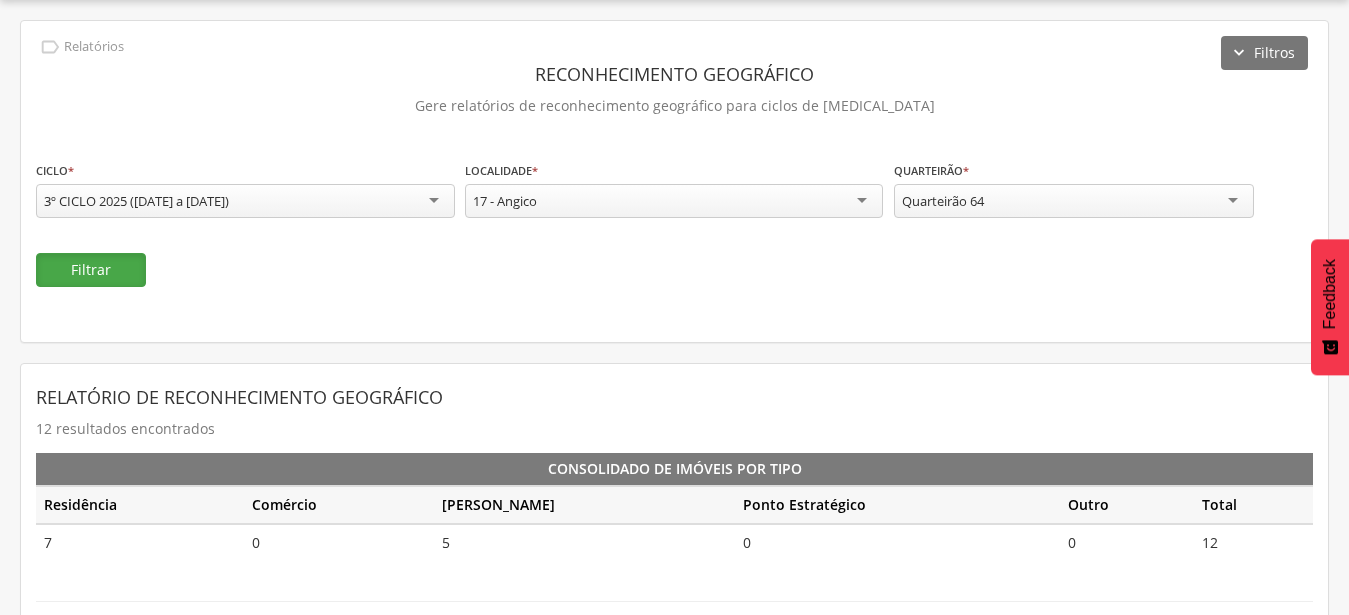 click on "Filtrar" at bounding box center (91, 270) 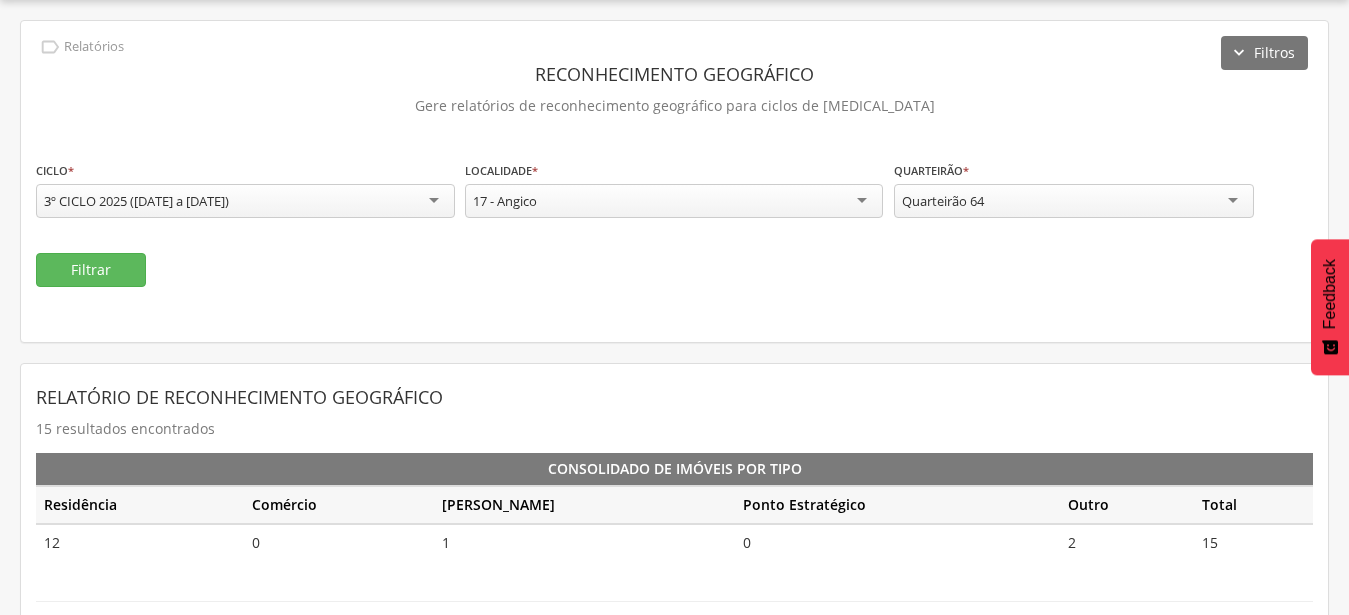 click on "Quarteirão 64" at bounding box center [1074, 201] 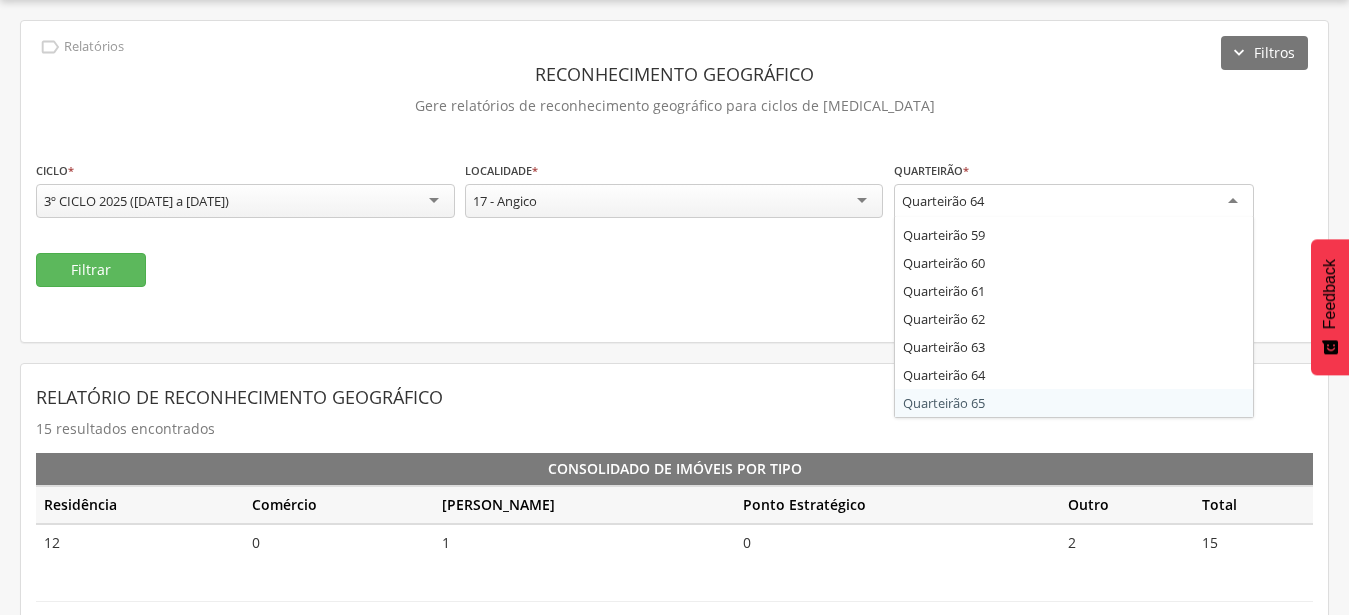 click on "**********" at bounding box center (674, 595) 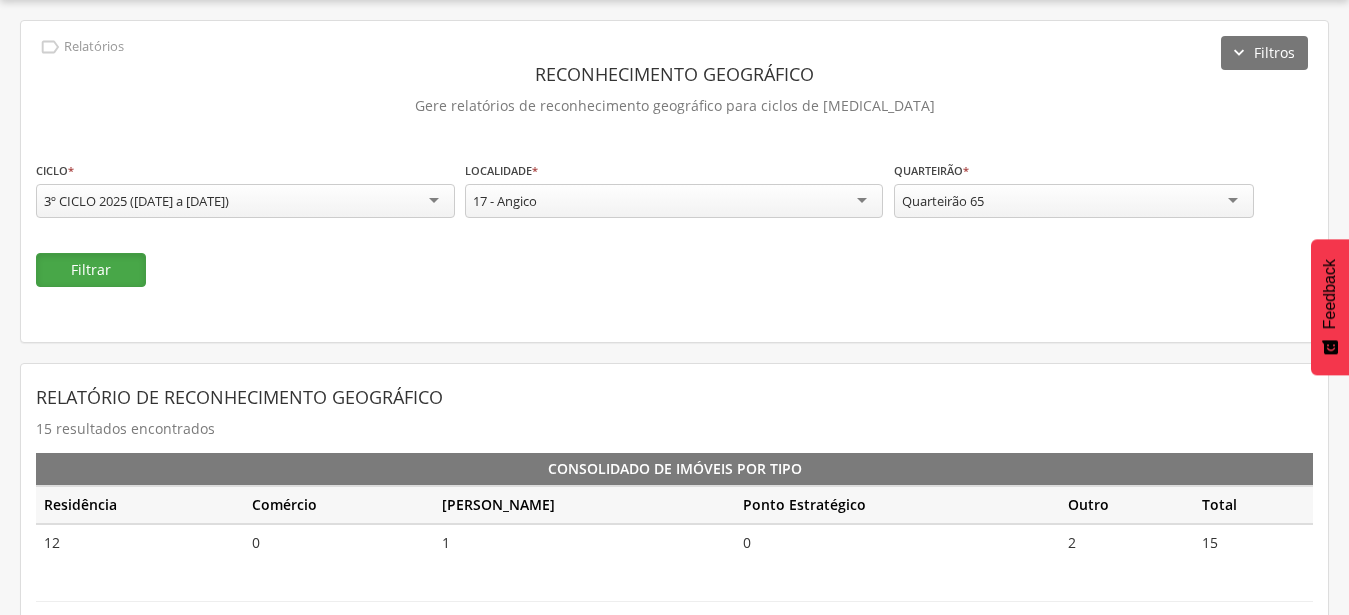 click on "Filtrar" at bounding box center [91, 270] 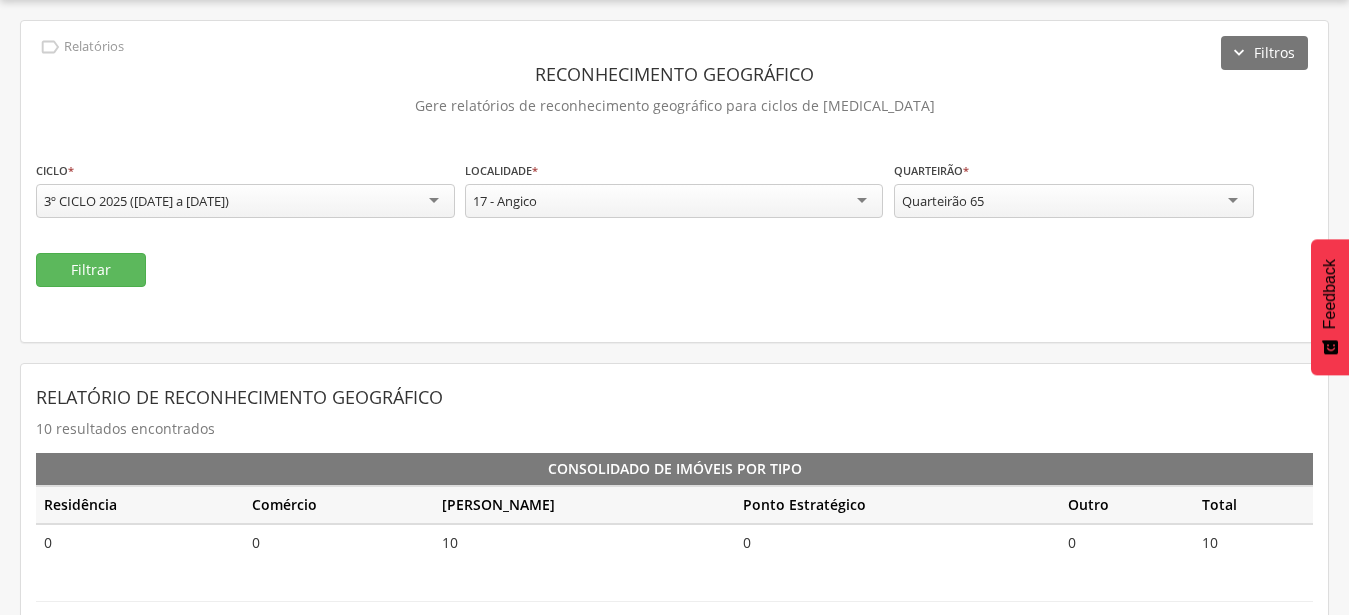 scroll, scrollTop: 1648, scrollLeft: 0, axis: vertical 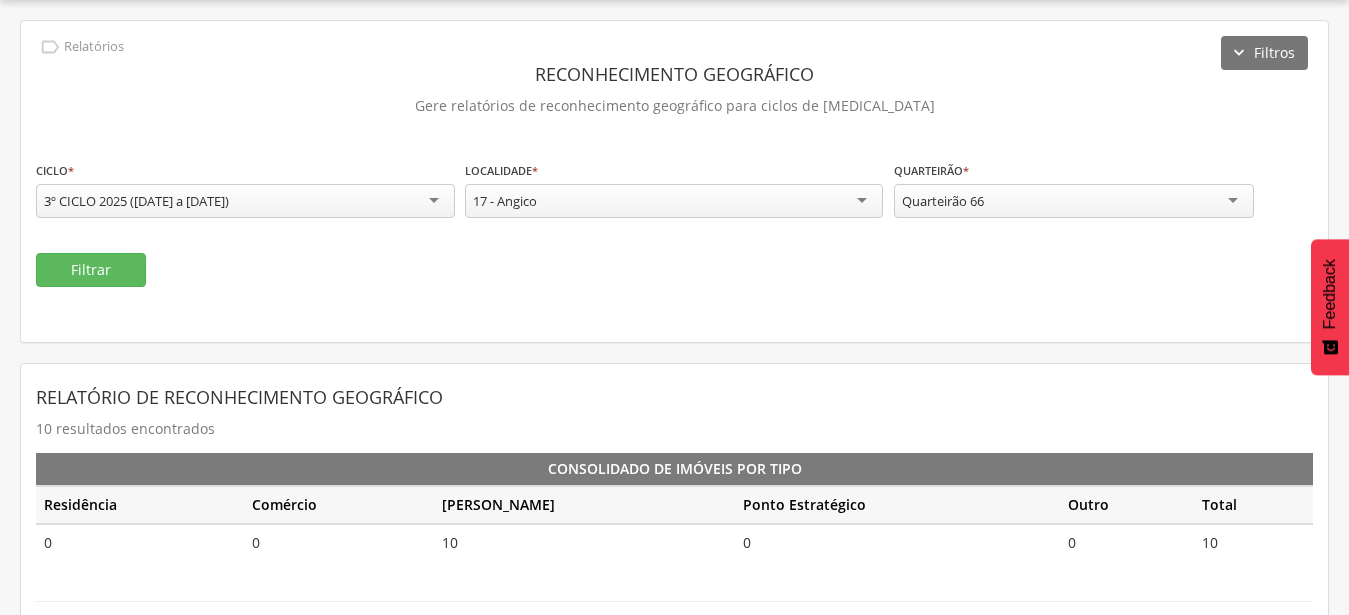 click on "**********" at bounding box center (674, 595) 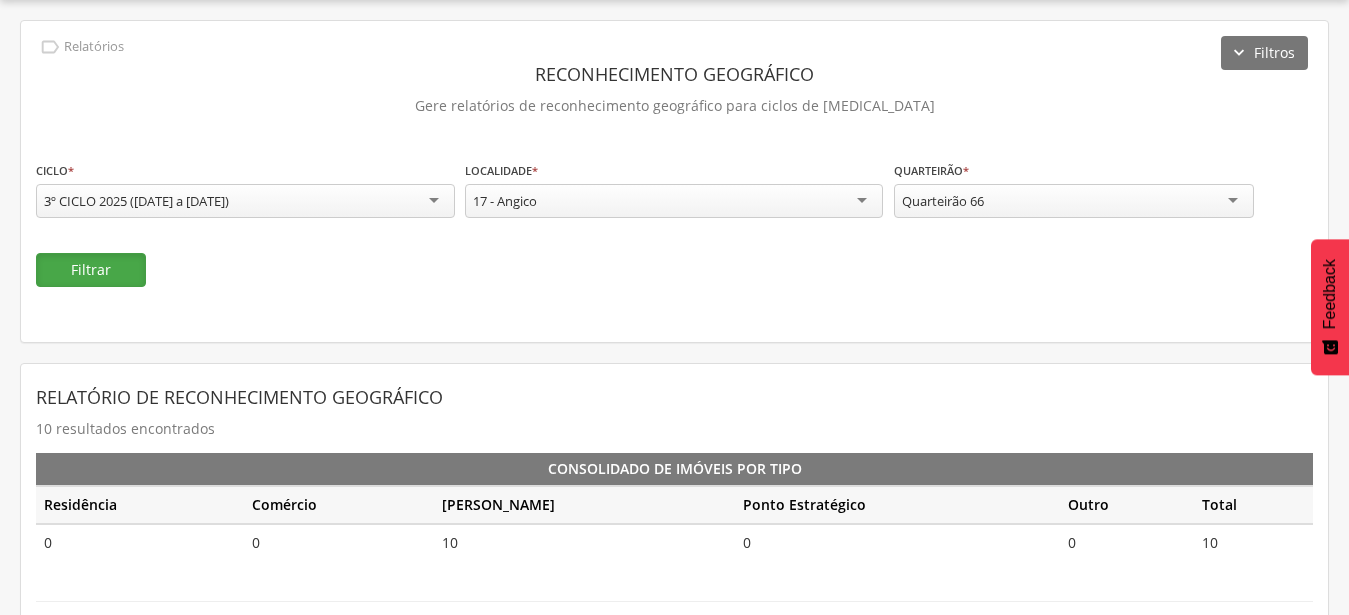 click on "Filtrar" at bounding box center [91, 270] 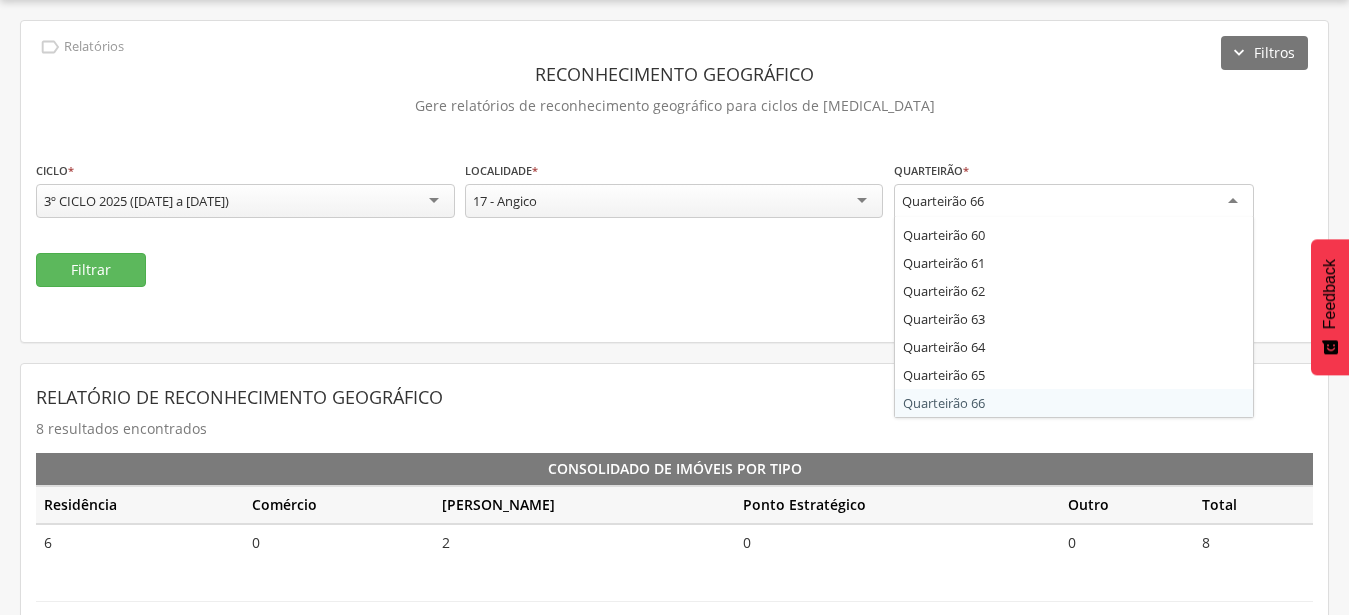 click on "Quarteirão 66" at bounding box center (1074, 202) 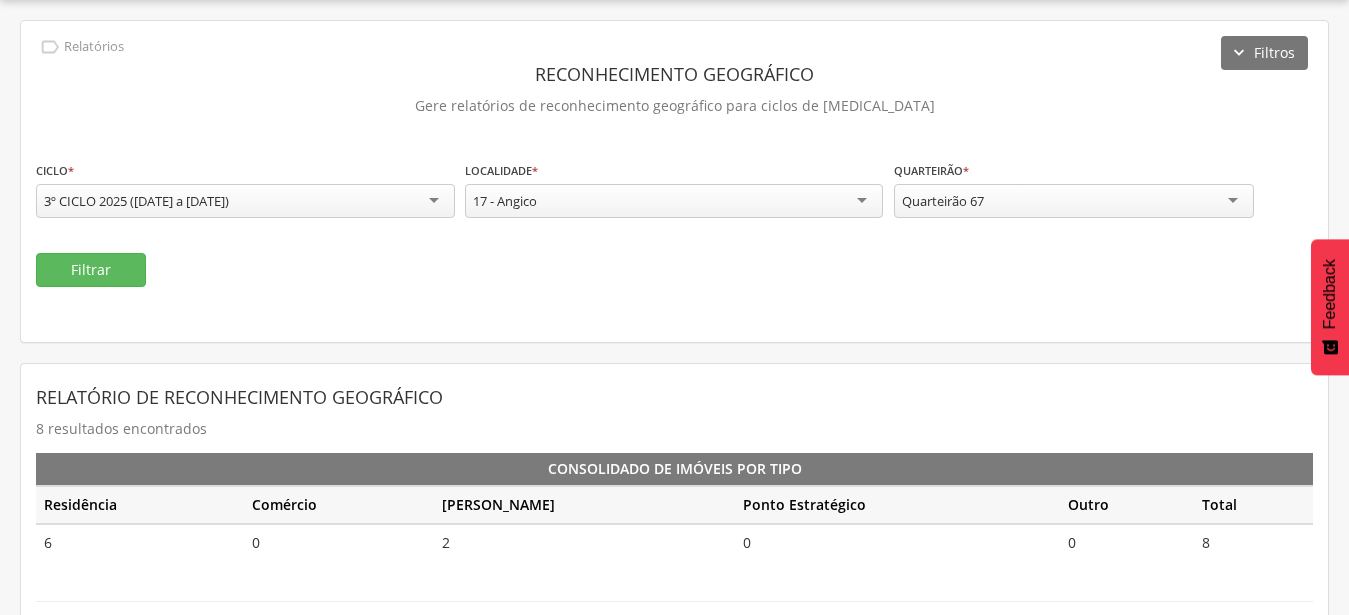 click on "**********" at bounding box center (674, 558) 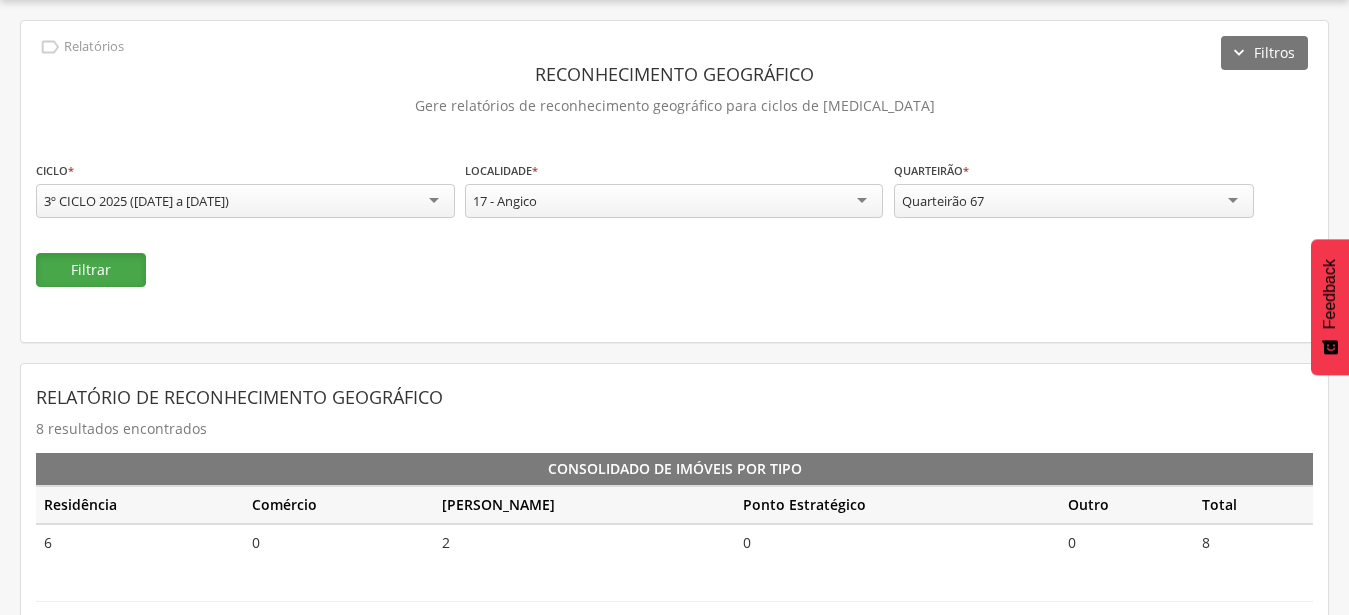 click on "Filtrar" at bounding box center (91, 270) 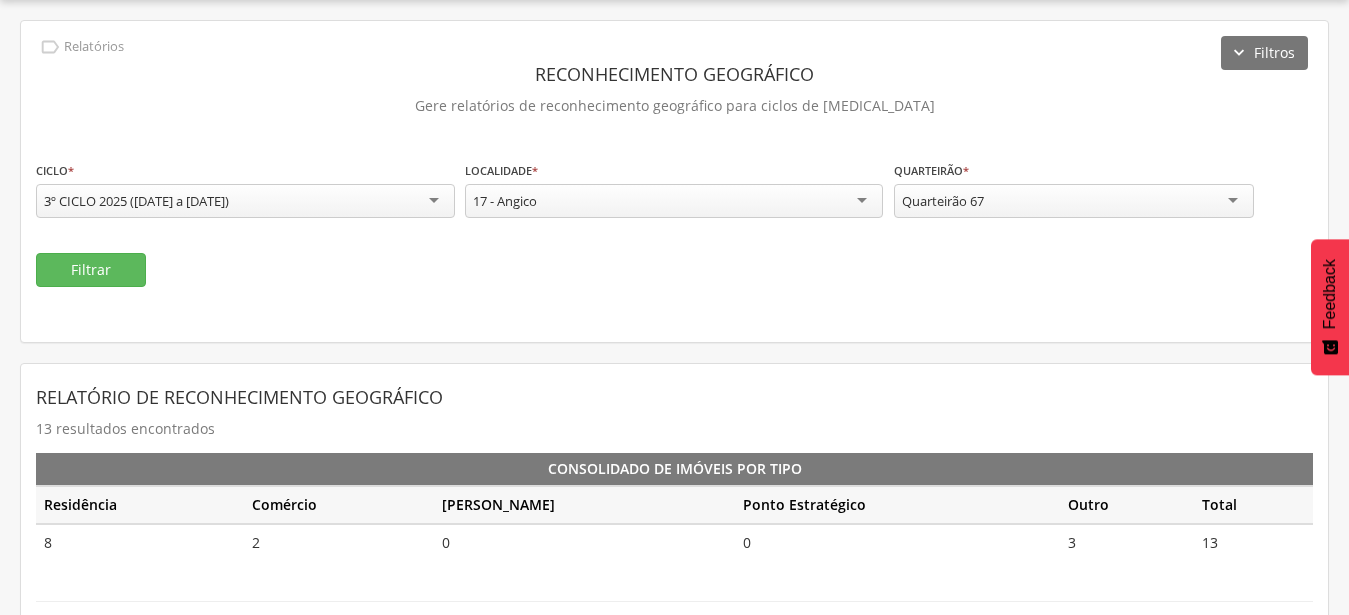 click on "**********" at bounding box center [1074, 191] 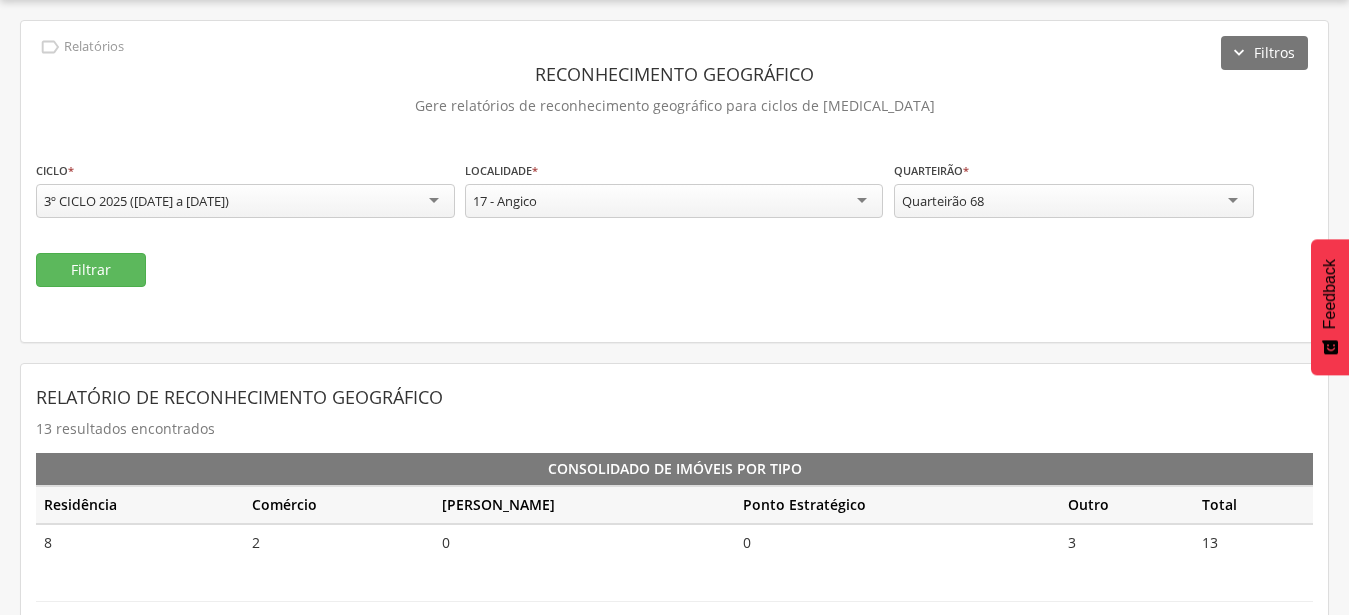 click on "**********" at bounding box center (674, 595) 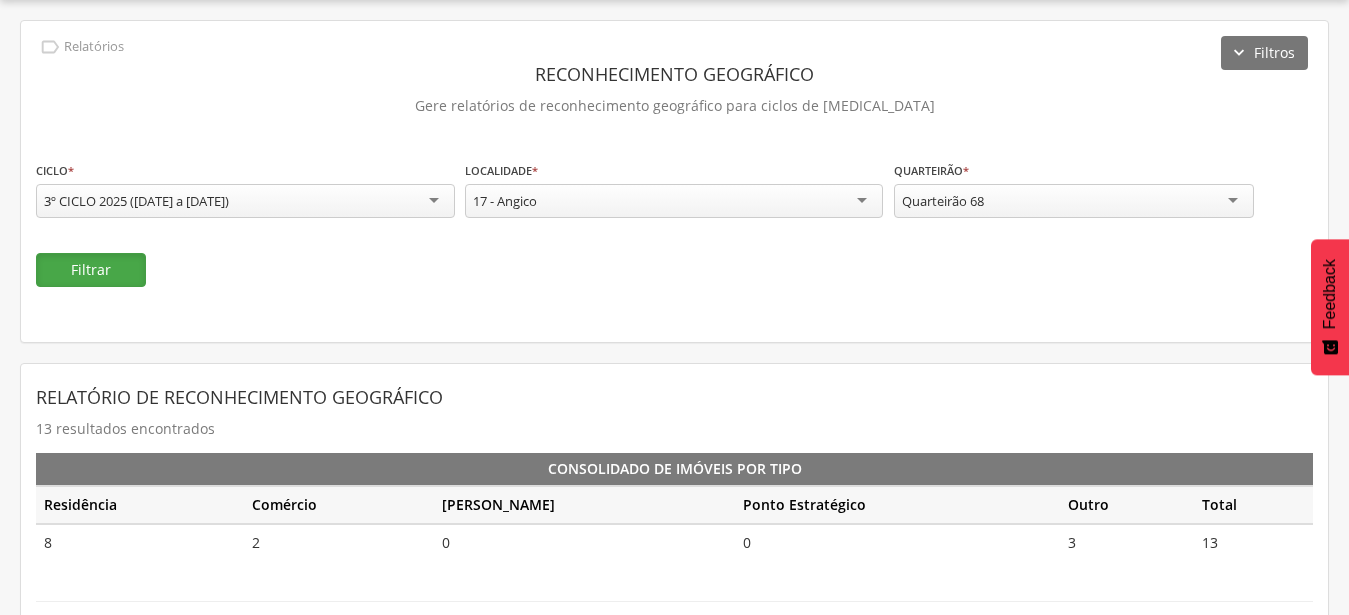 click on "Filtrar" at bounding box center (91, 270) 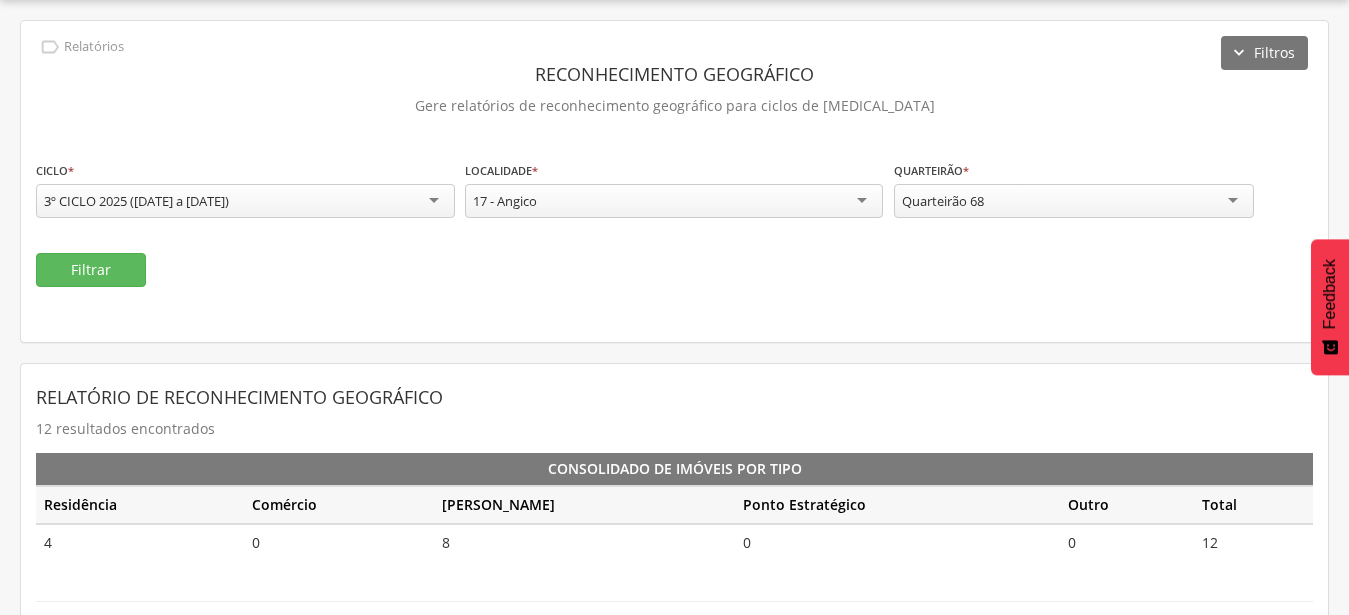 scroll, scrollTop: 1732, scrollLeft: 0, axis: vertical 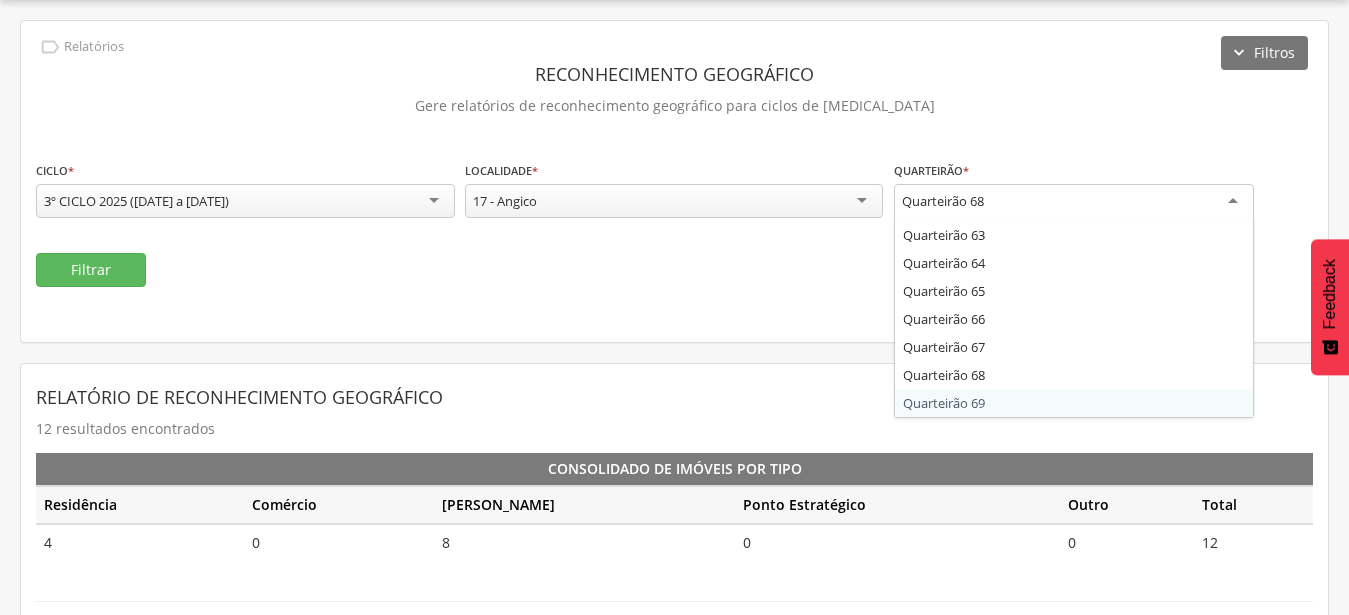 click on "**********" at bounding box center [674, 595] 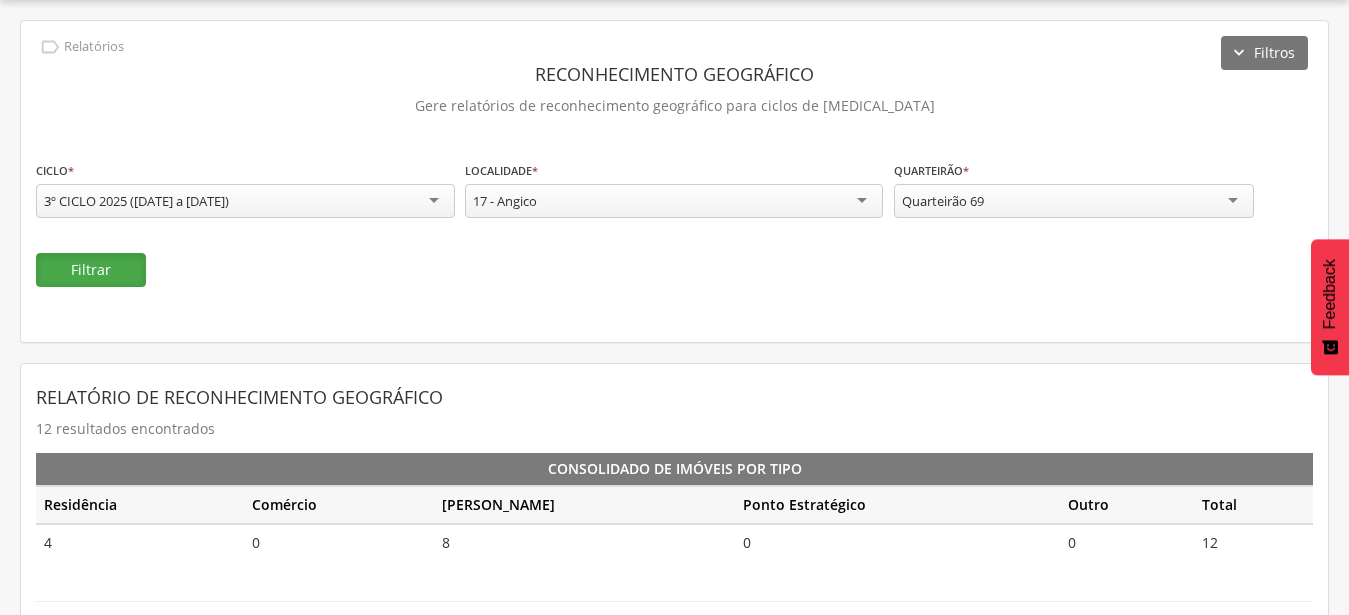 click on "Filtrar" at bounding box center (91, 270) 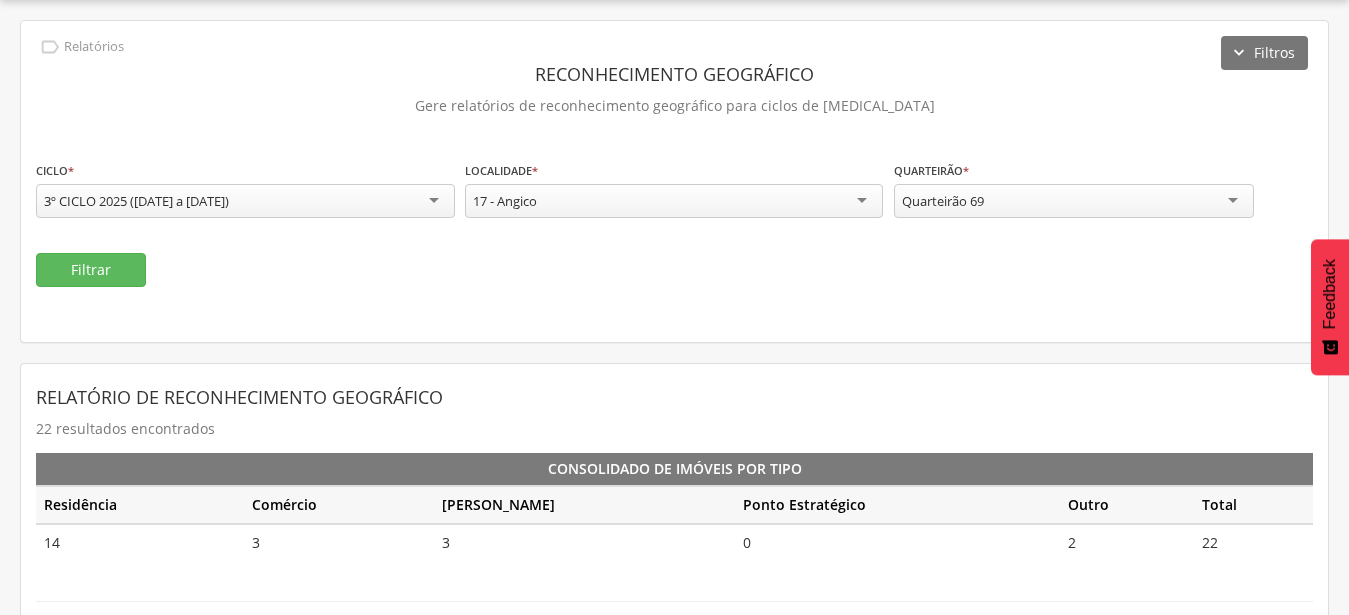 click on "Quarteirão 69" at bounding box center [1074, 201] 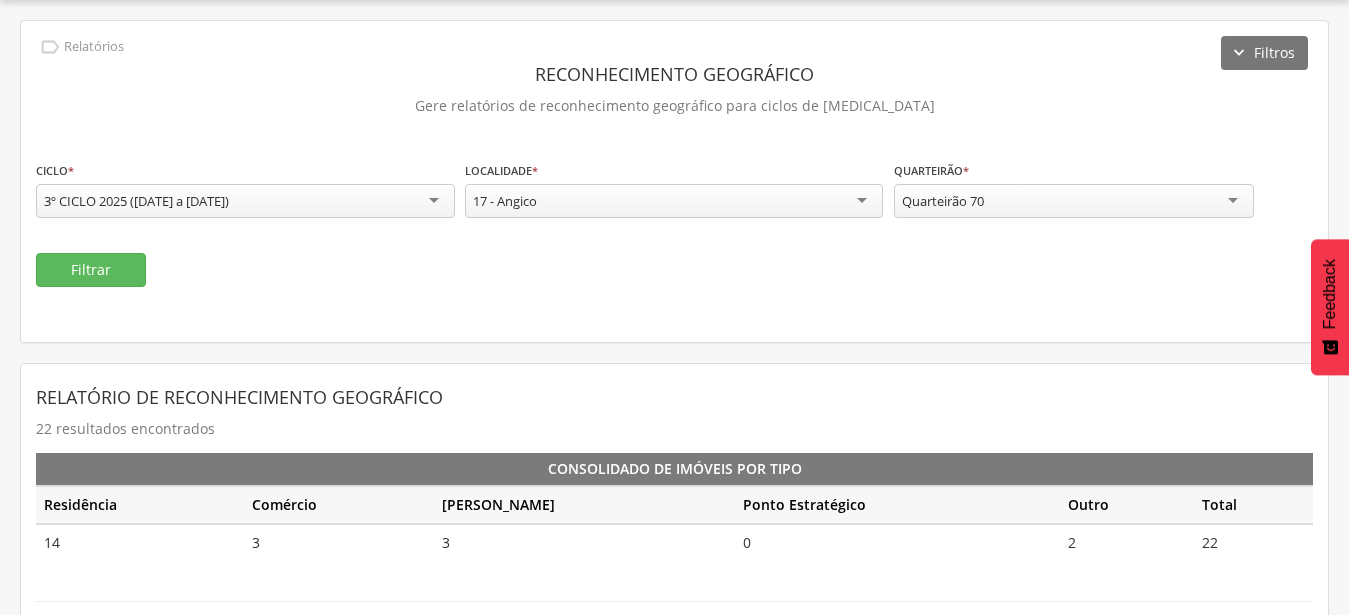 click on "**********" at bounding box center [674, 595] 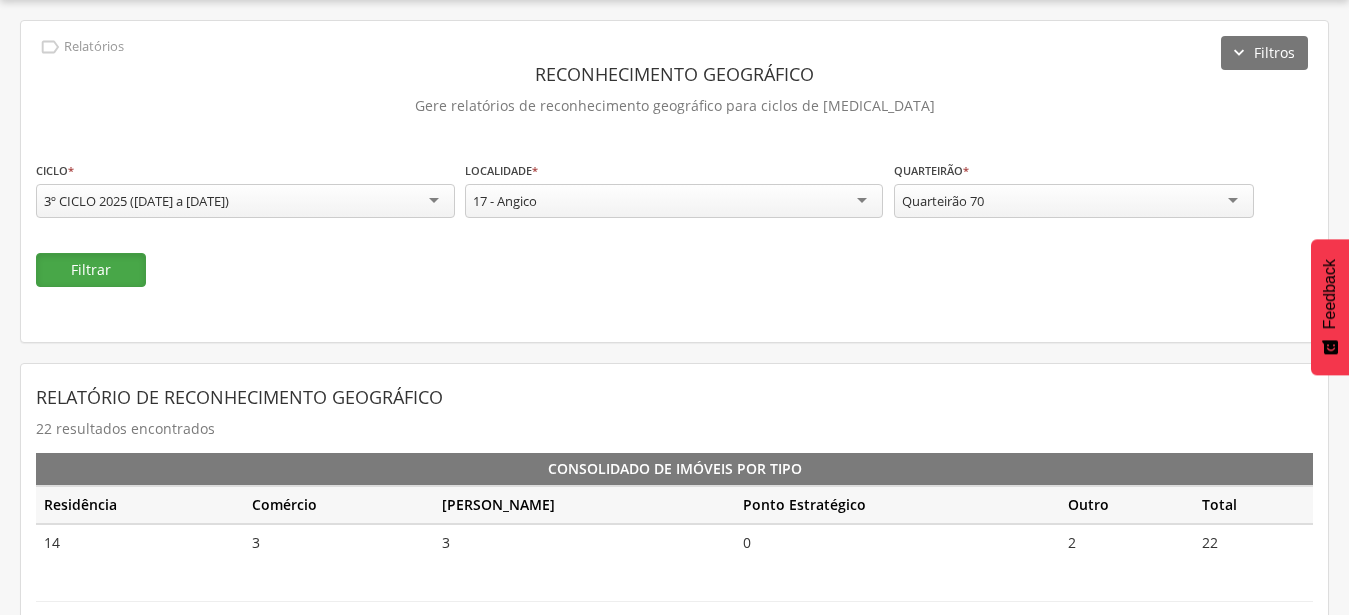 click on "Filtrar" at bounding box center [91, 270] 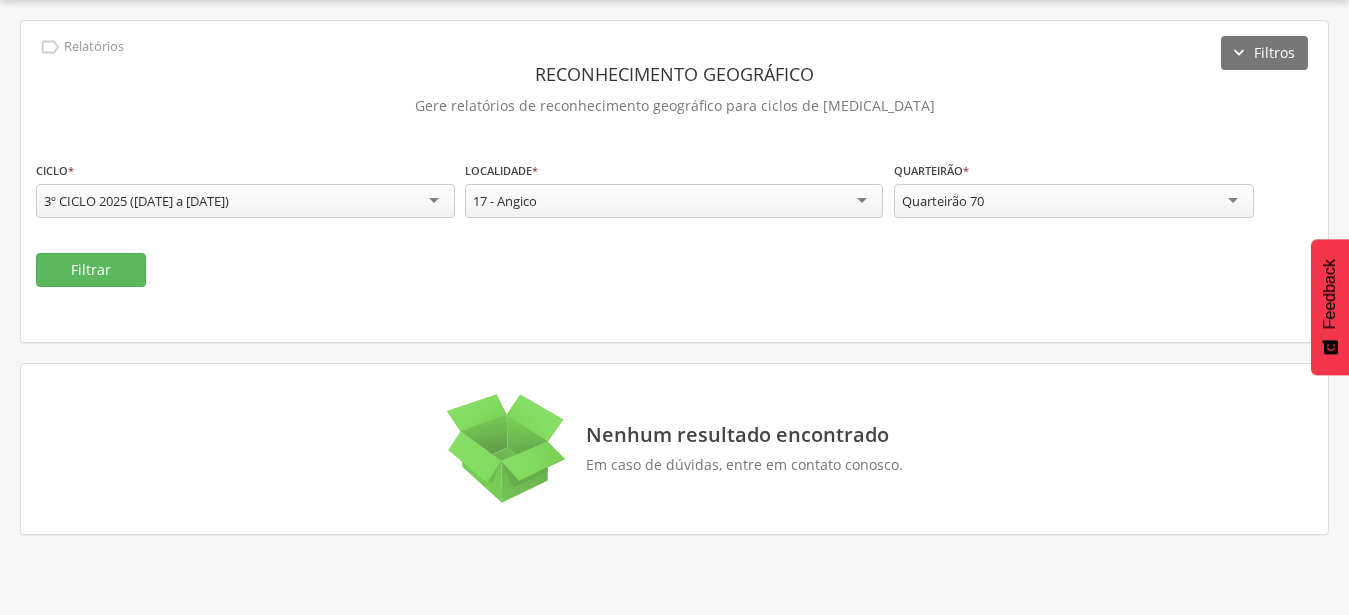 click on "Quarteirão 70" at bounding box center [1074, 201] 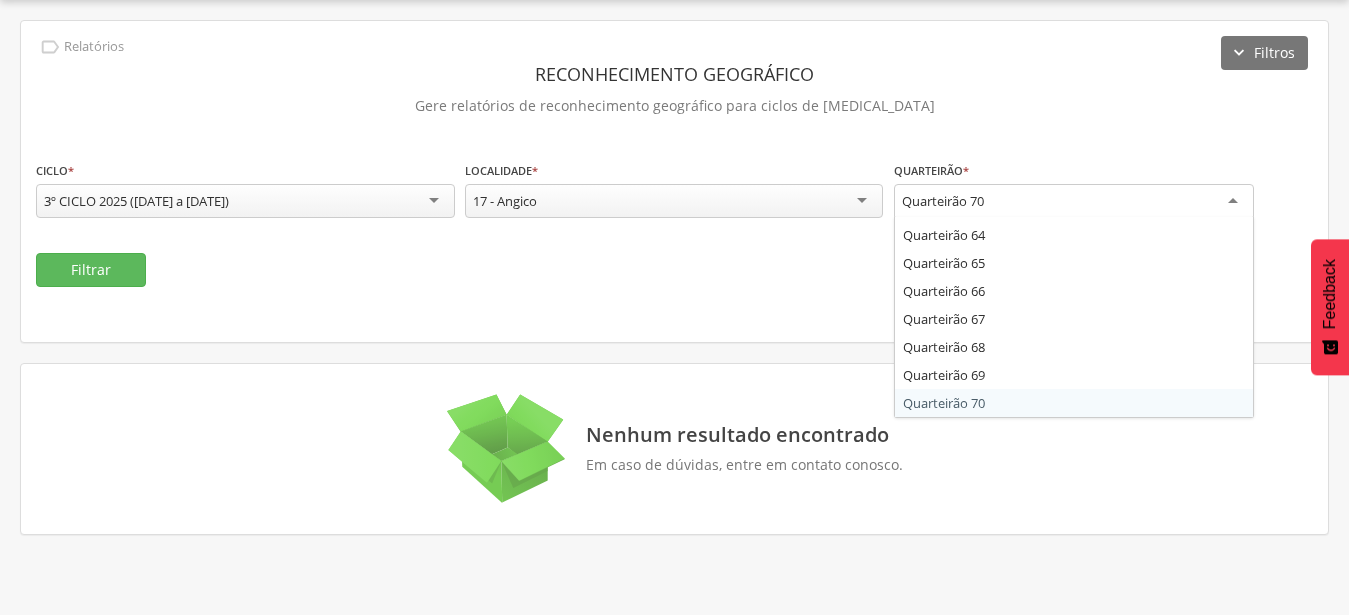 scroll, scrollTop: 1788, scrollLeft: 0, axis: vertical 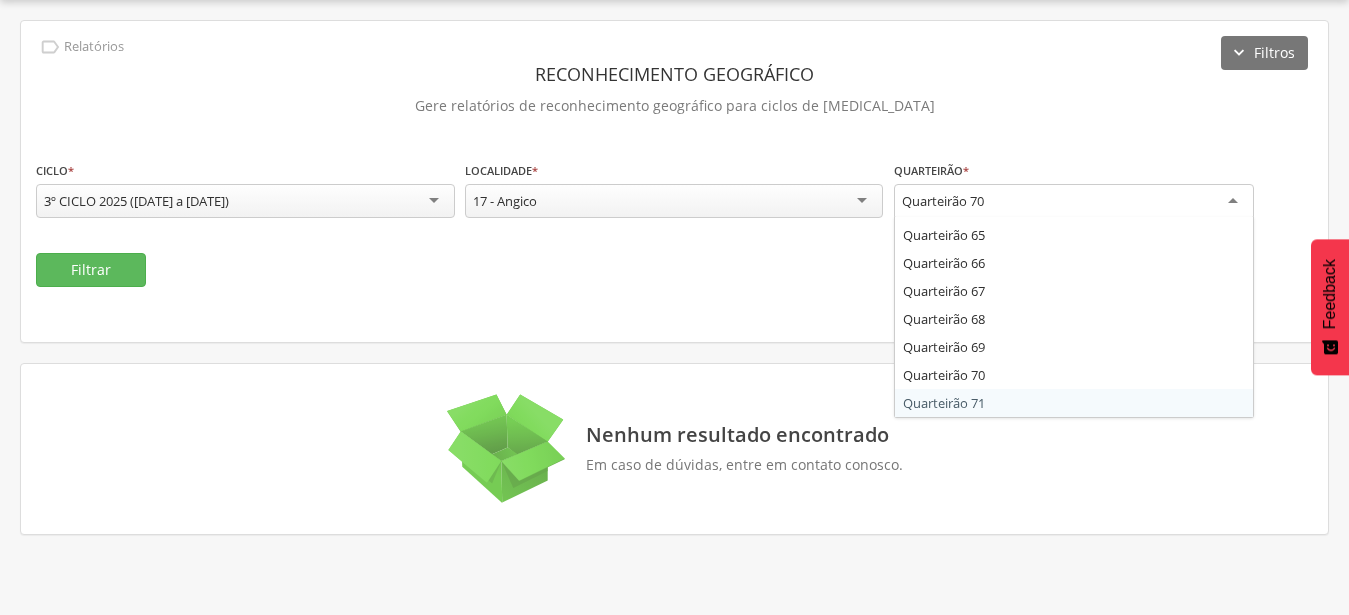 click on "**********" at bounding box center (674, 277) 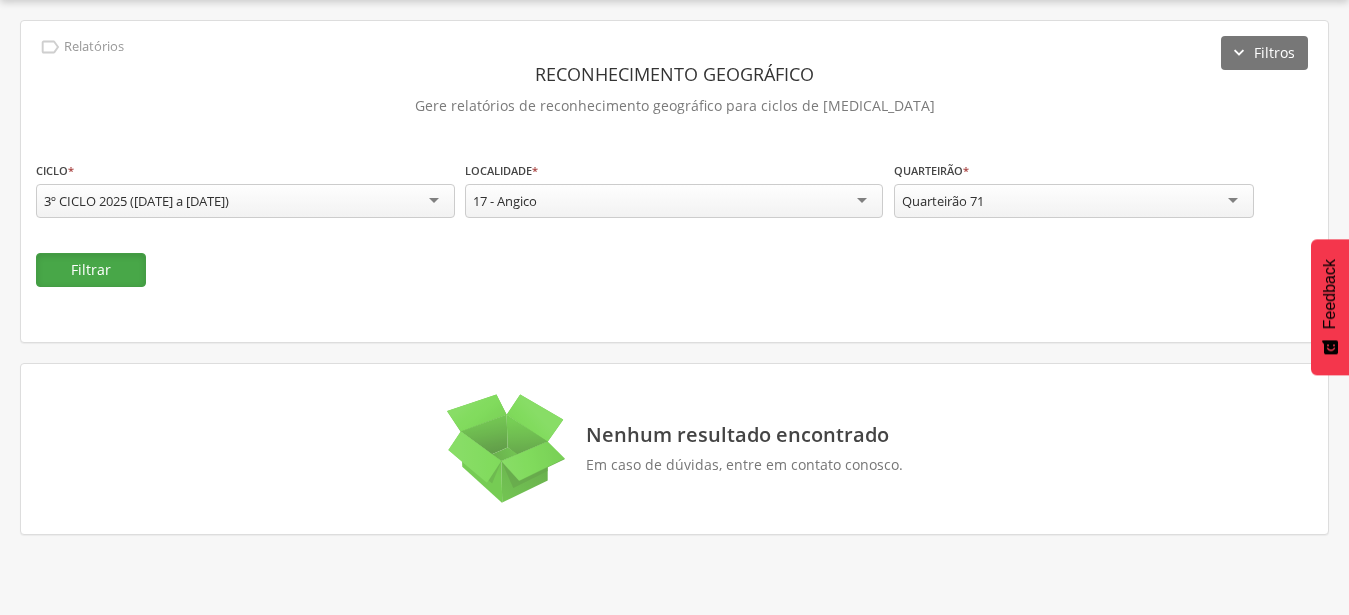 click on "Filtrar" at bounding box center [91, 270] 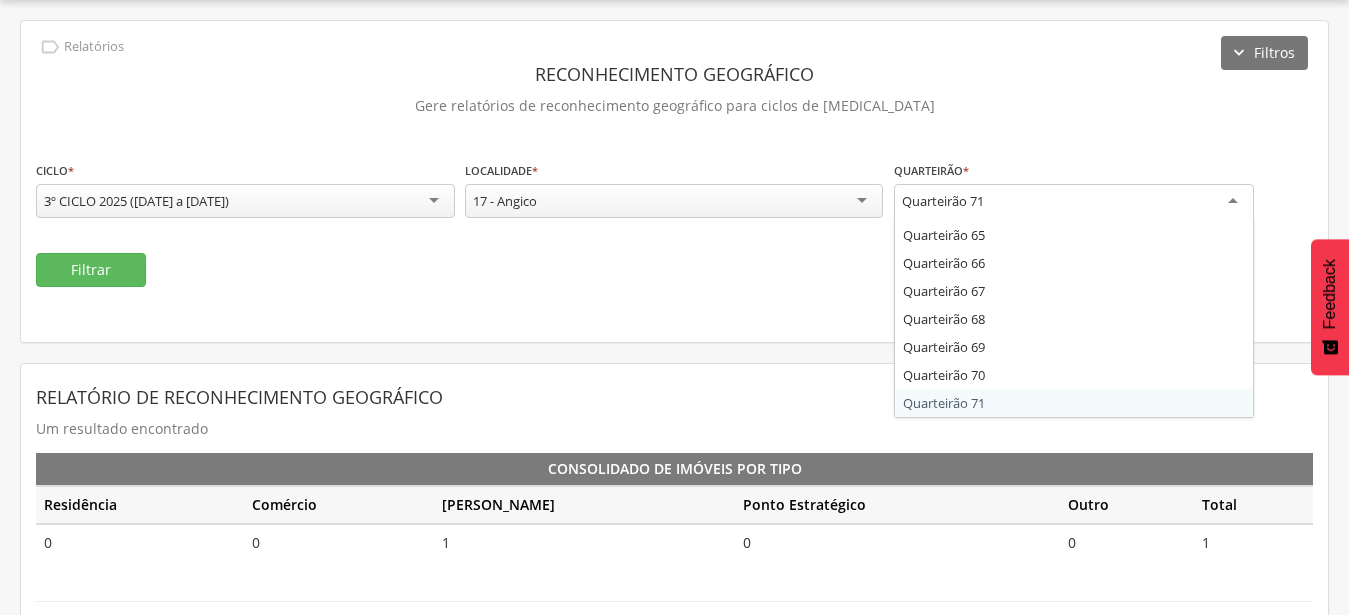 click on "Quarteirão 71" at bounding box center (1074, 202) 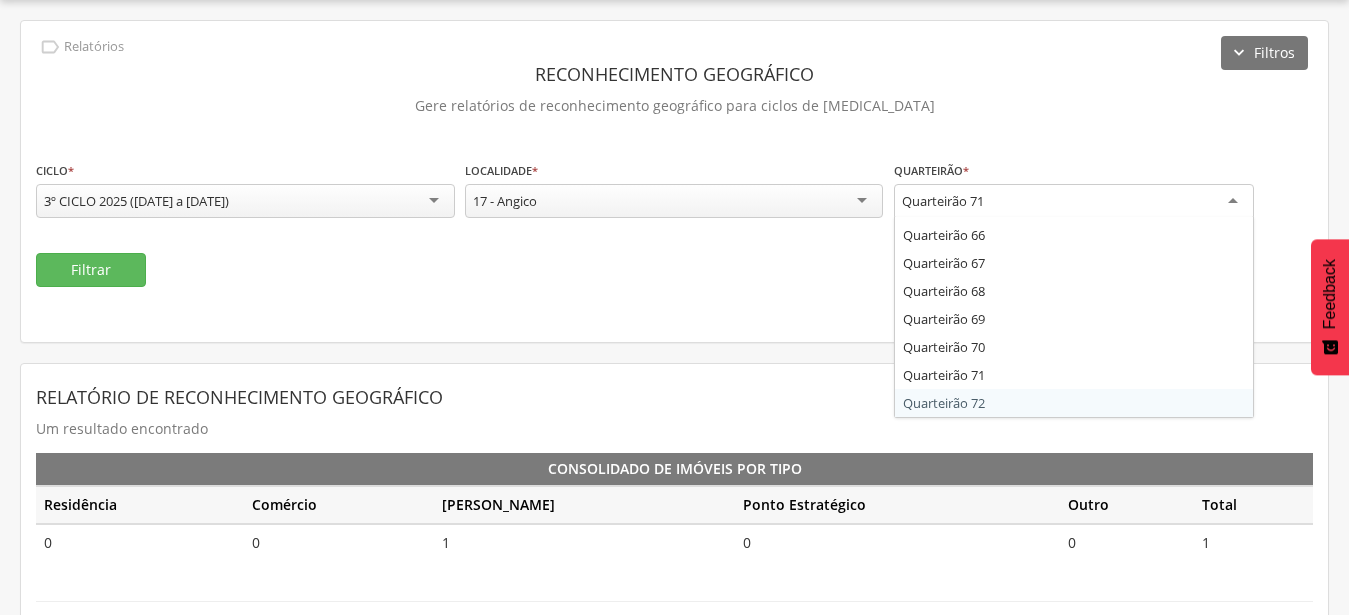 click on "**********" at bounding box center (674, 429) 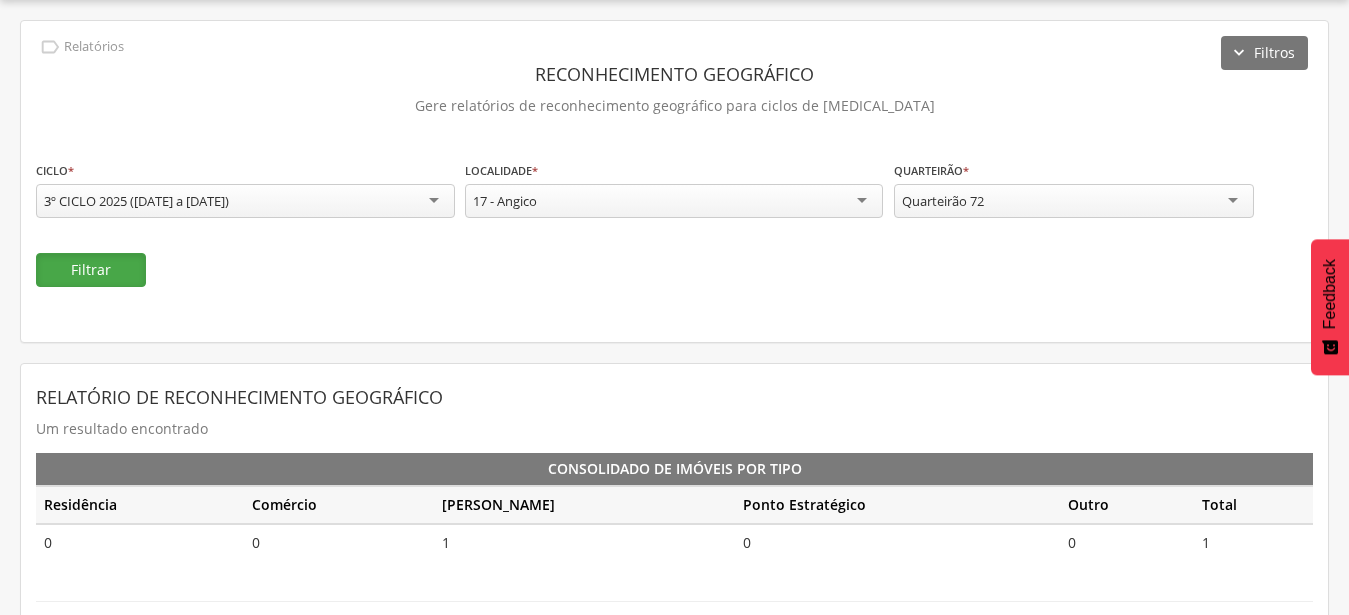 click on "Filtrar" at bounding box center (91, 270) 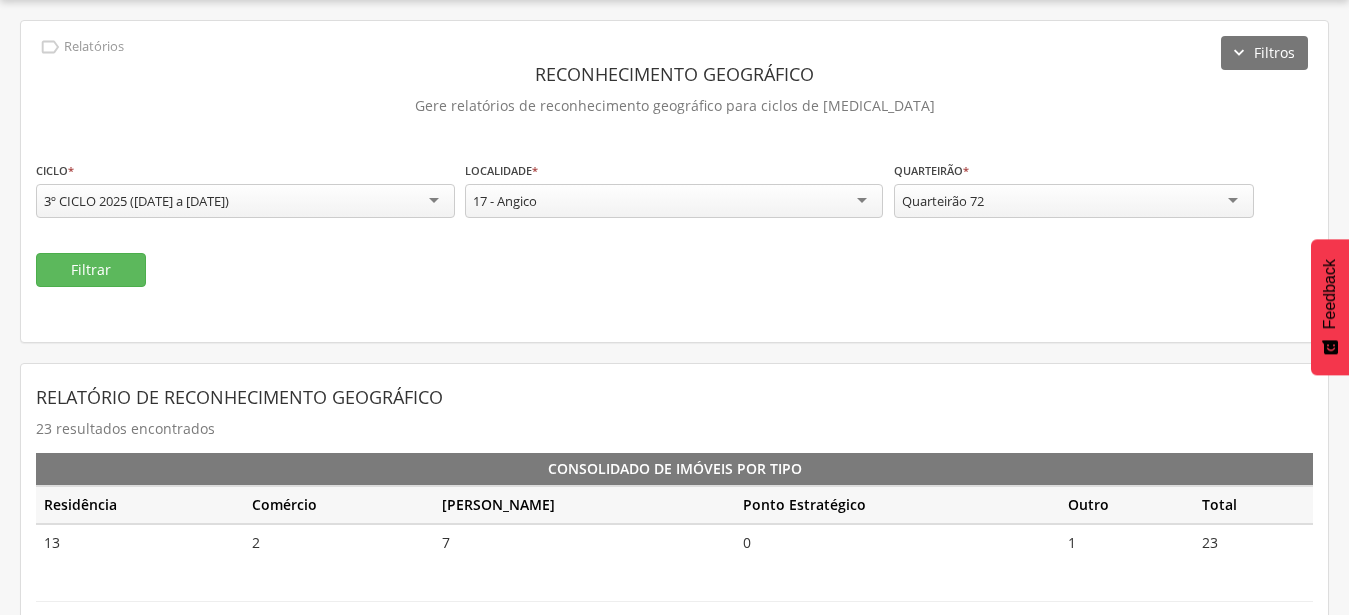 click on "Quarteirão 72" at bounding box center (1074, 201) 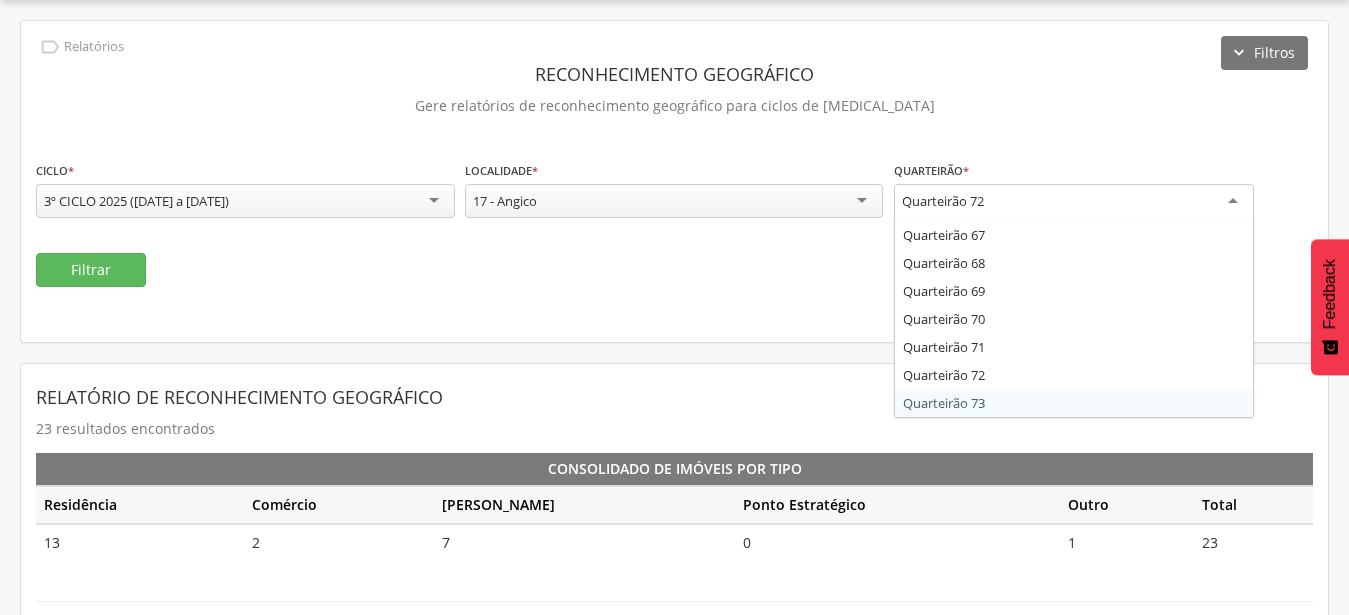 click on "**********" at bounding box center [674, 595] 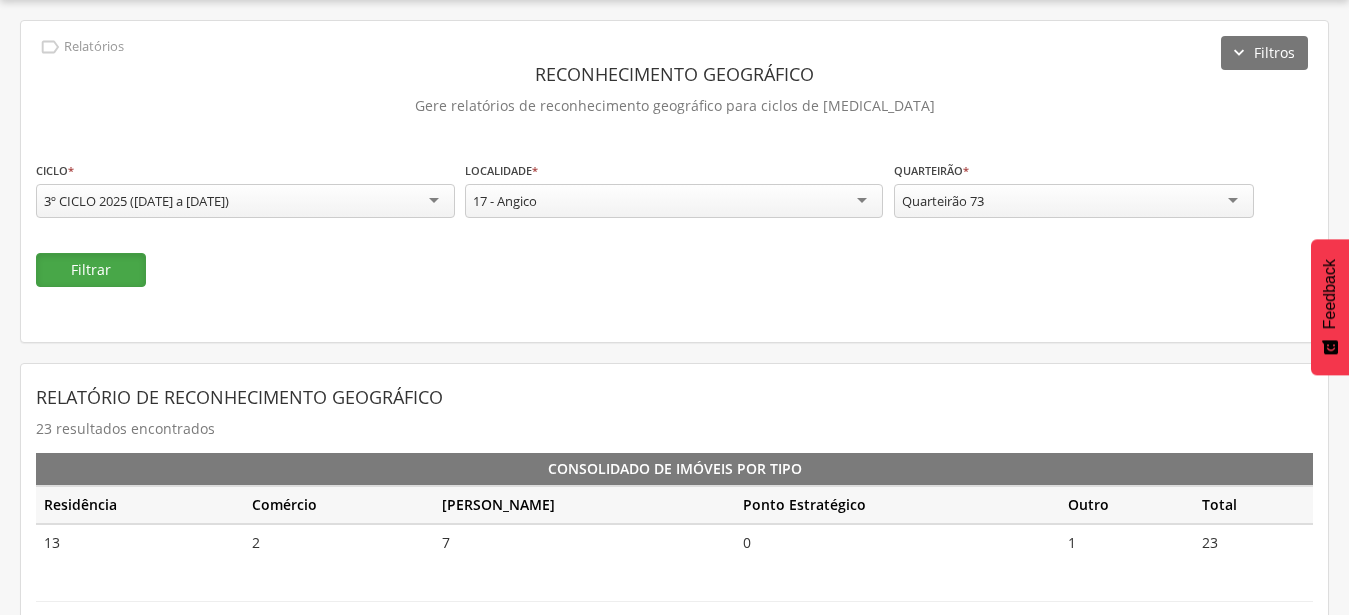 click on "Filtrar" at bounding box center (91, 270) 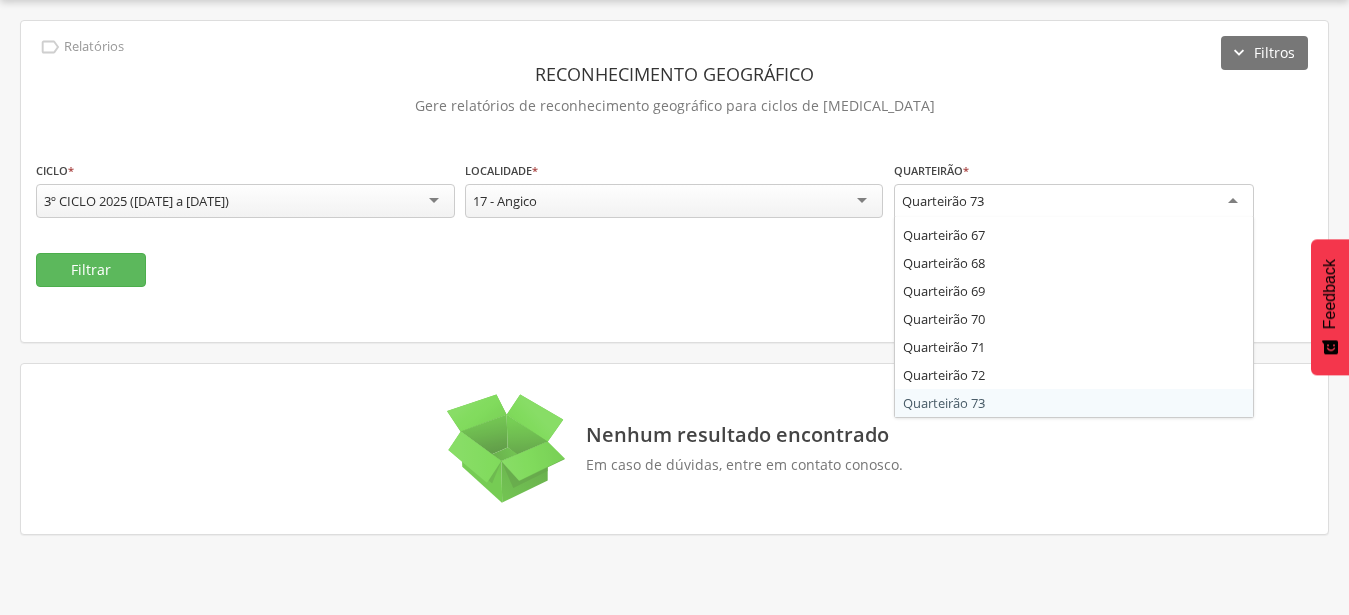 click on "Quarteirão 73" at bounding box center [1074, 202] 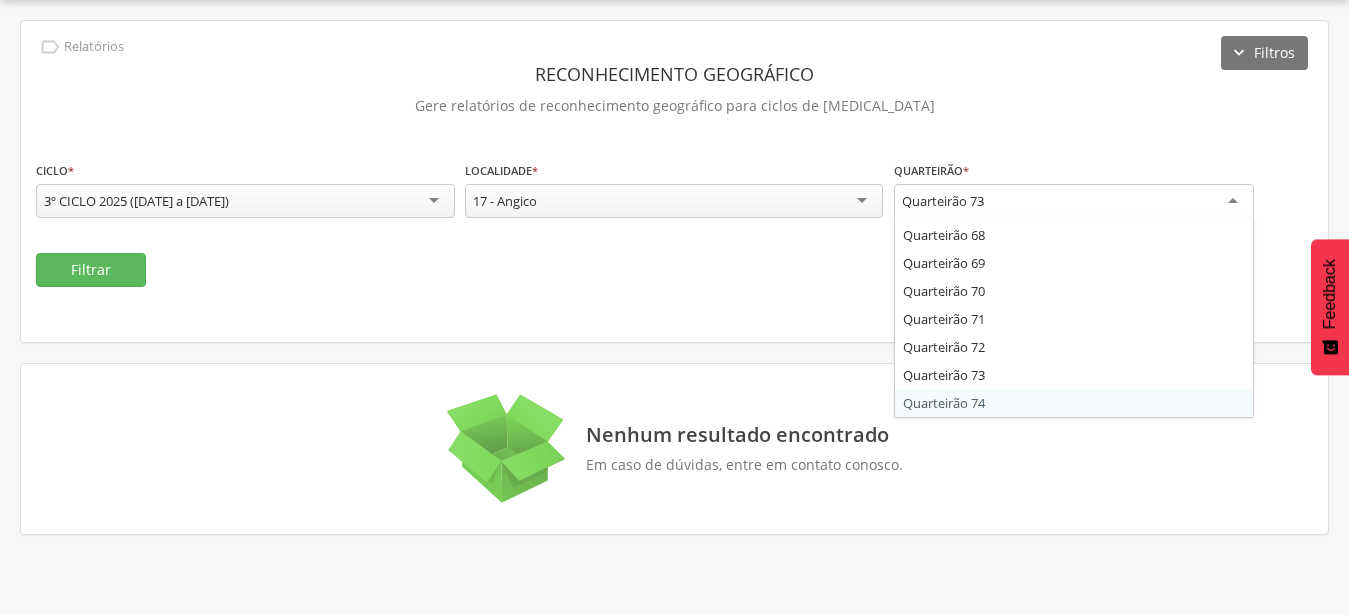 click on "**********" at bounding box center (674, 277) 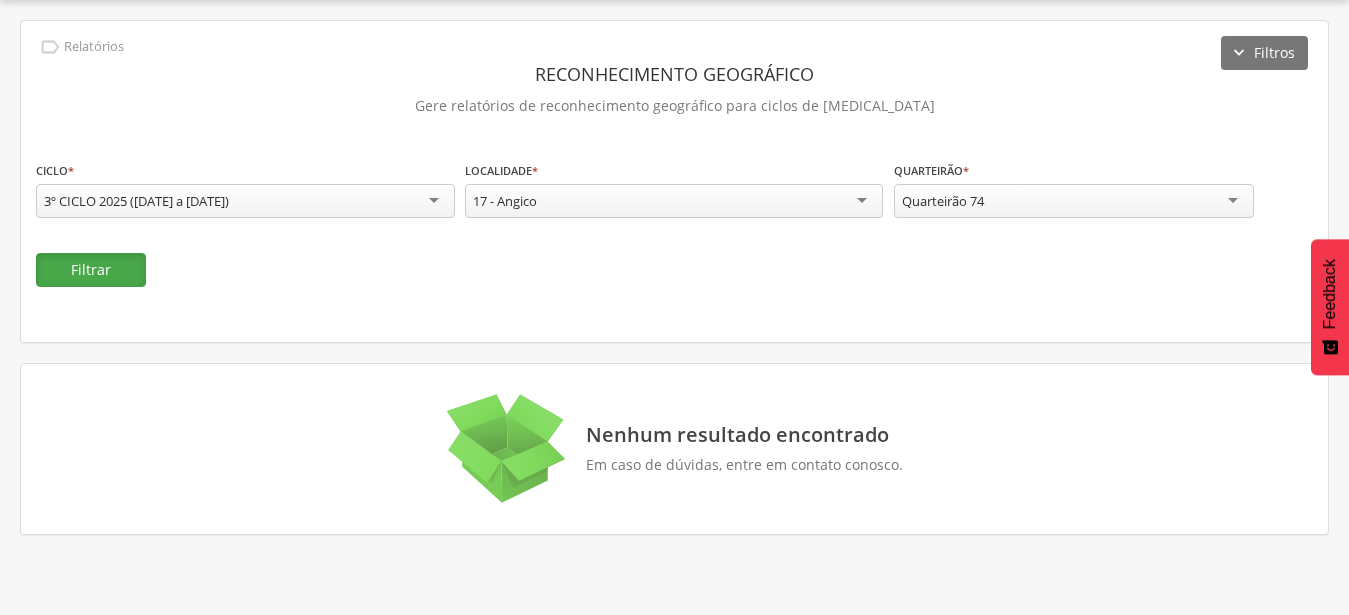 click on "Filtrar" at bounding box center (91, 270) 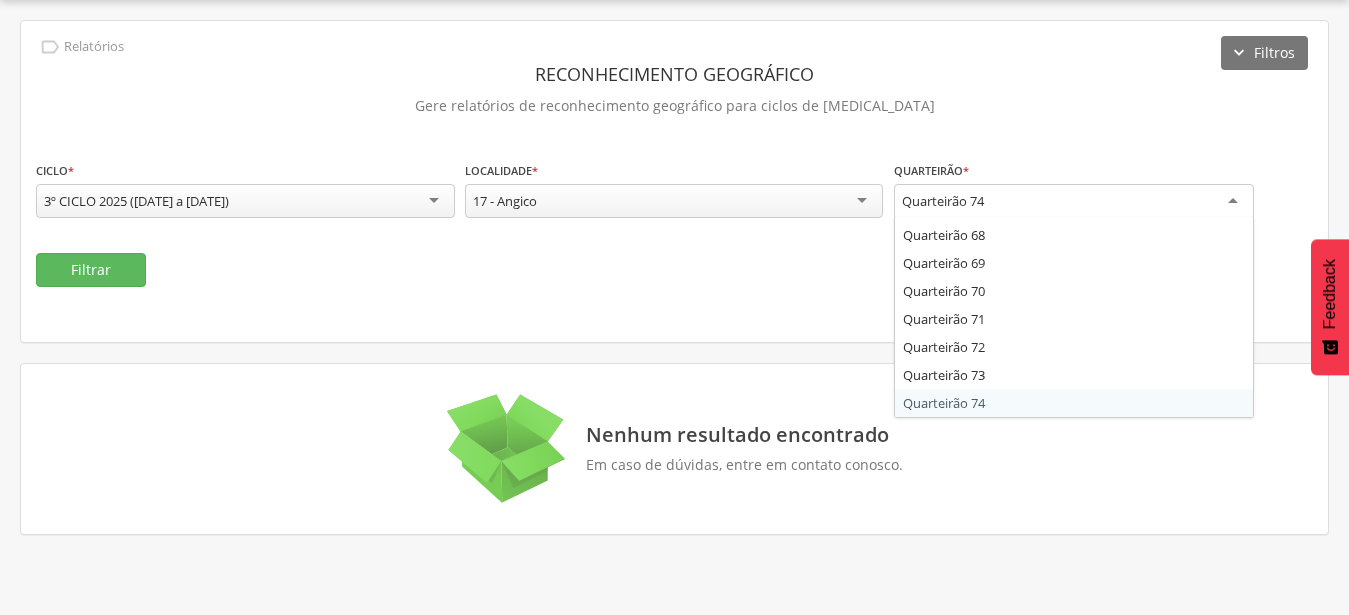 click on "Quarteirão 74" at bounding box center (1074, 202) 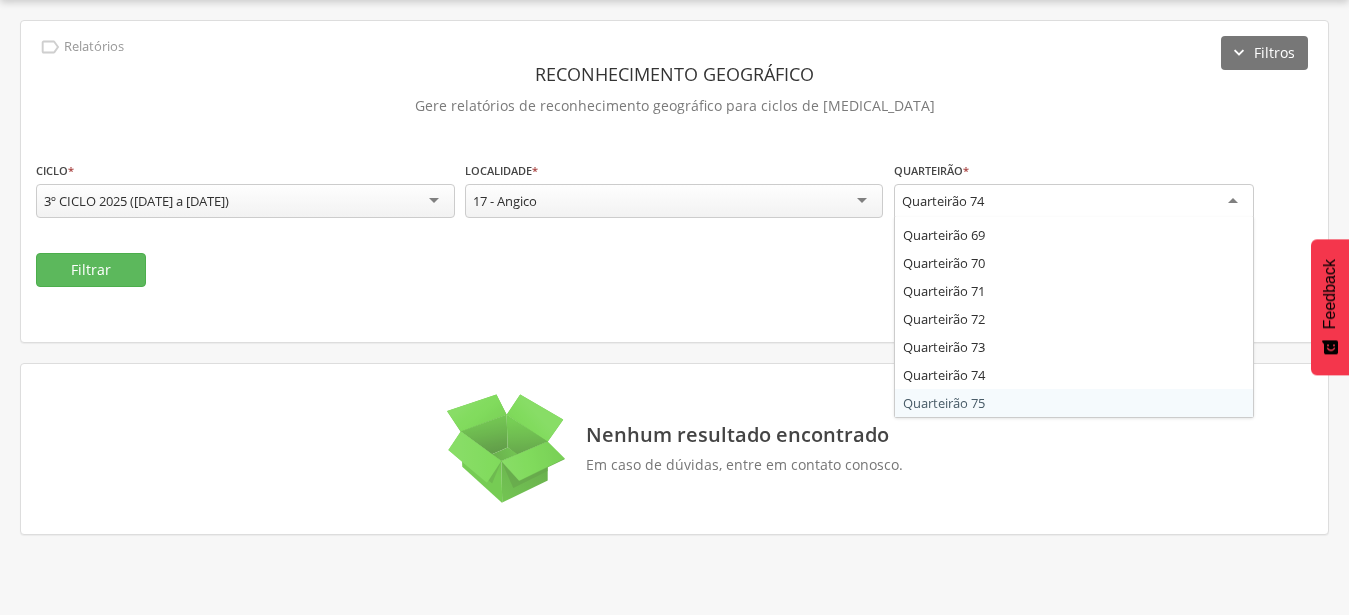 click on "**********" at bounding box center (674, 277) 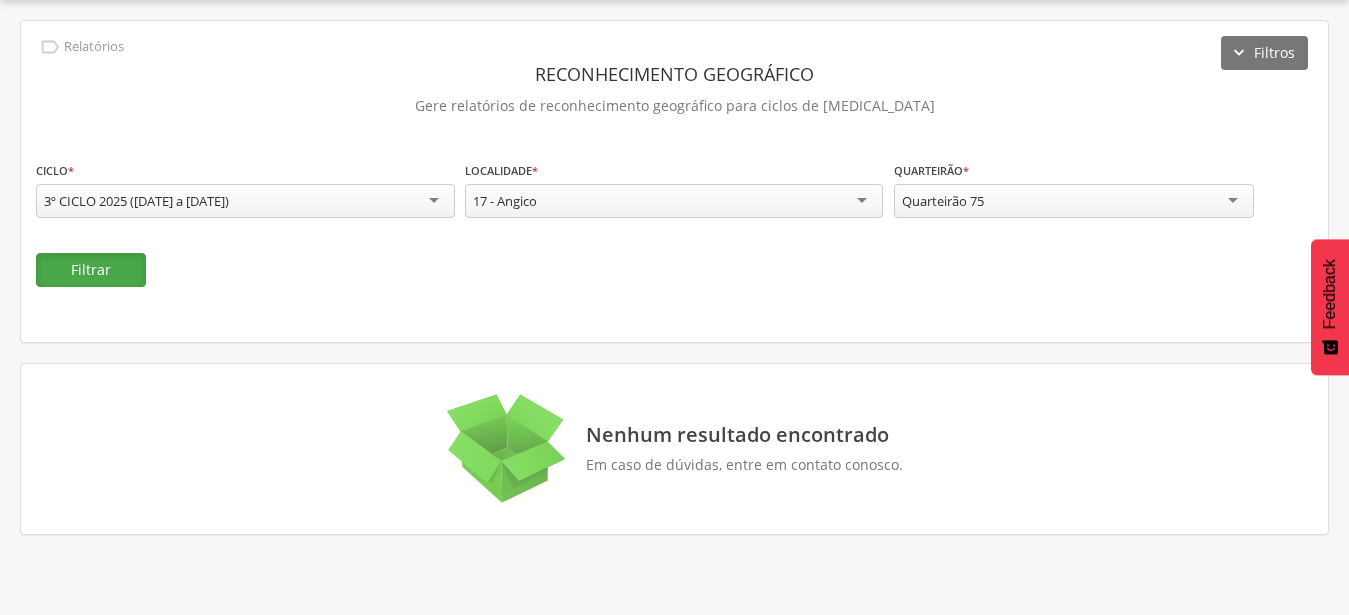 click on "Filtrar" at bounding box center (91, 270) 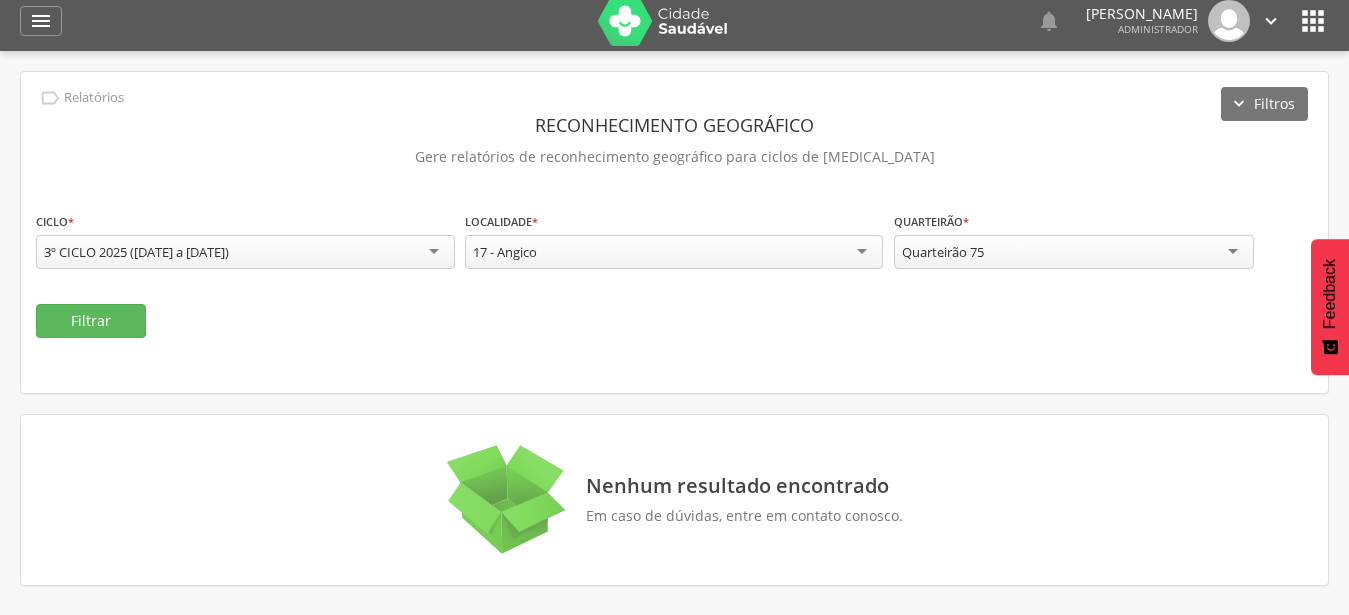 scroll, scrollTop: 0, scrollLeft: 0, axis: both 